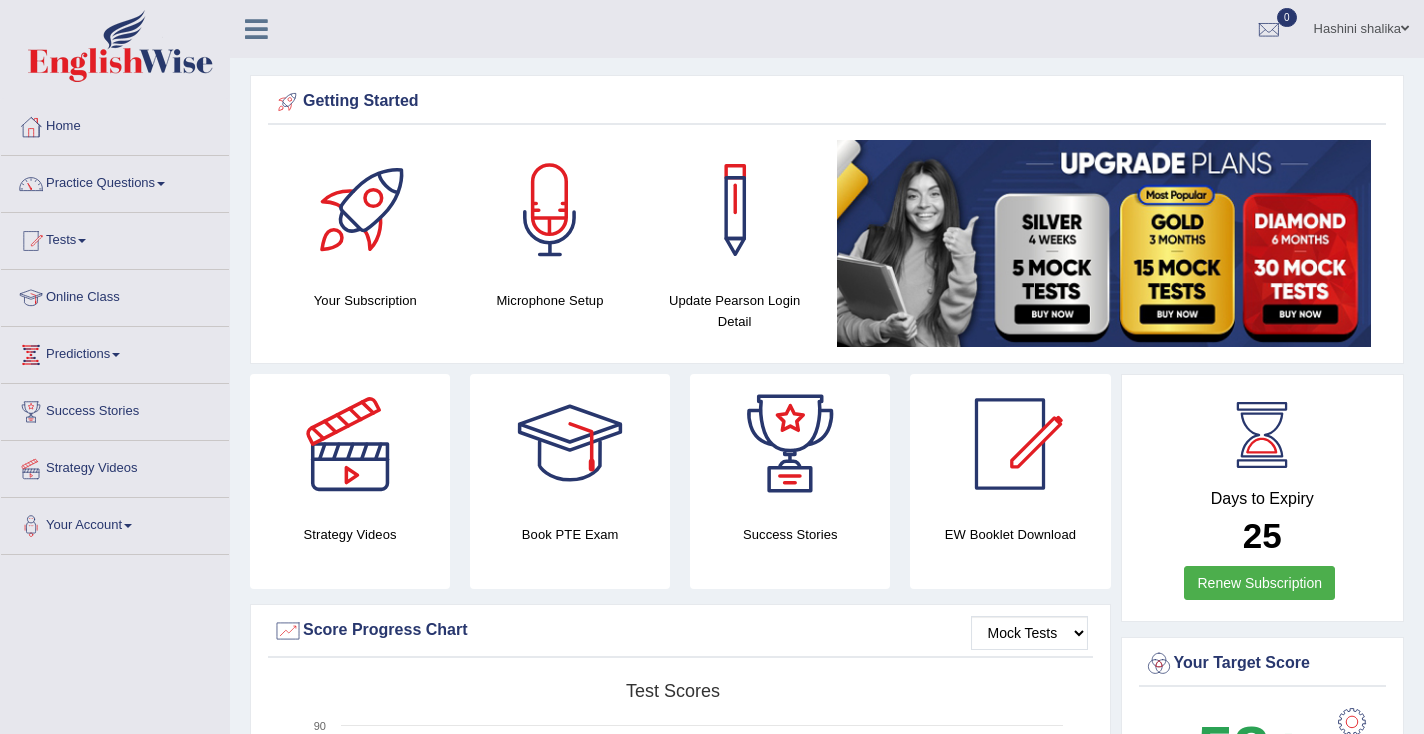 scroll, scrollTop: 0, scrollLeft: 0, axis: both 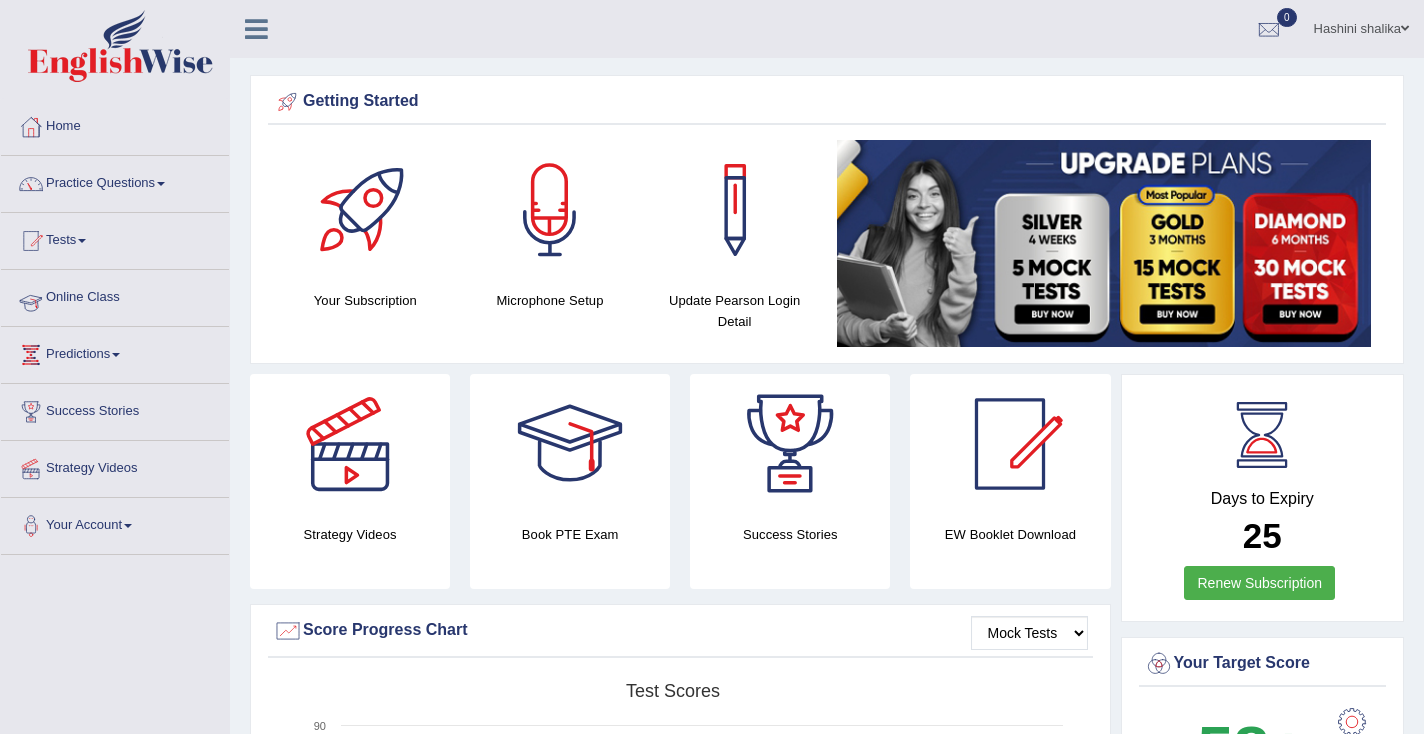 click on "Online Class" at bounding box center [115, 295] 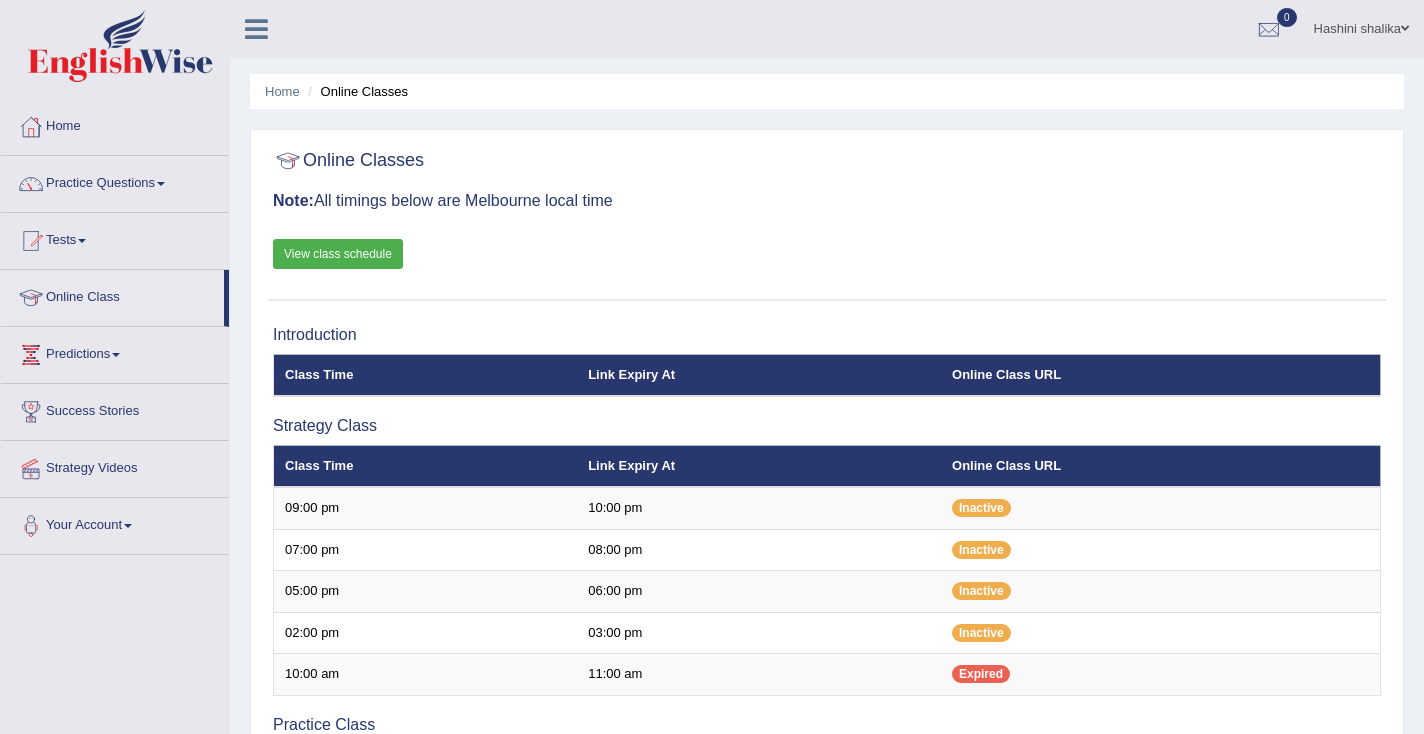 scroll, scrollTop: 0, scrollLeft: 0, axis: both 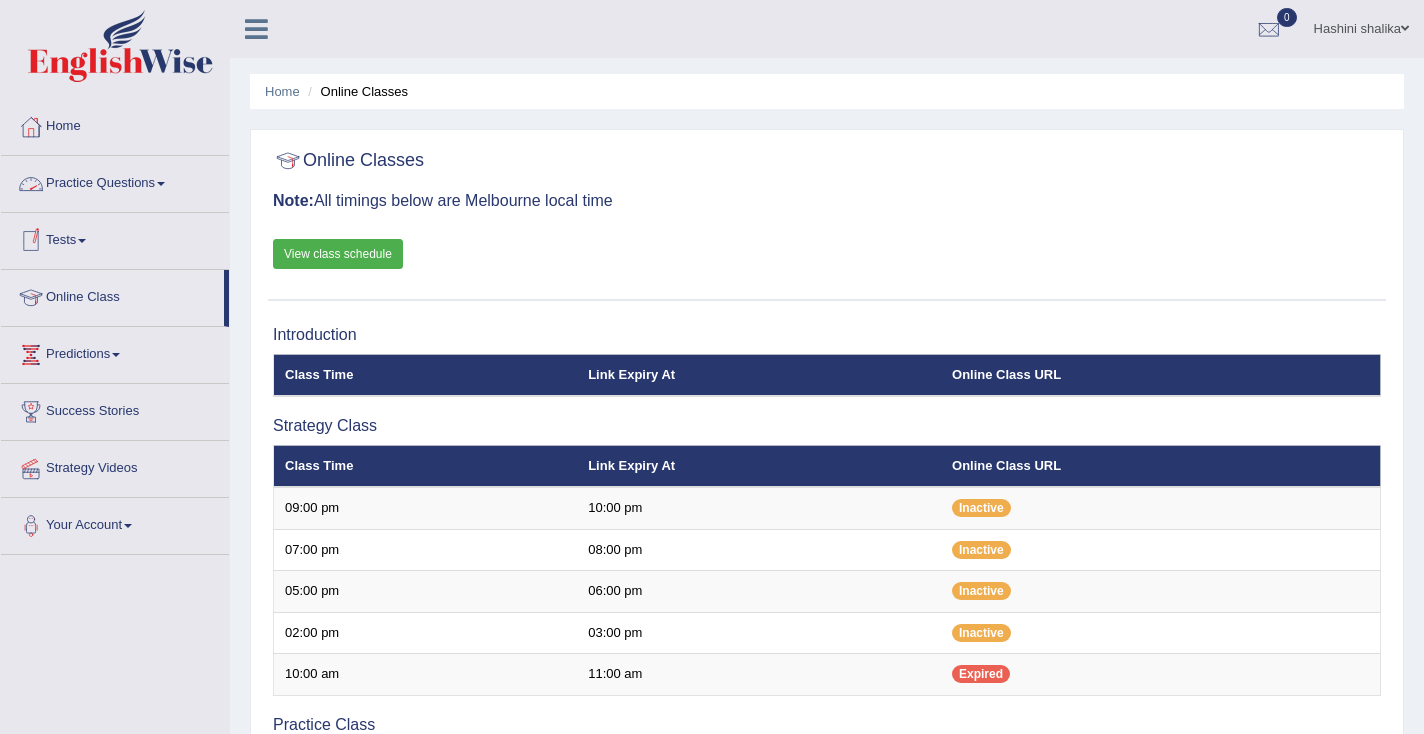 click on "Practice Questions" at bounding box center [115, 181] 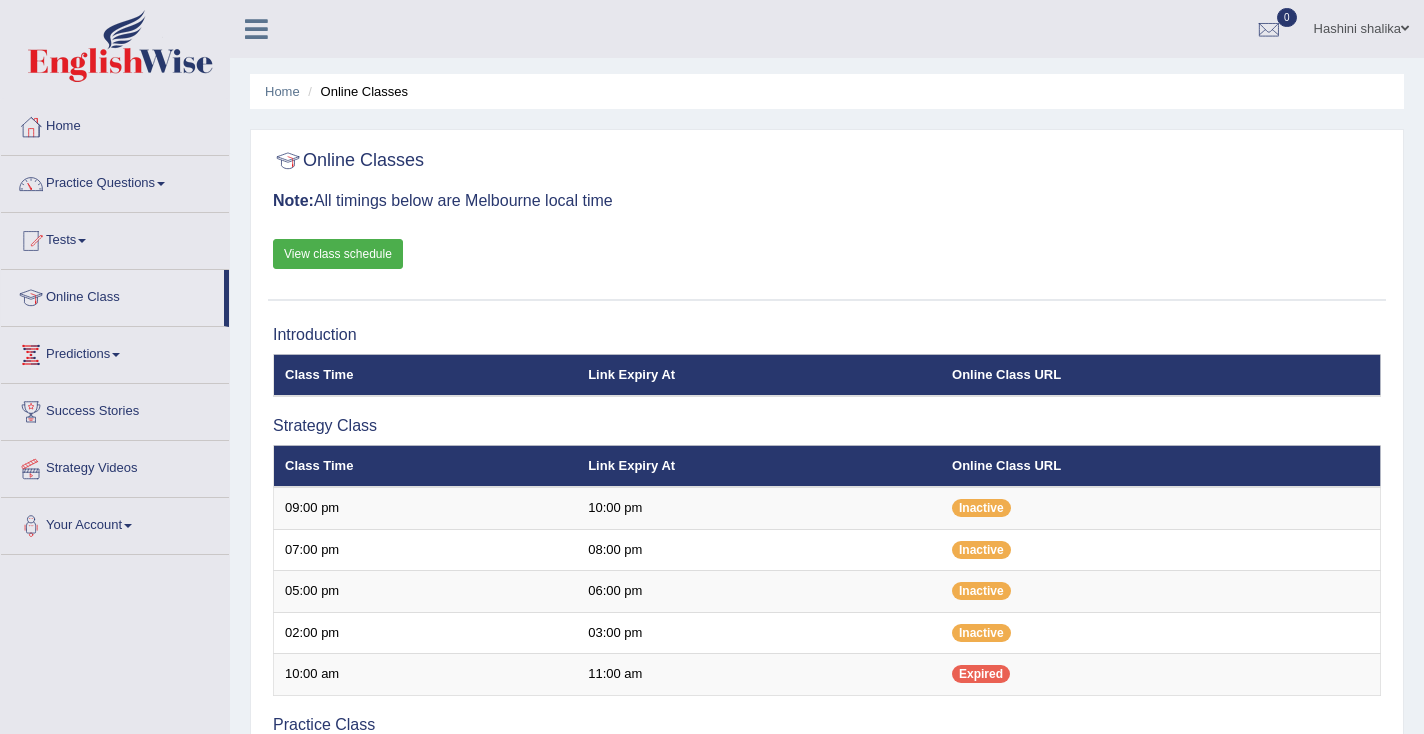 scroll, scrollTop: 0, scrollLeft: 0, axis: both 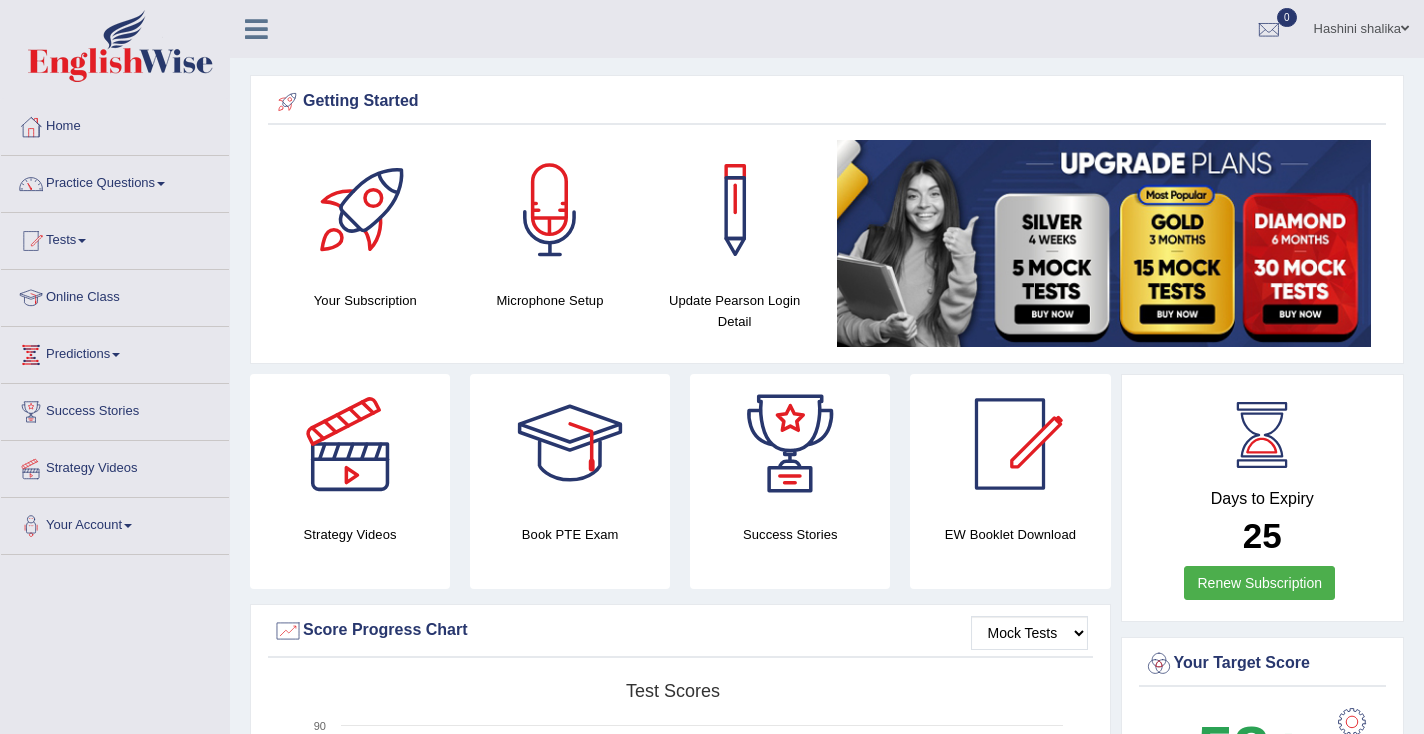 click on "Online Class" at bounding box center (115, 295) 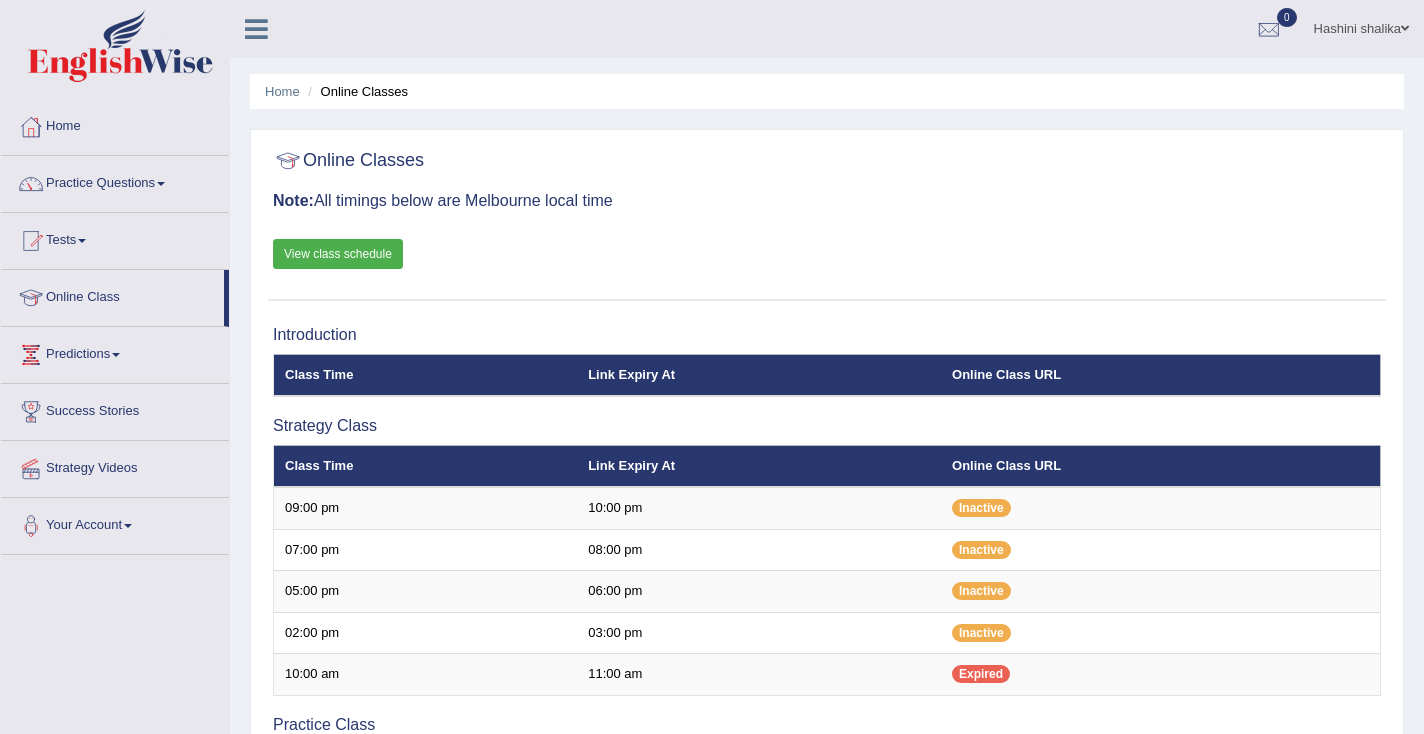 scroll, scrollTop: 0, scrollLeft: 0, axis: both 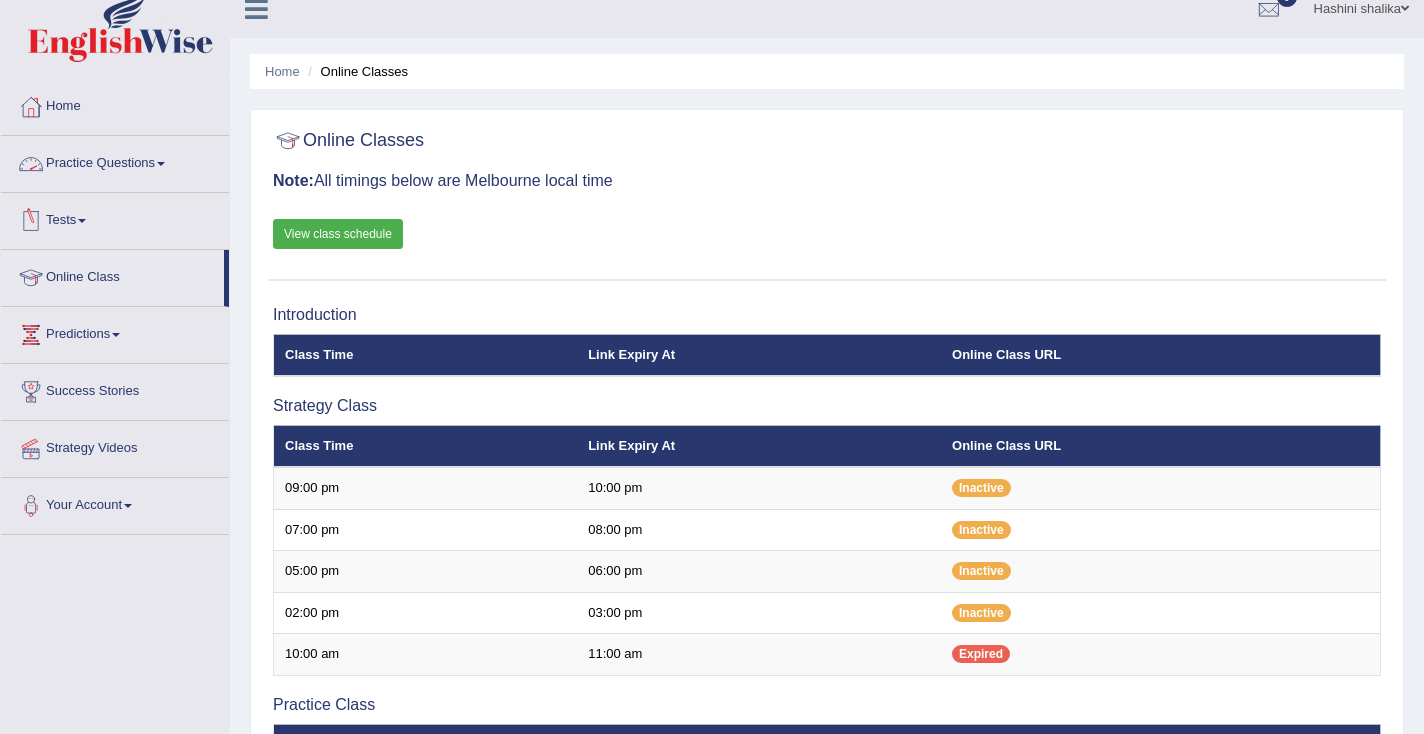 click on "Practice Questions" at bounding box center (115, 161) 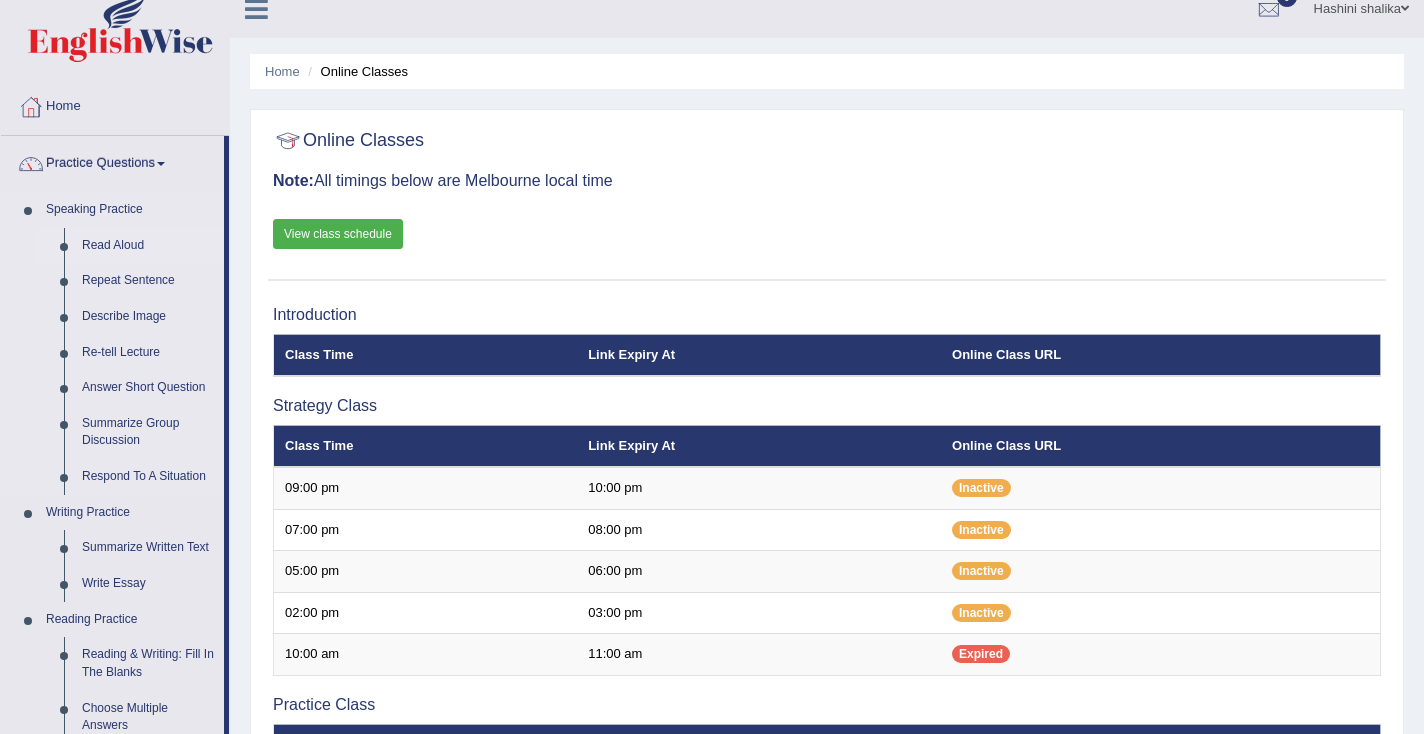 click on "Read Aloud" at bounding box center [148, 246] 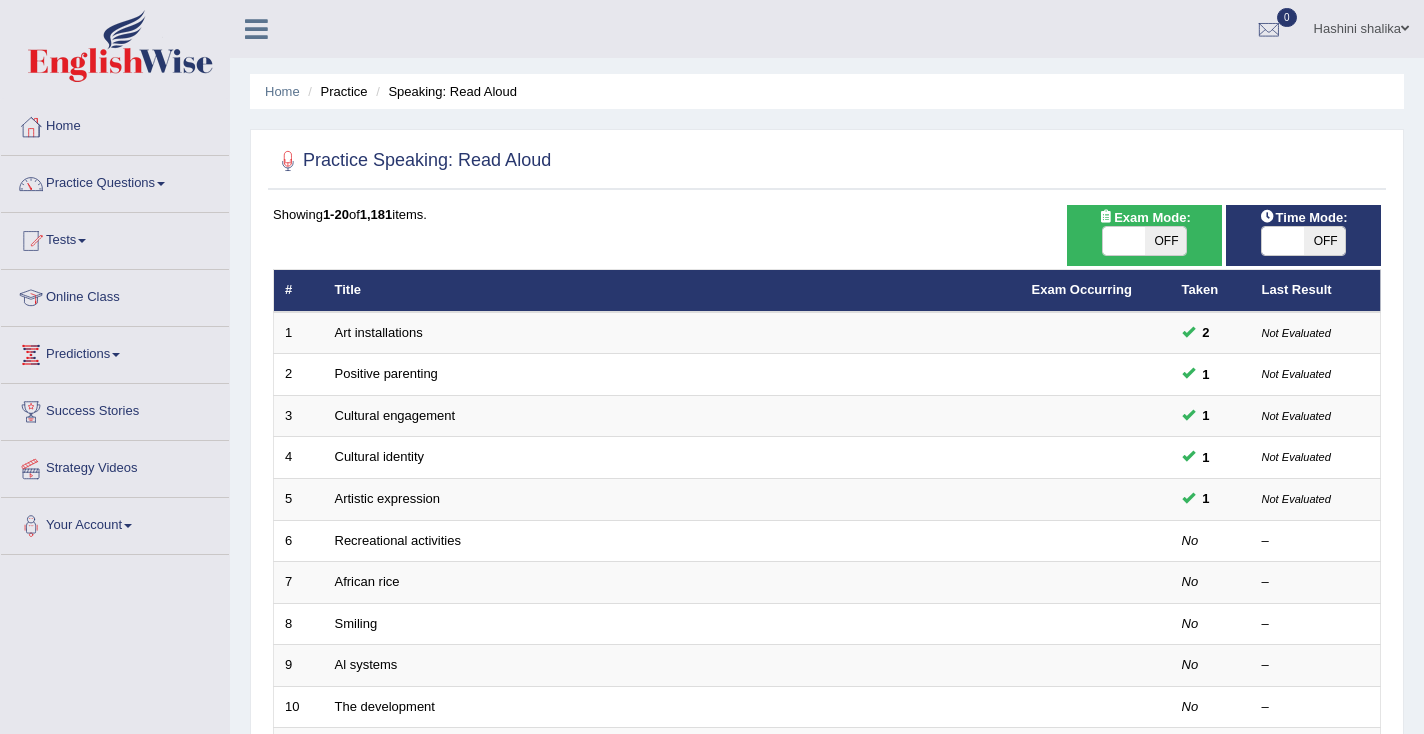 scroll, scrollTop: 0, scrollLeft: 0, axis: both 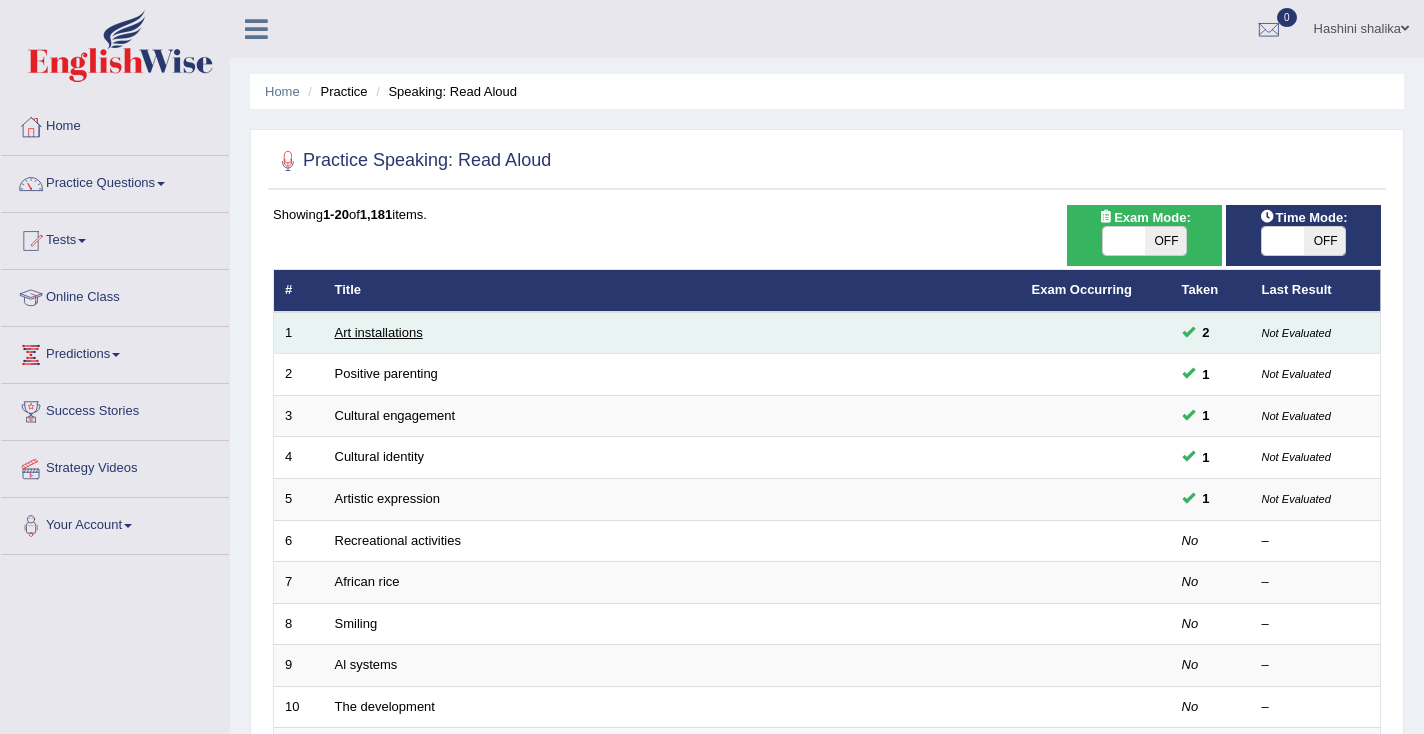 click on "Art installations" at bounding box center (379, 332) 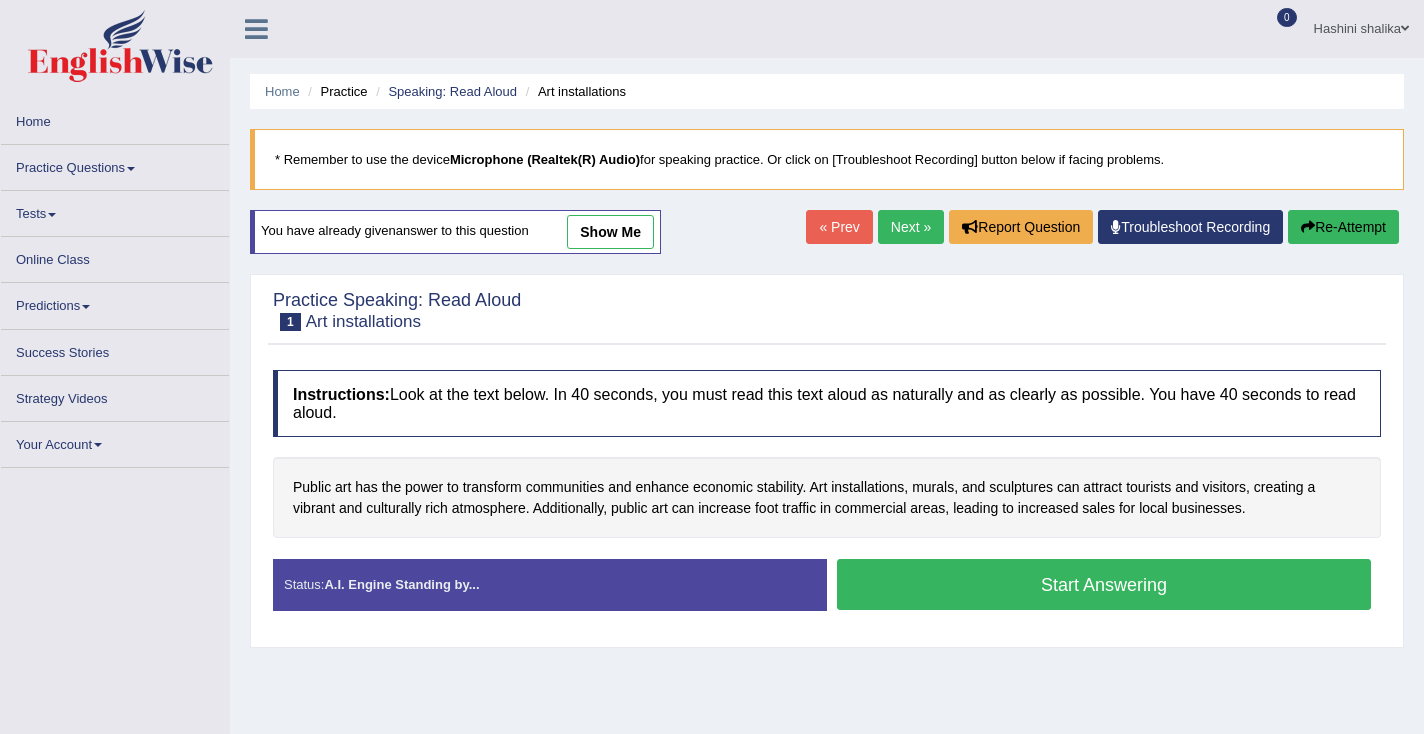 scroll, scrollTop: 0, scrollLeft: 0, axis: both 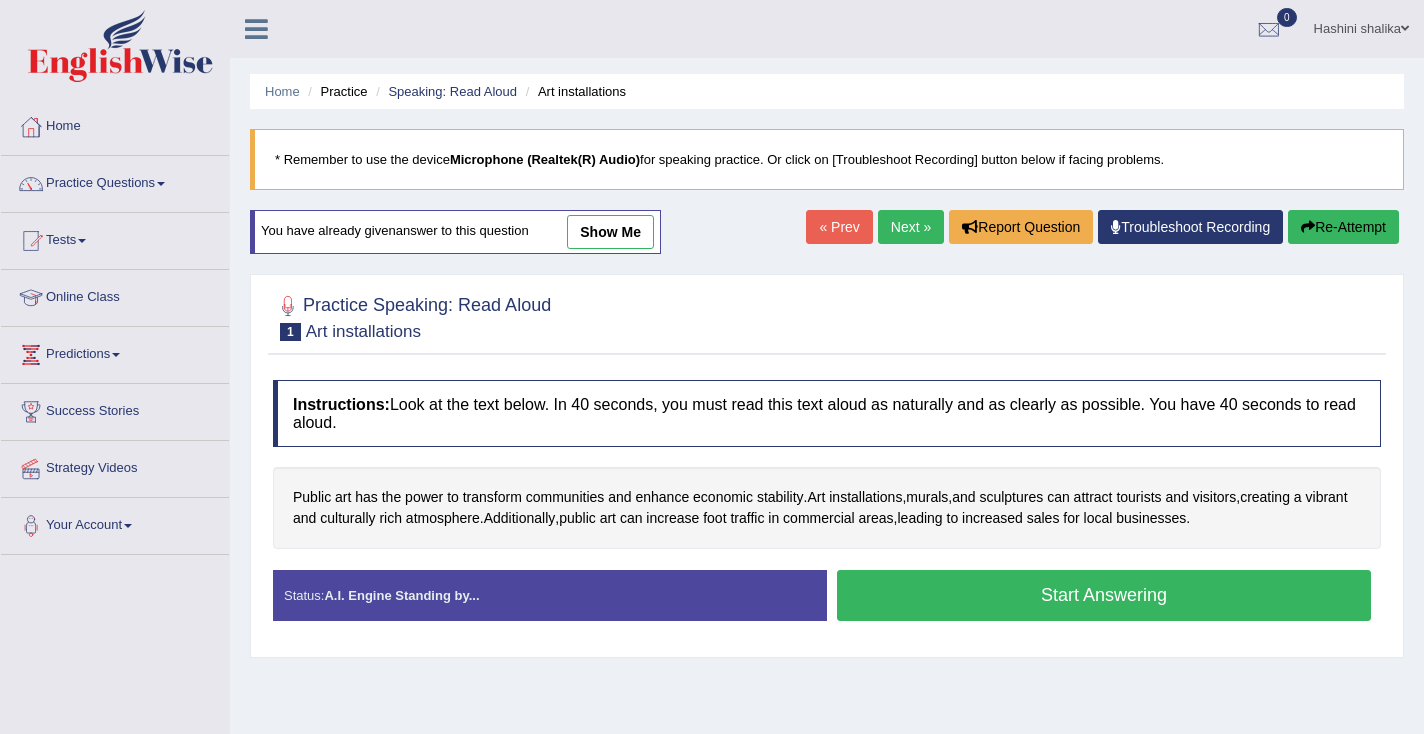 click on "Start Answering" at bounding box center (1104, 595) 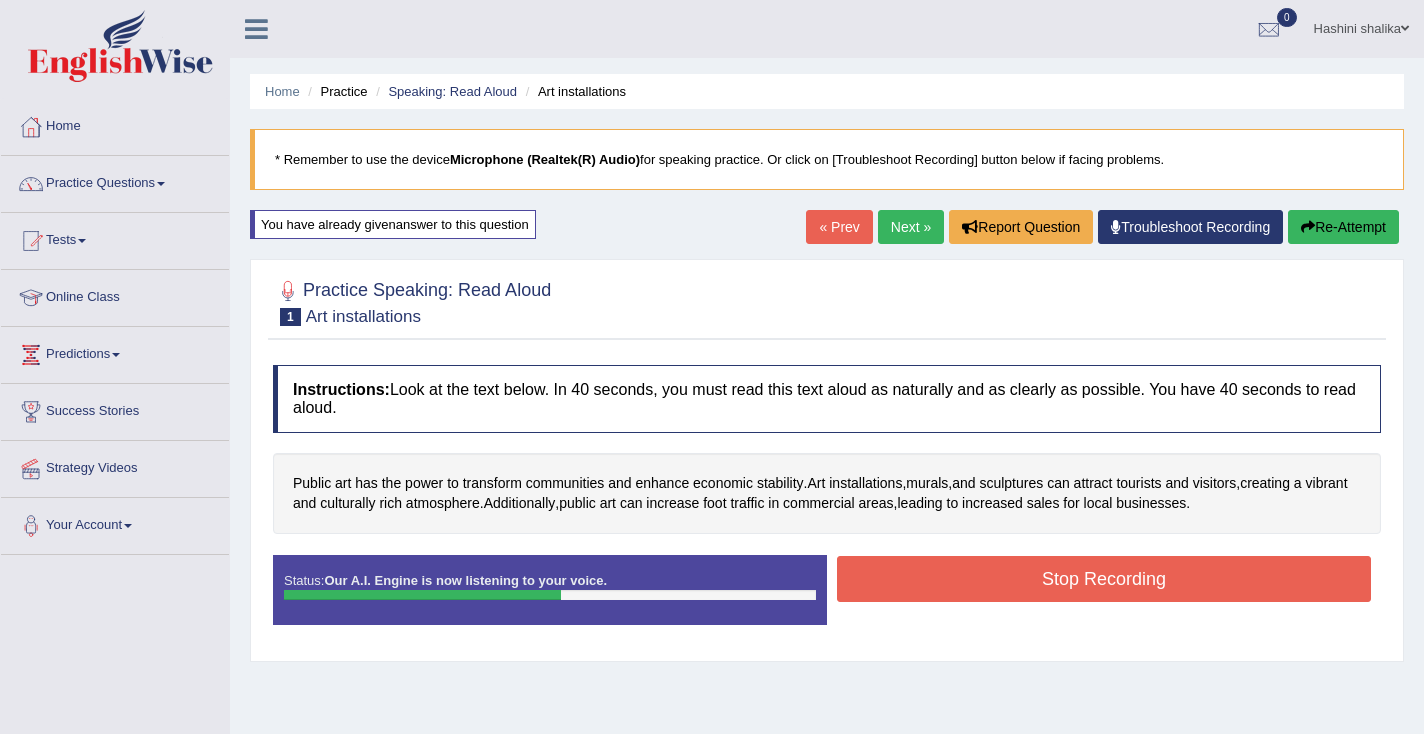 click on "Stop Recording" at bounding box center [1104, 579] 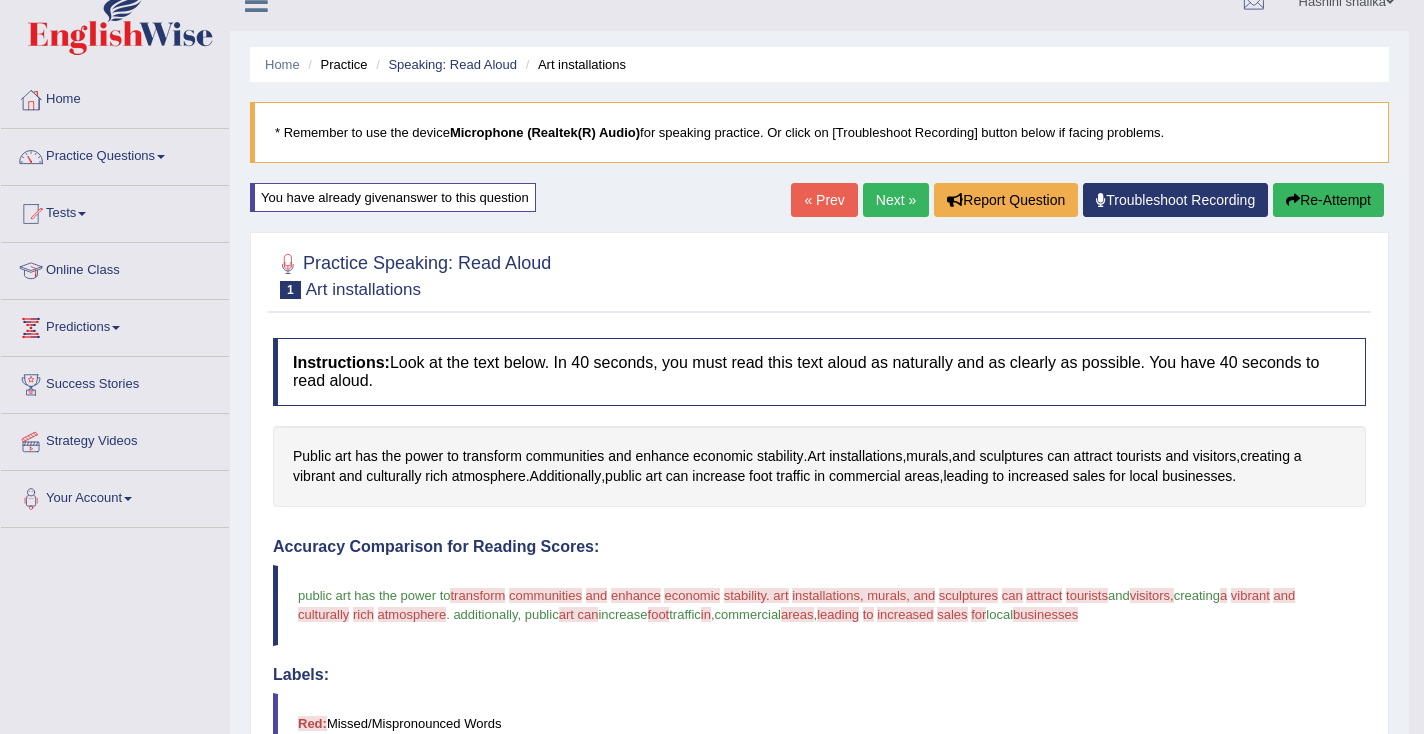scroll, scrollTop: 190, scrollLeft: 0, axis: vertical 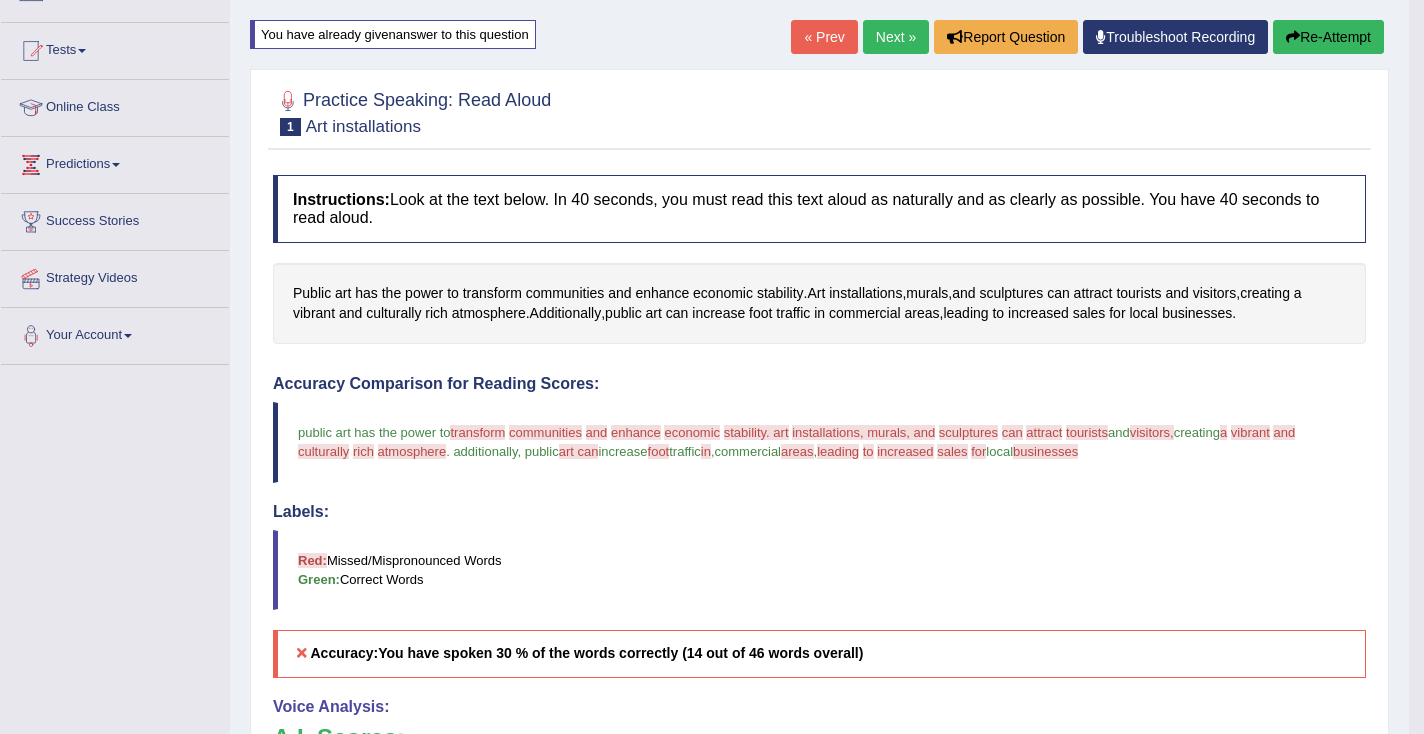 click on "Re-Attempt" at bounding box center (1328, 37) 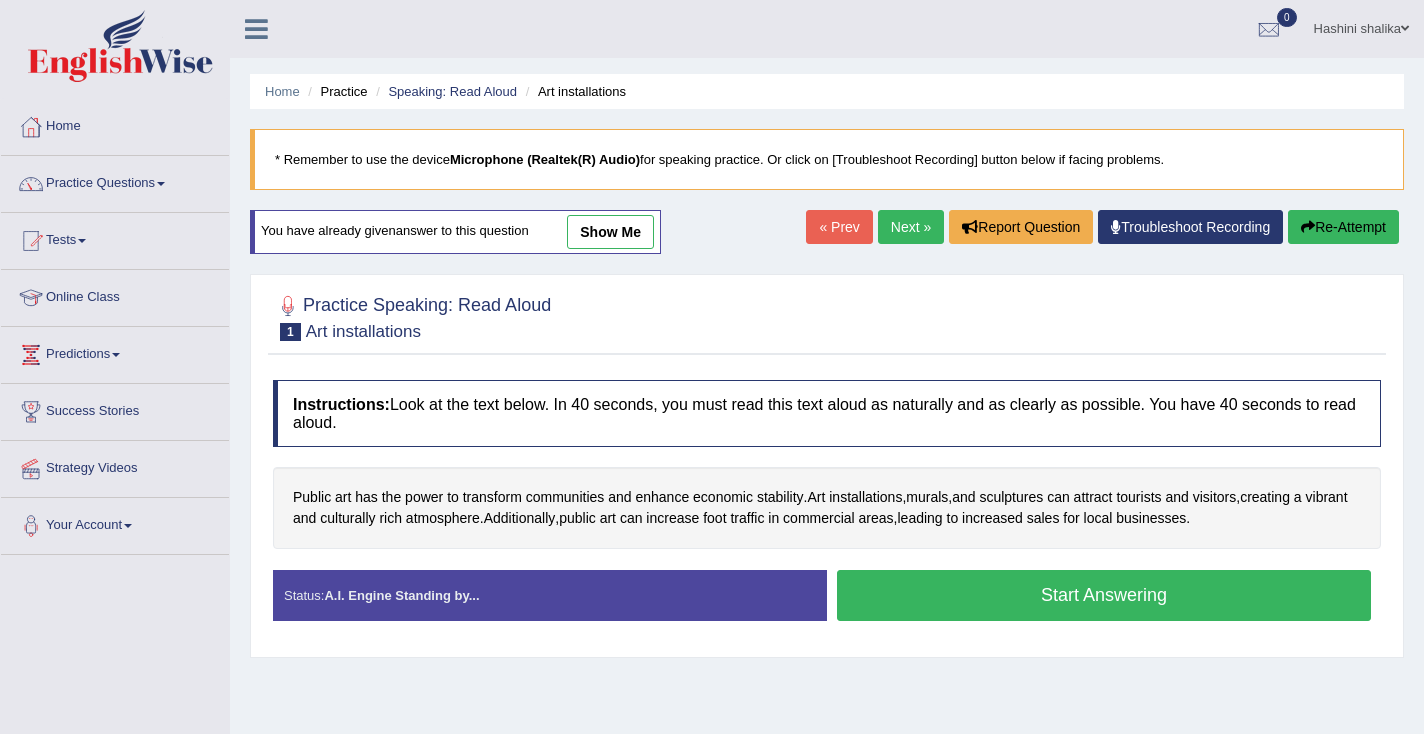 scroll, scrollTop: 190, scrollLeft: 0, axis: vertical 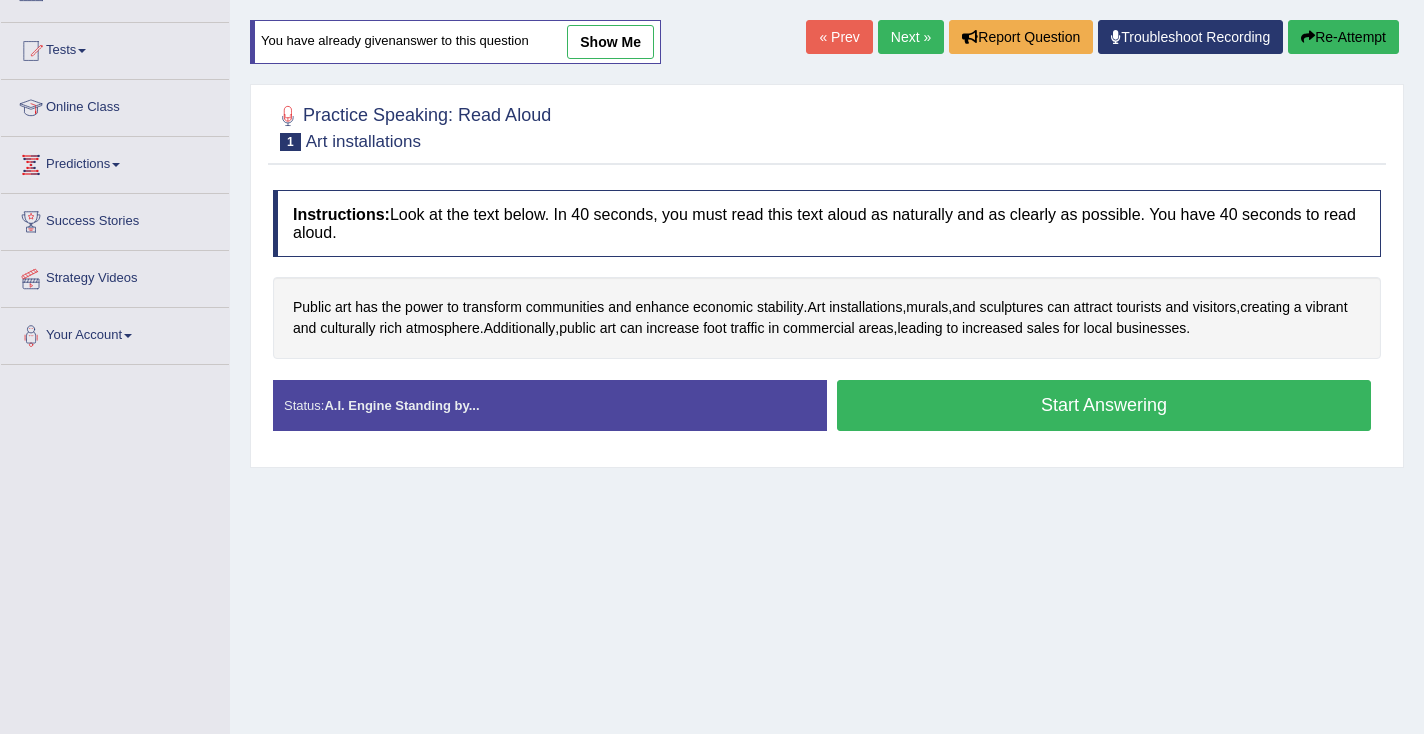click on "Start Answering" at bounding box center [1104, 405] 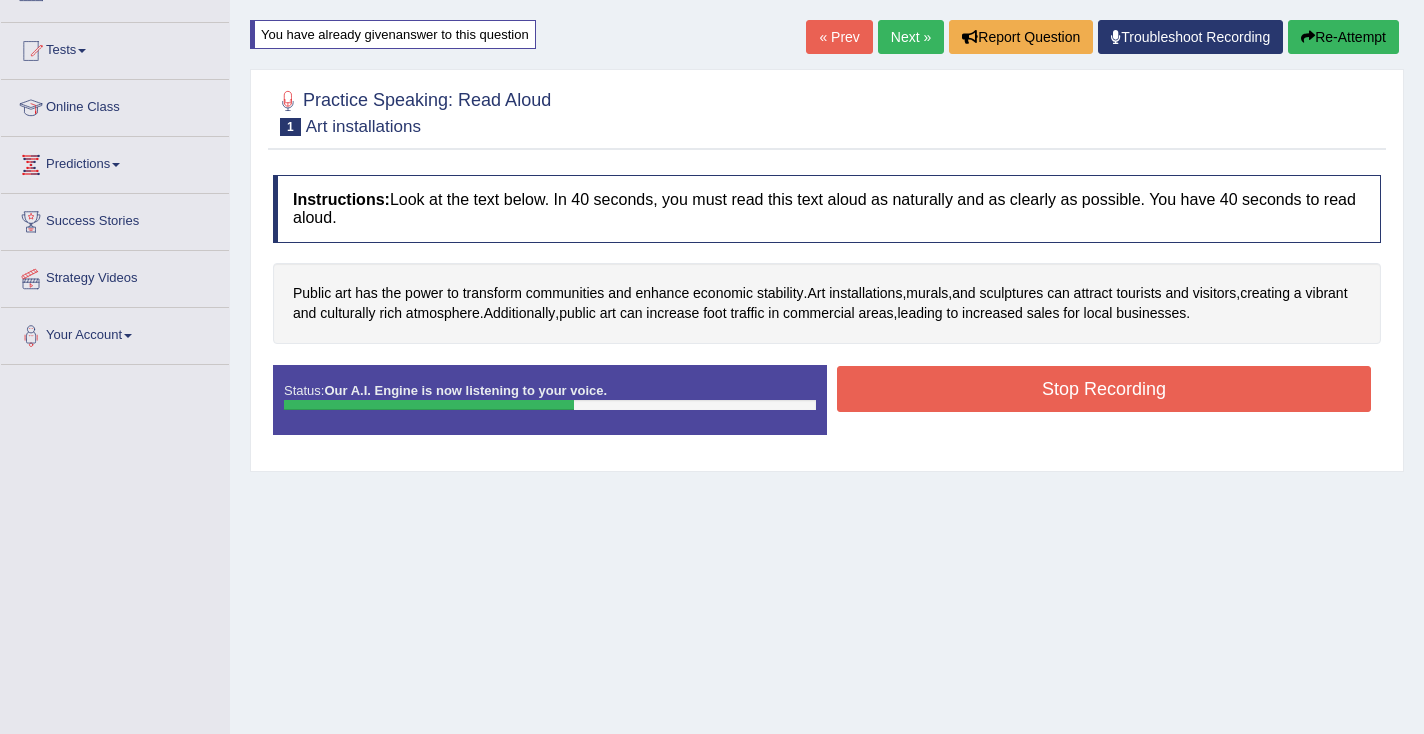 click on "Stop Recording" at bounding box center (1104, 389) 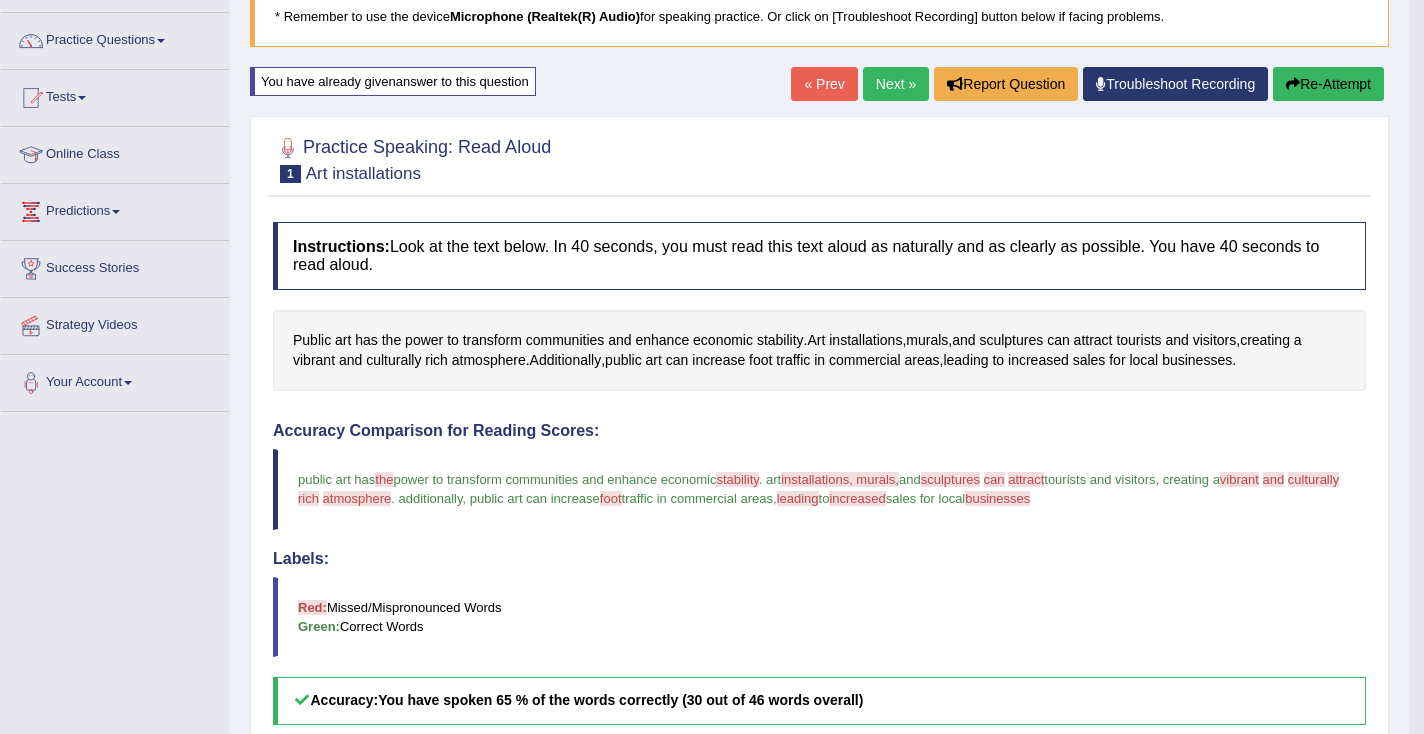 scroll, scrollTop: 141, scrollLeft: 0, axis: vertical 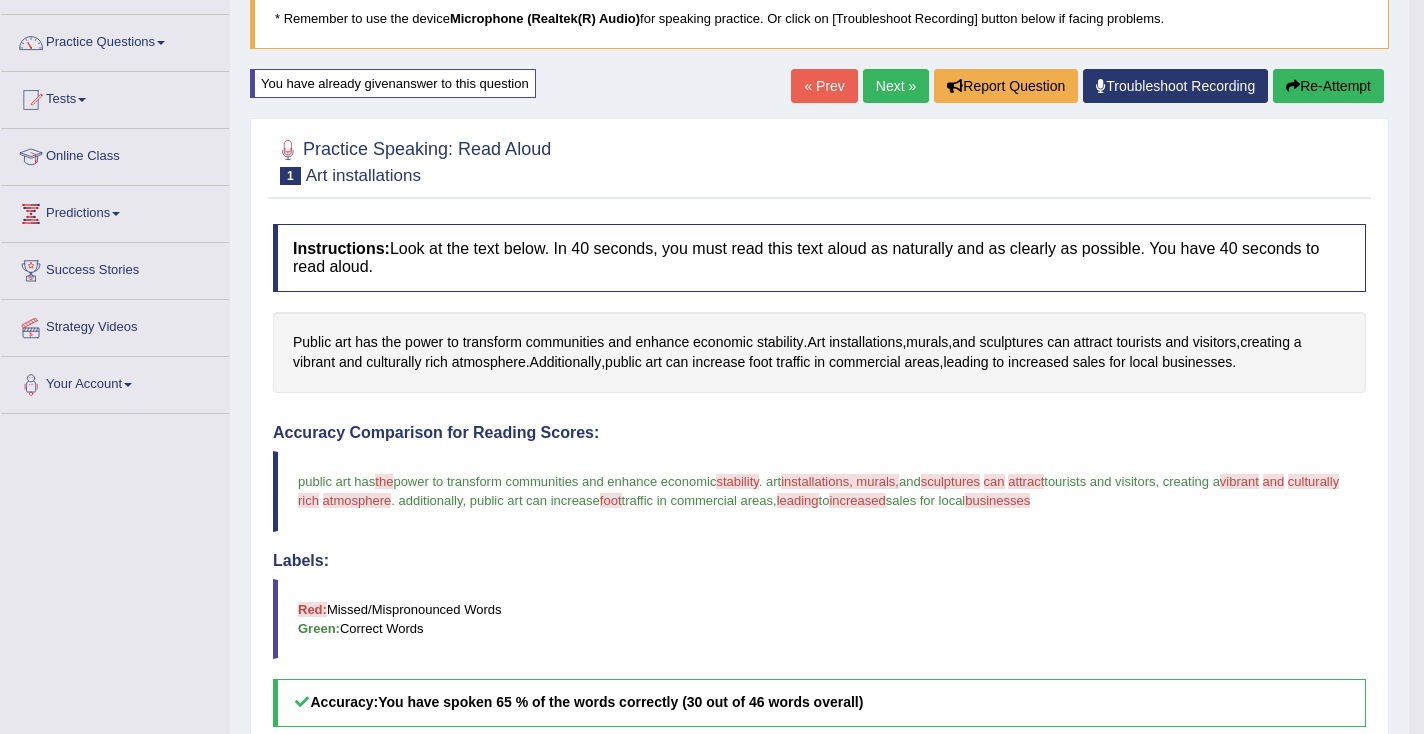 click on "Next »" at bounding box center (896, 86) 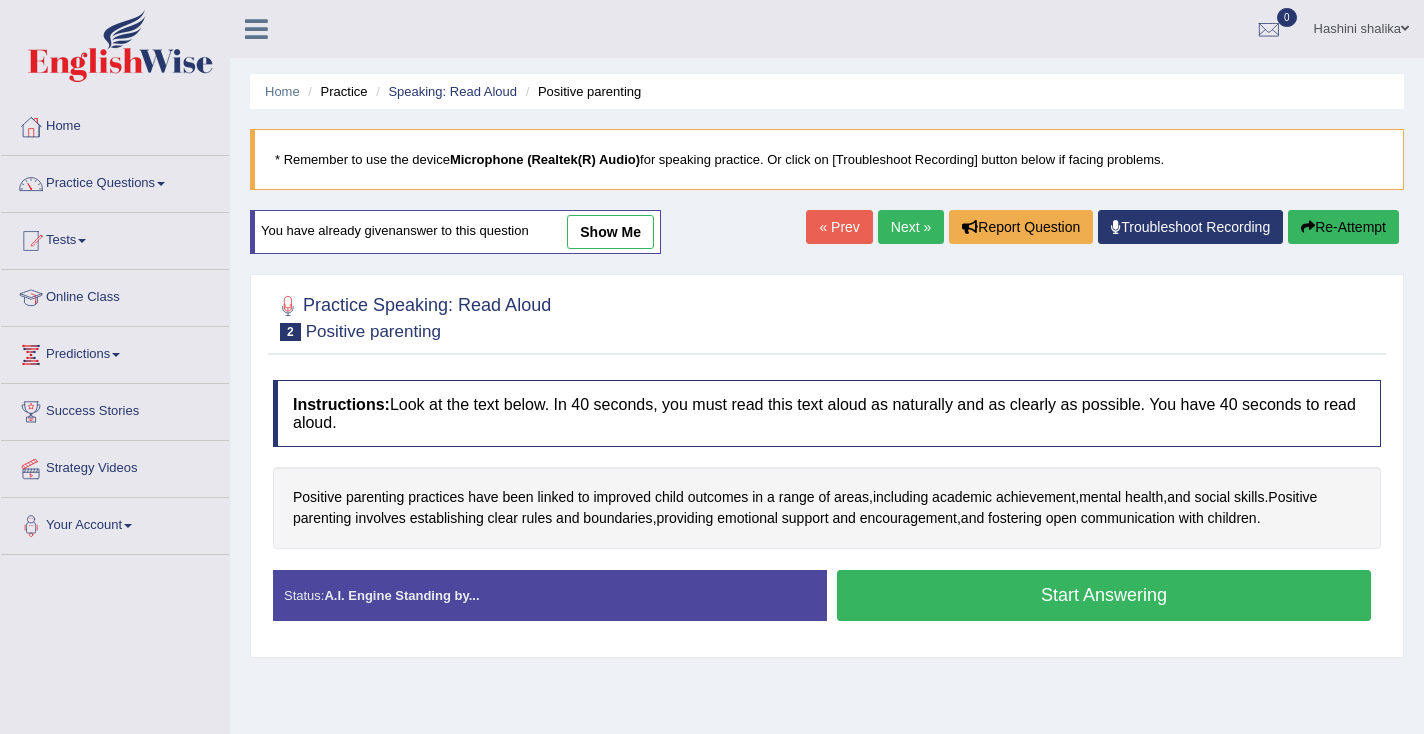 scroll, scrollTop: 0, scrollLeft: 0, axis: both 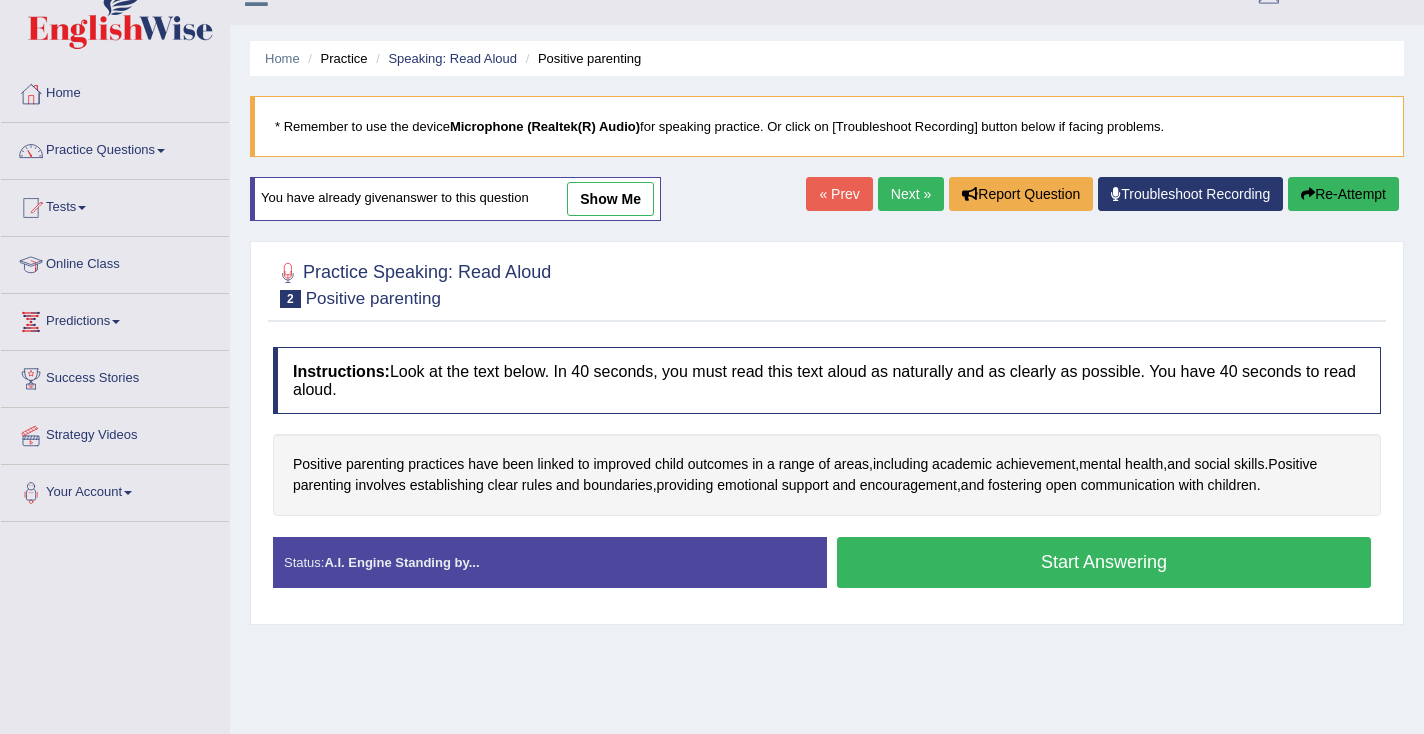 click on "Troubleshoot Recording" at bounding box center [1190, 194] 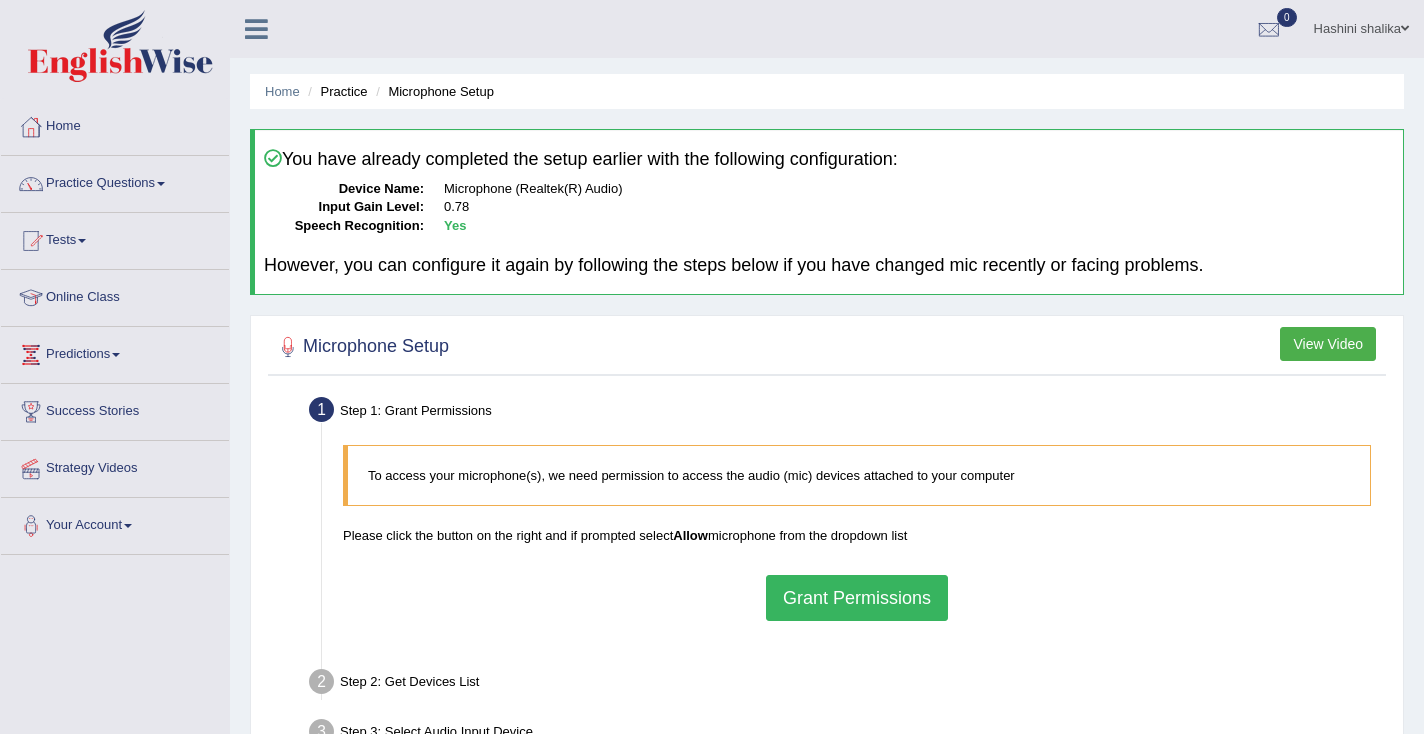 scroll, scrollTop: 0, scrollLeft: 0, axis: both 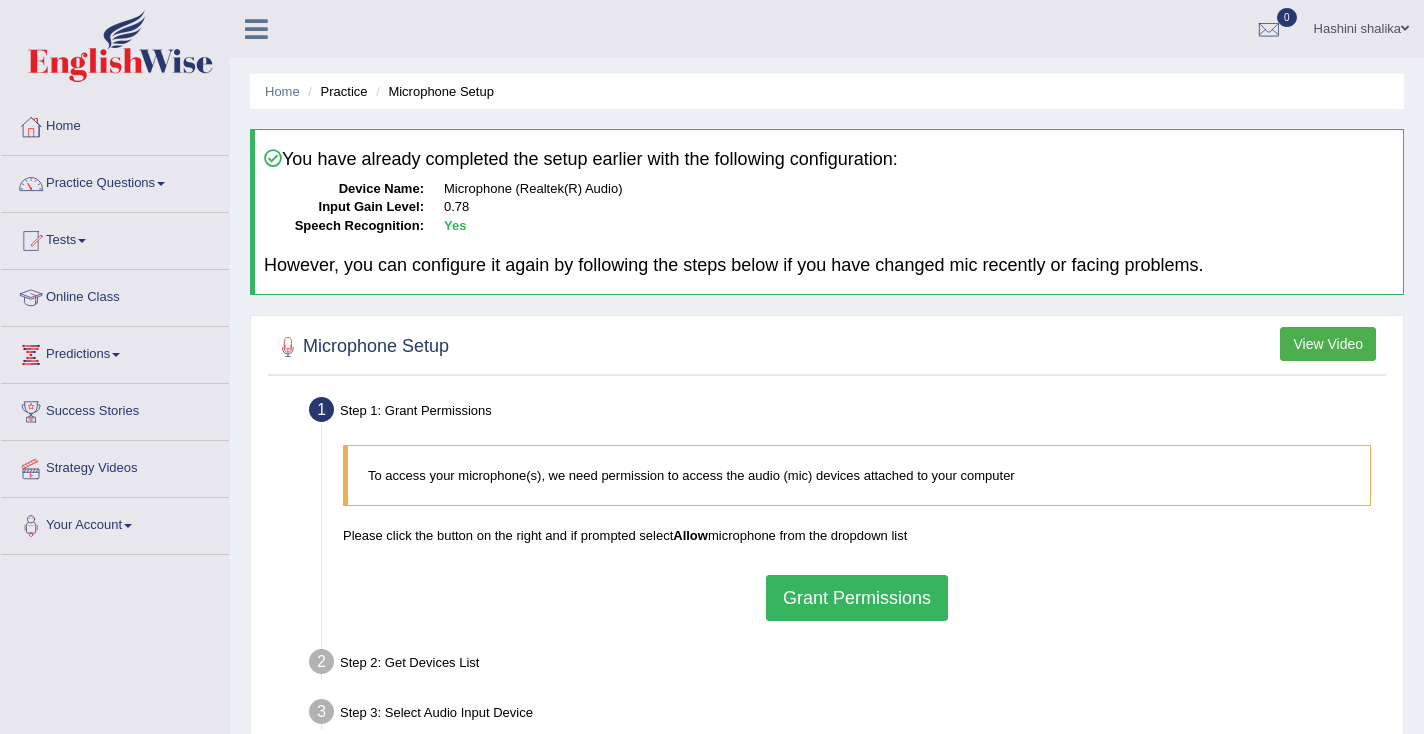 click on "Grant Permissions" at bounding box center [857, 598] 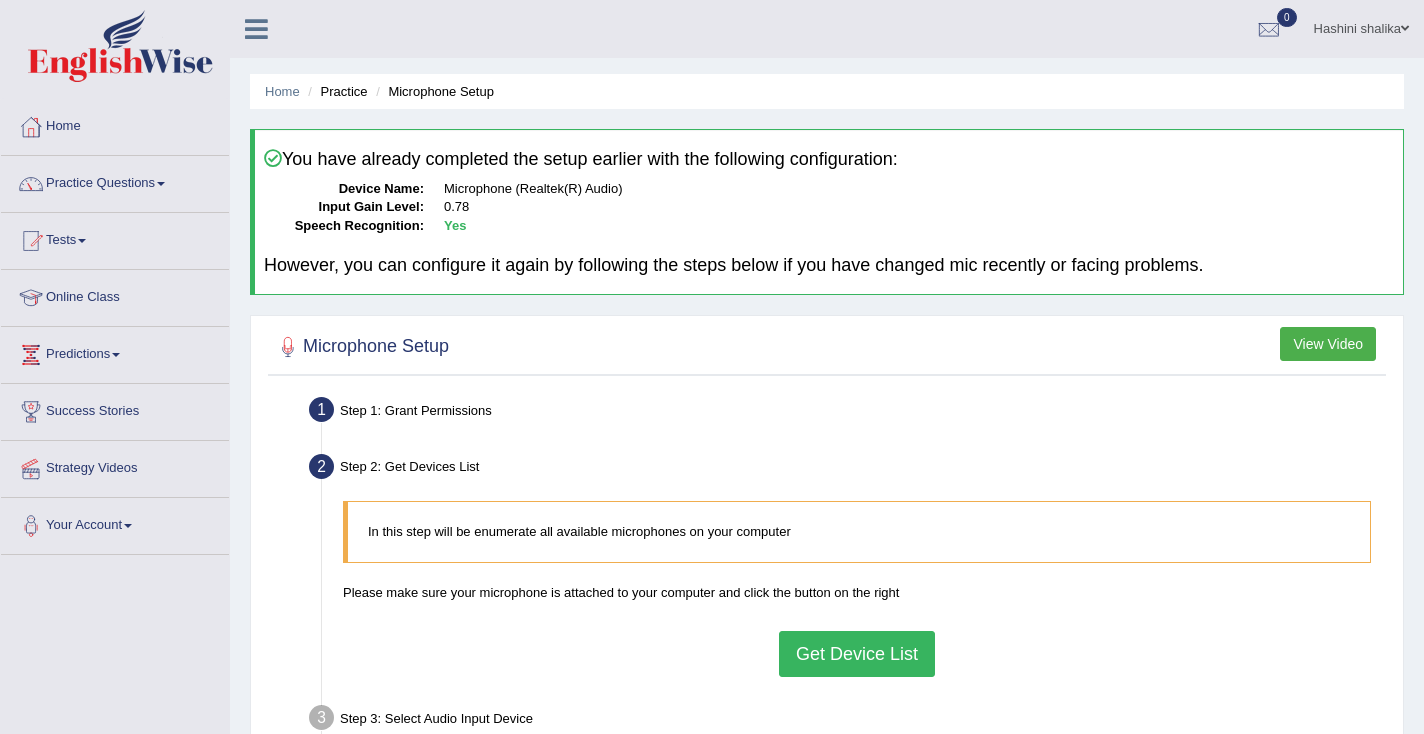 click on "Practice" at bounding box center [335, 91] 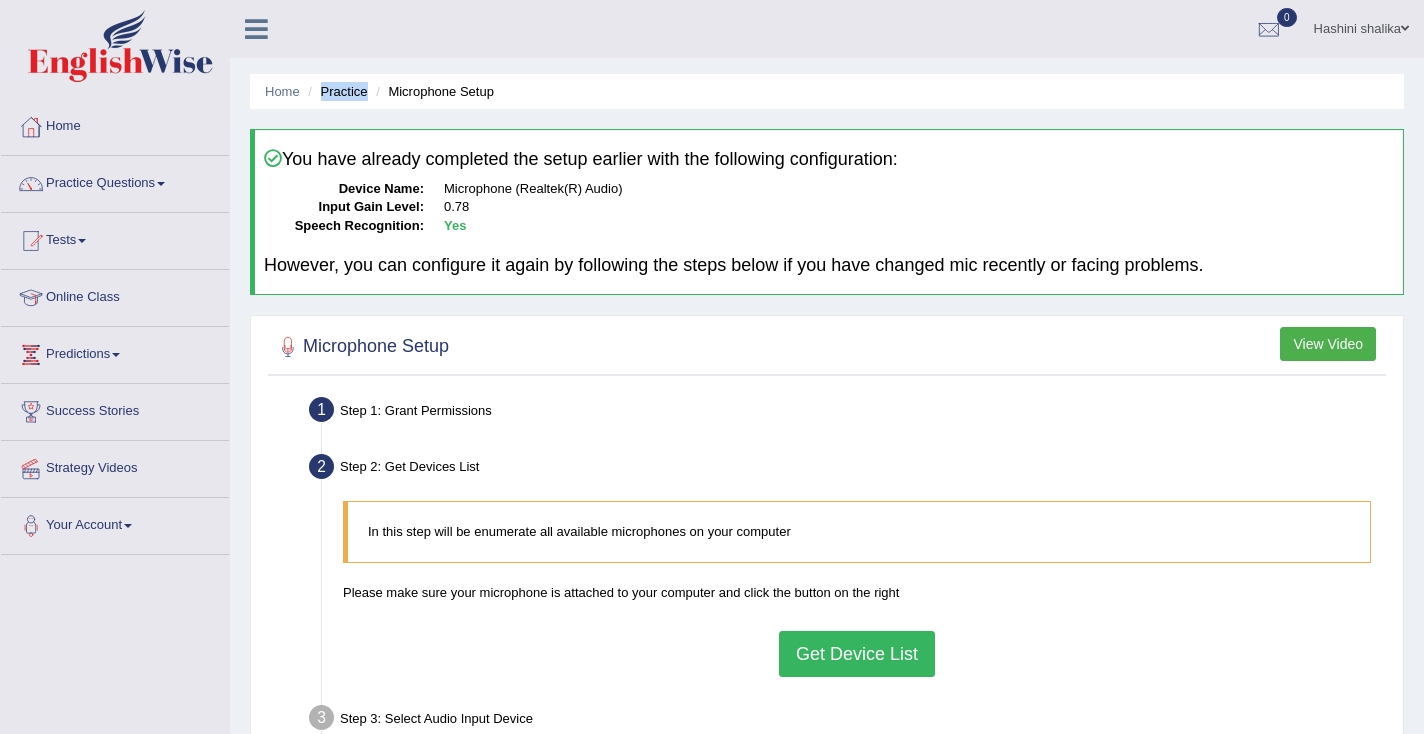 click on "Practice" at bounding box center [335, 91] 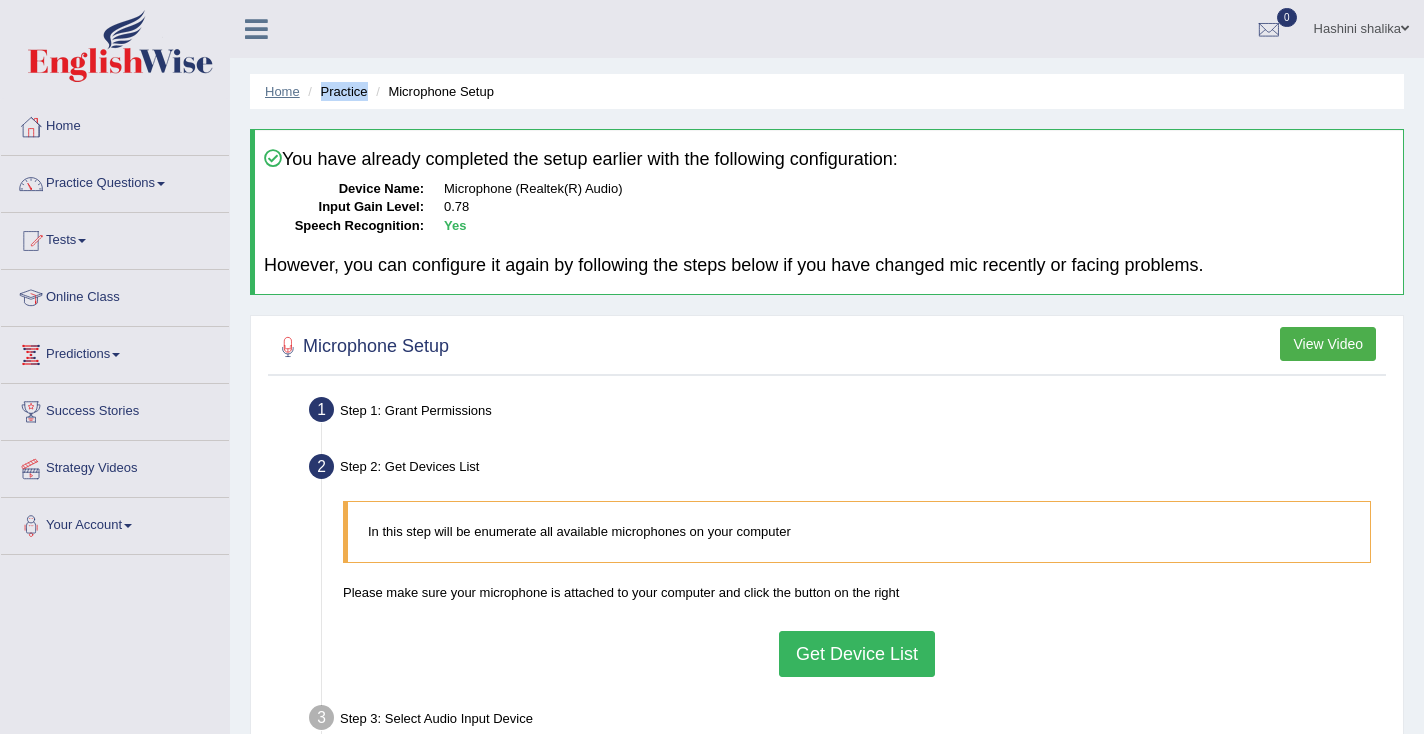 drag, startPoint x: 345, startPoint y: 95, endPoint x: 293, endPoint y: 95, distance: 52 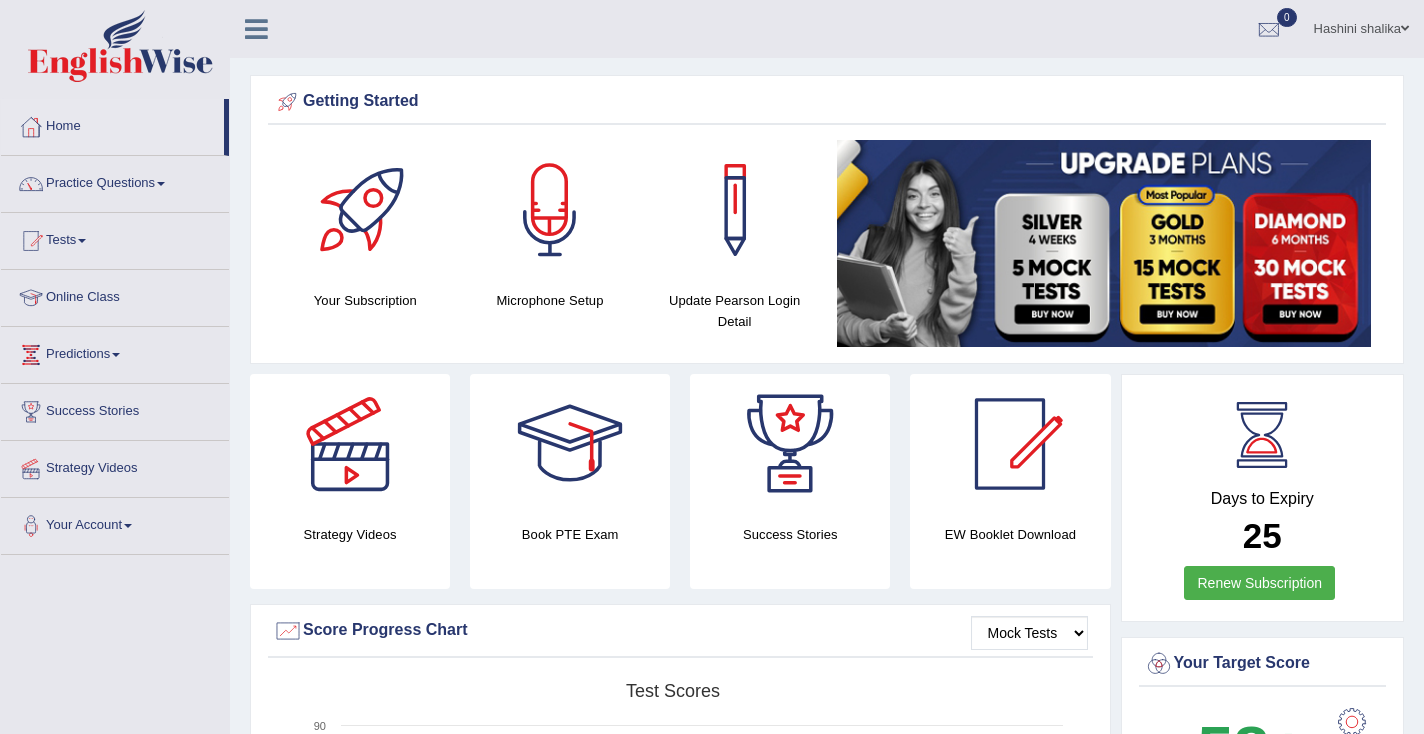 scroll, scrollTop: 0, scrollLeft: 0, axis: both 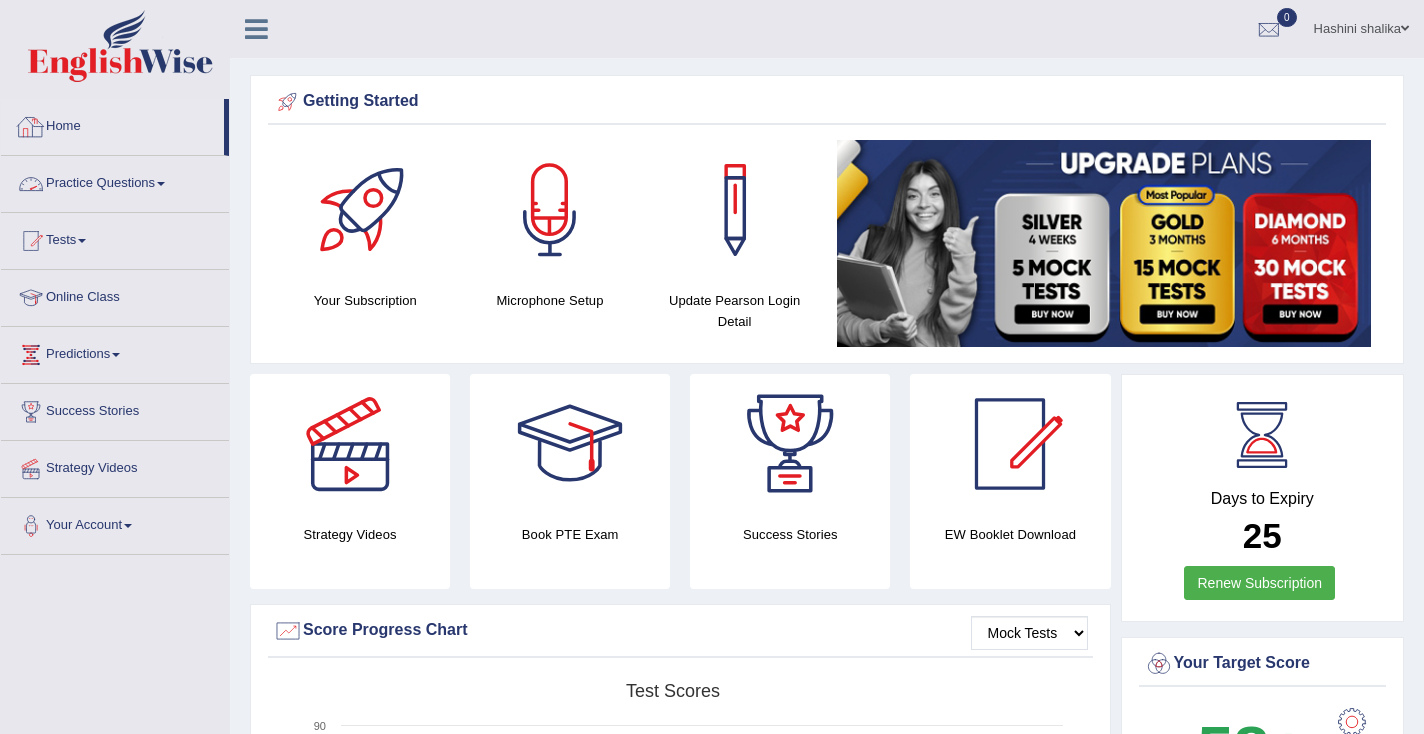 click on "Home" at bounding box center (112, 124) 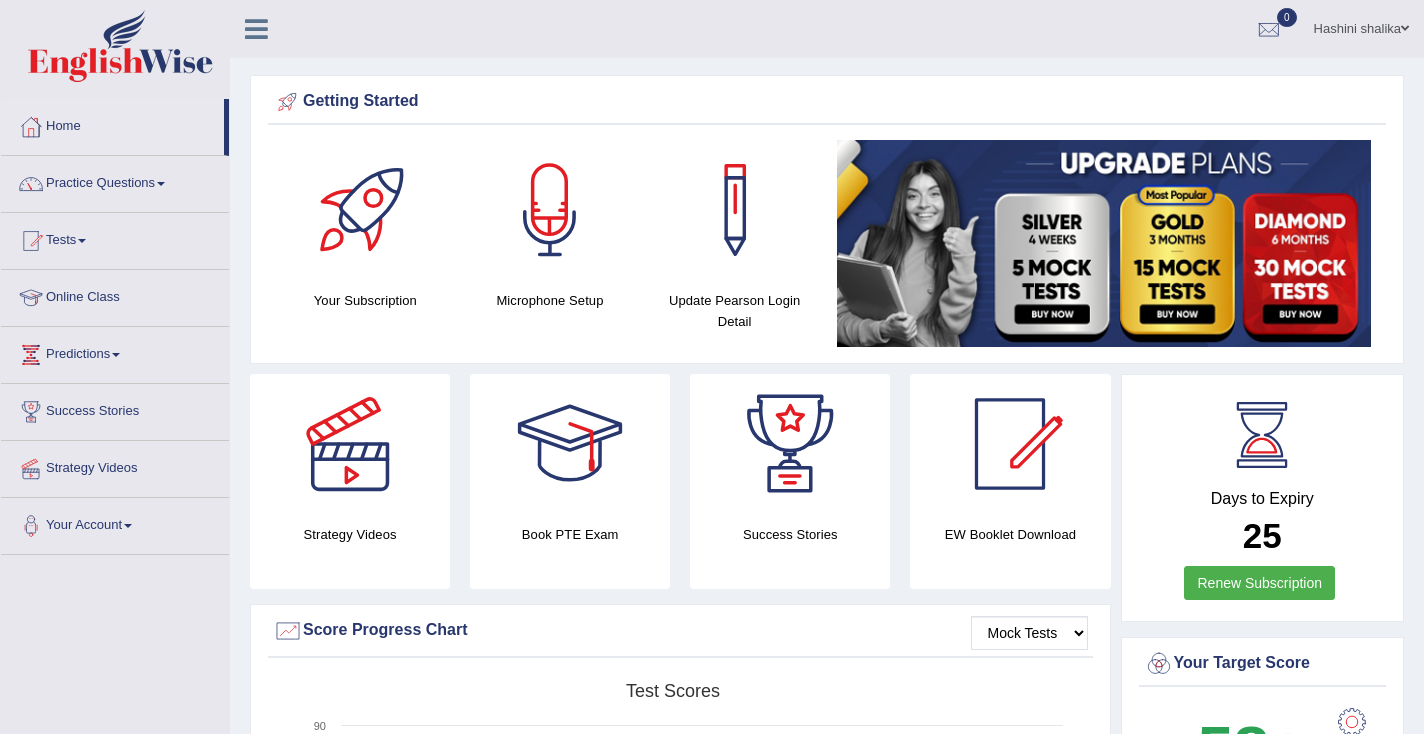 scroll, scrollTop: 0, scrollLeft: 0, axis: both 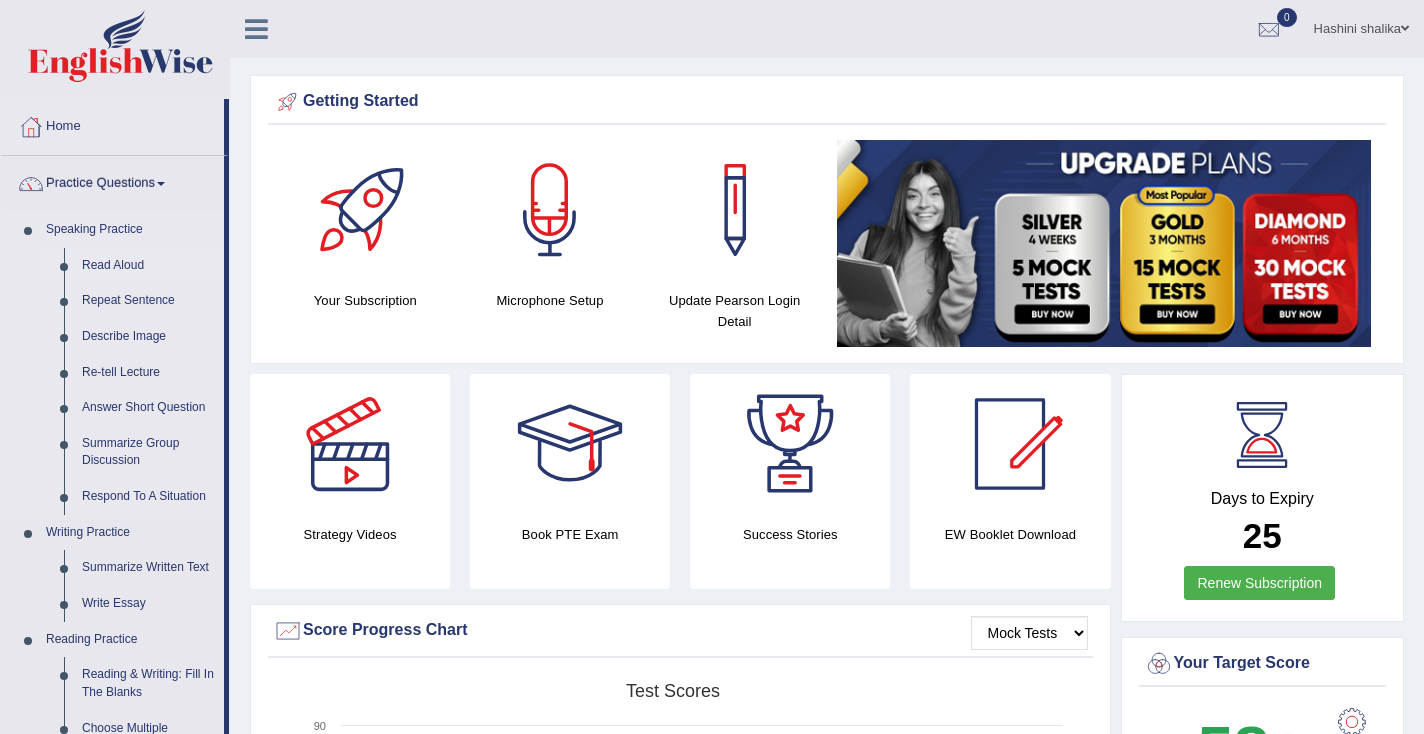 click on "Read Aloud" at bounding box center [148, 266] 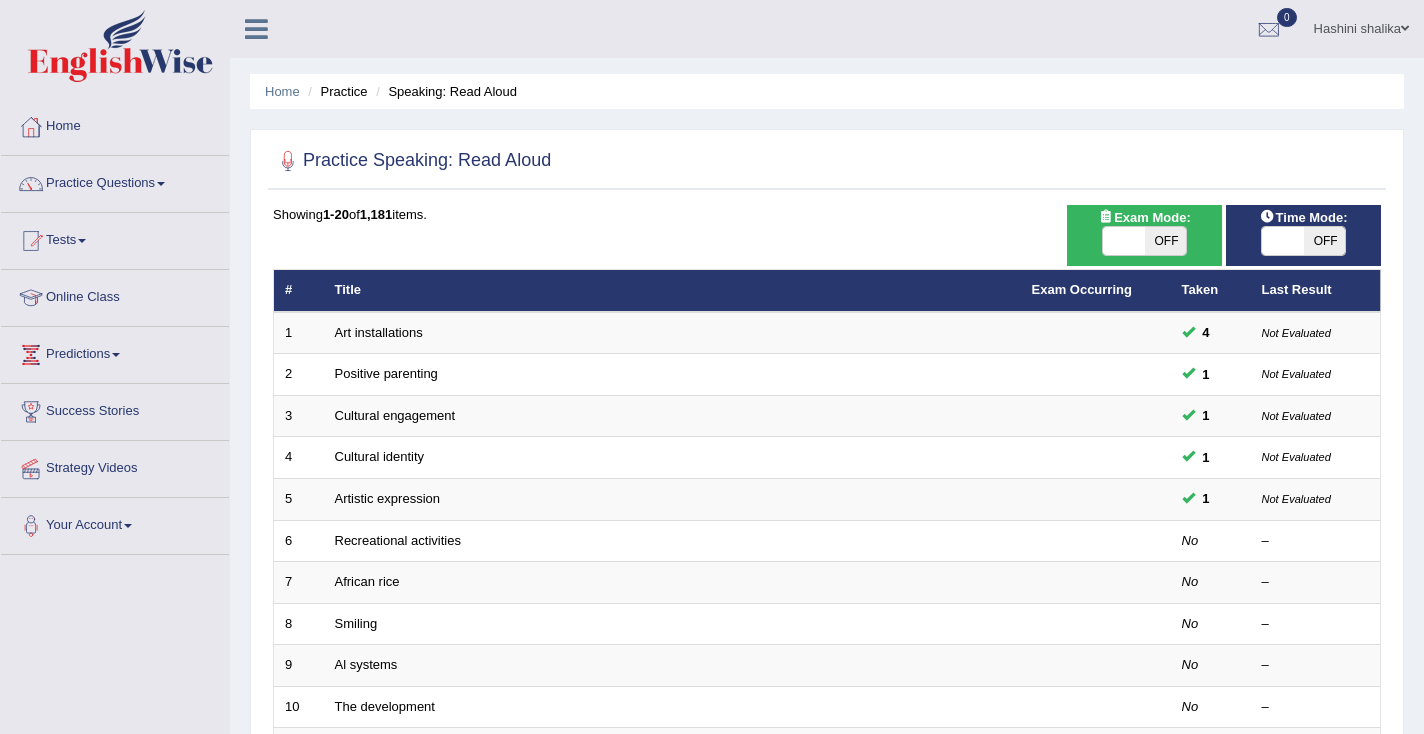 scroll, scrollTop: 0, scrollLeft: 0, axis: both 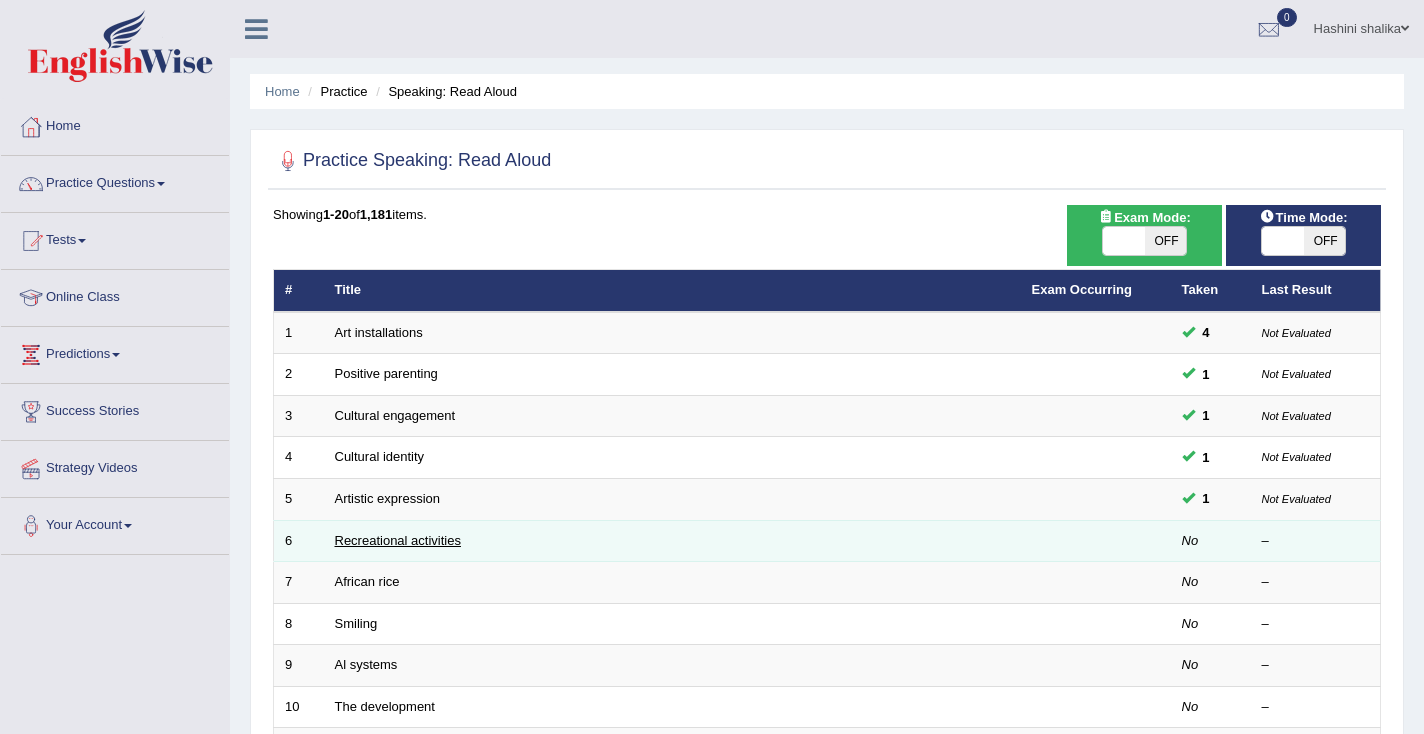 click on "Recreational activities" at bounding box center (398, 540) 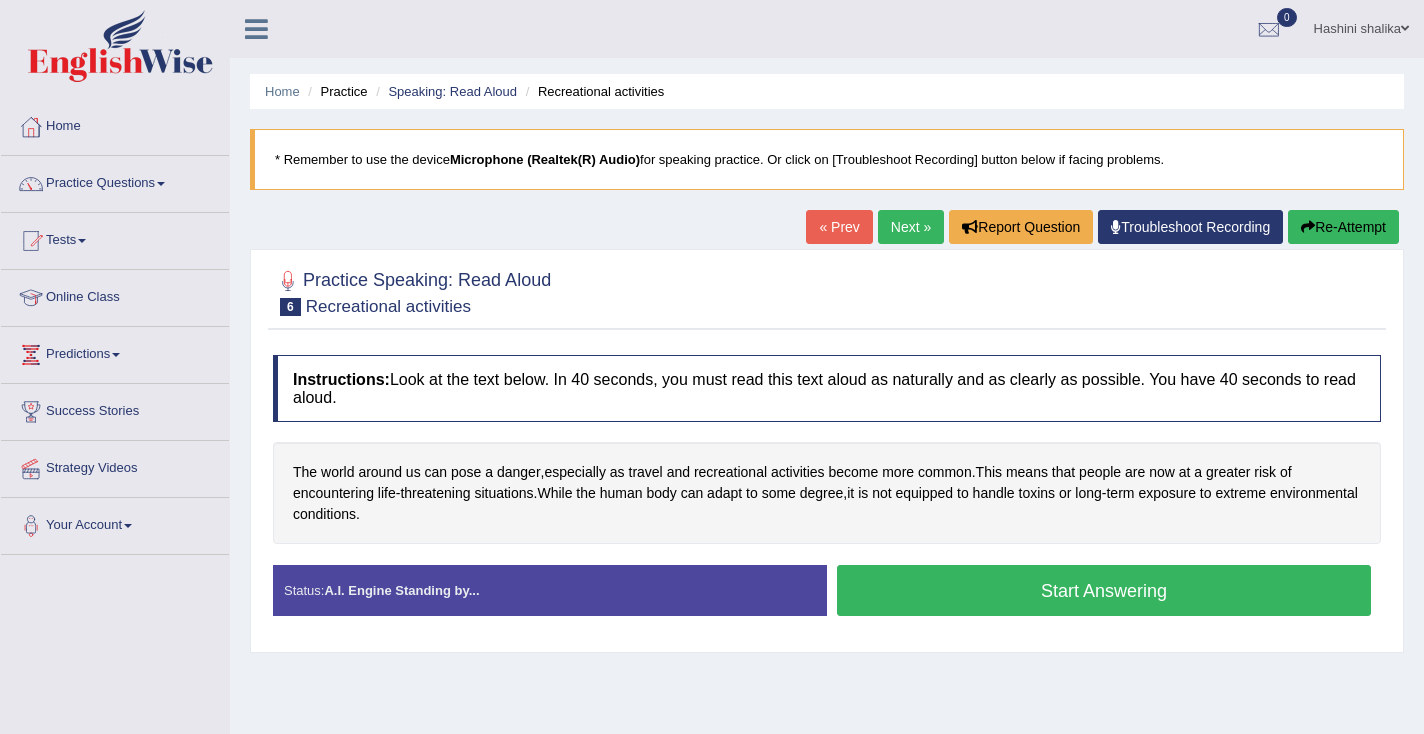scroll, scrollTop: 0, scrollLeft: 0, axis: both 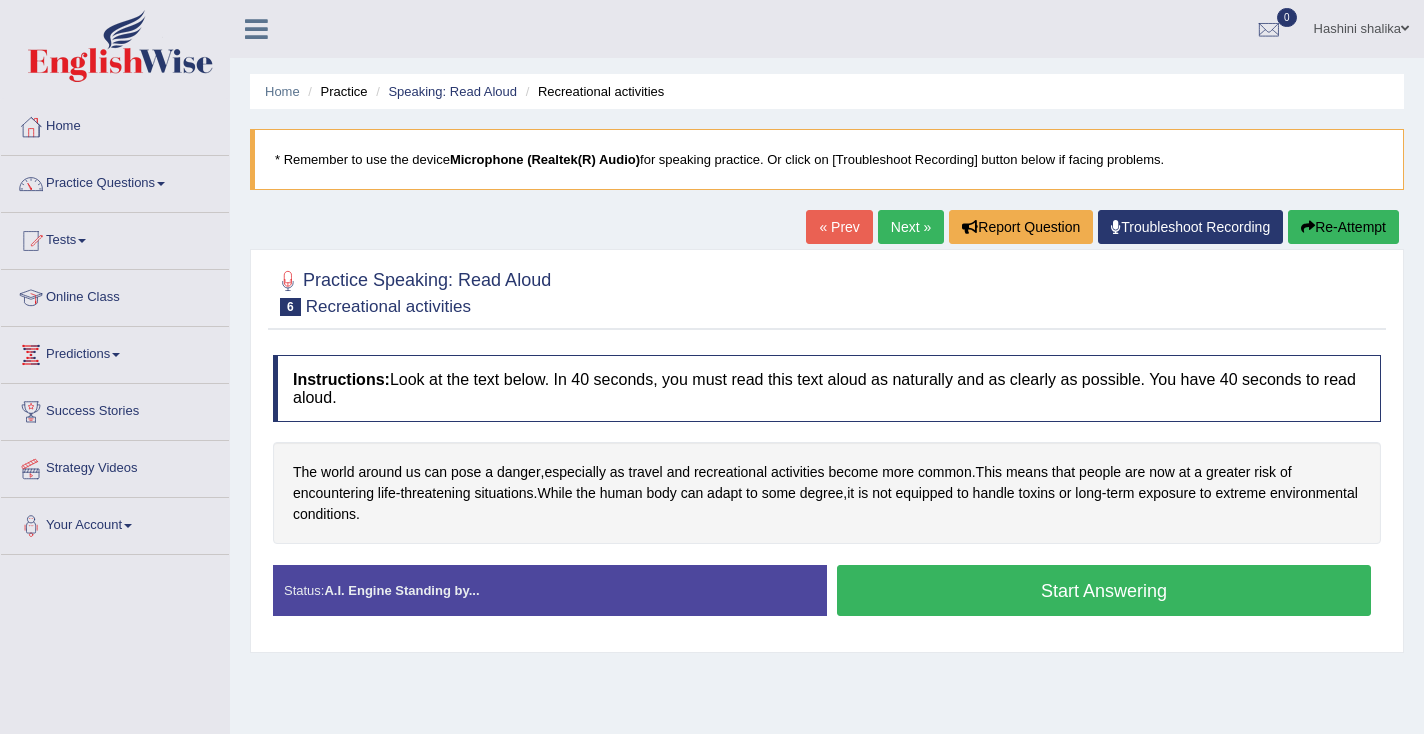click on "Start Answering" at bounding box center (1104, 590) 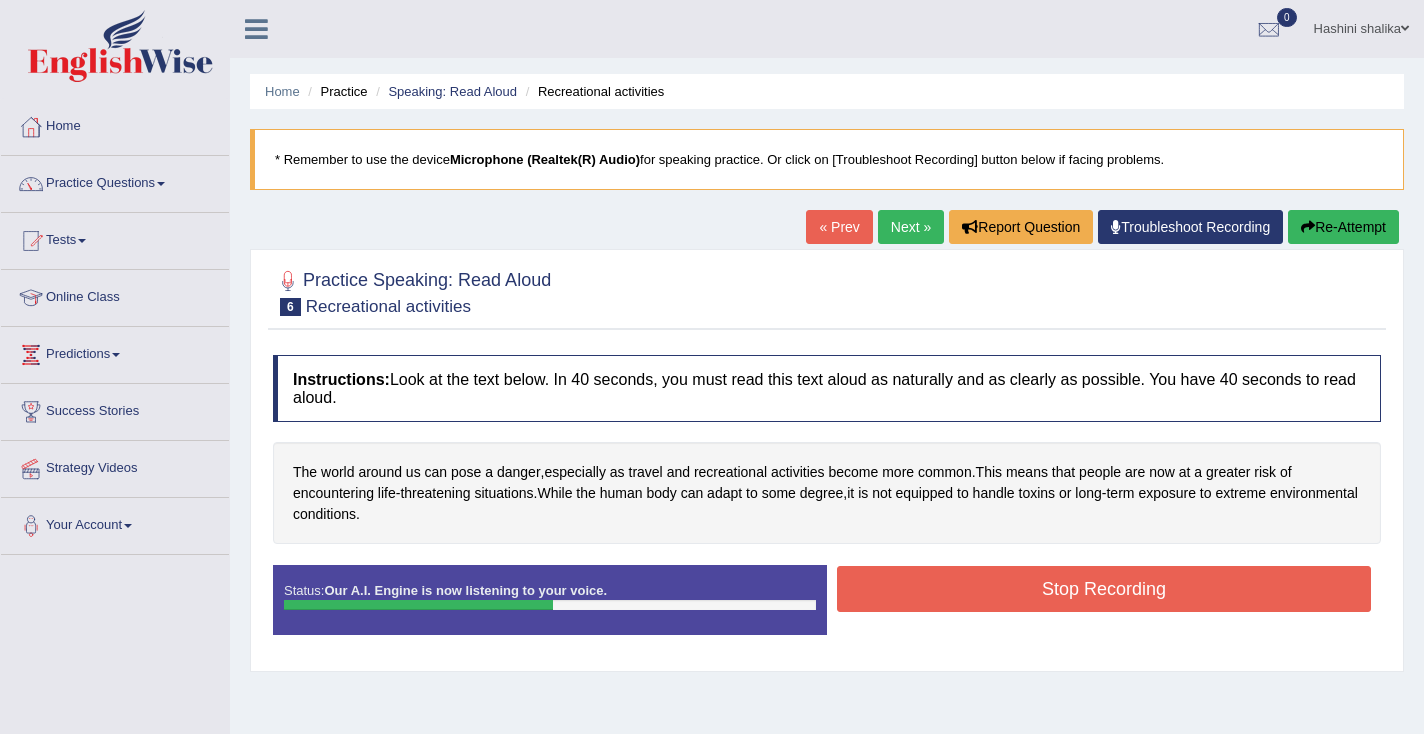 click on "Stop Recording" at bounding box center (1104, 589) 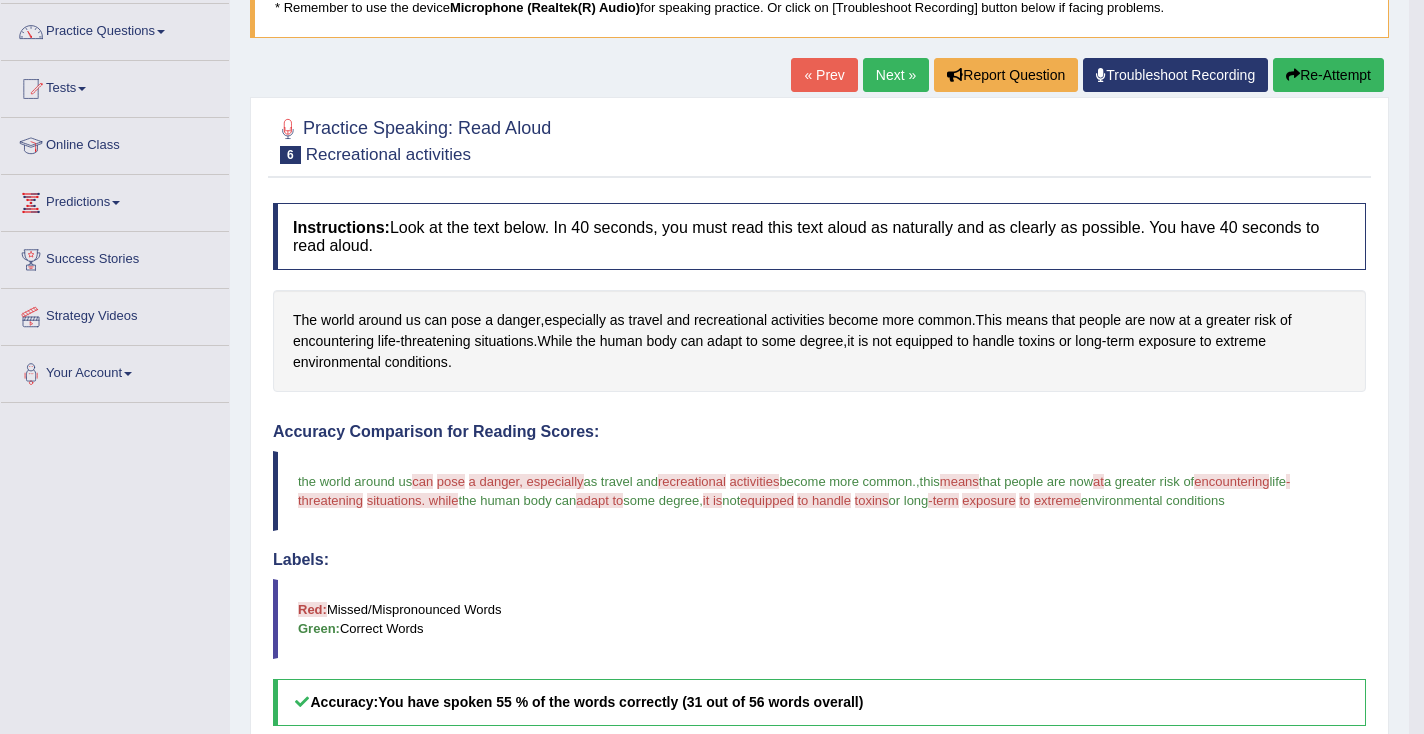 scroll, scrollTop: 154, scrollLeft: 0, axis: vertical 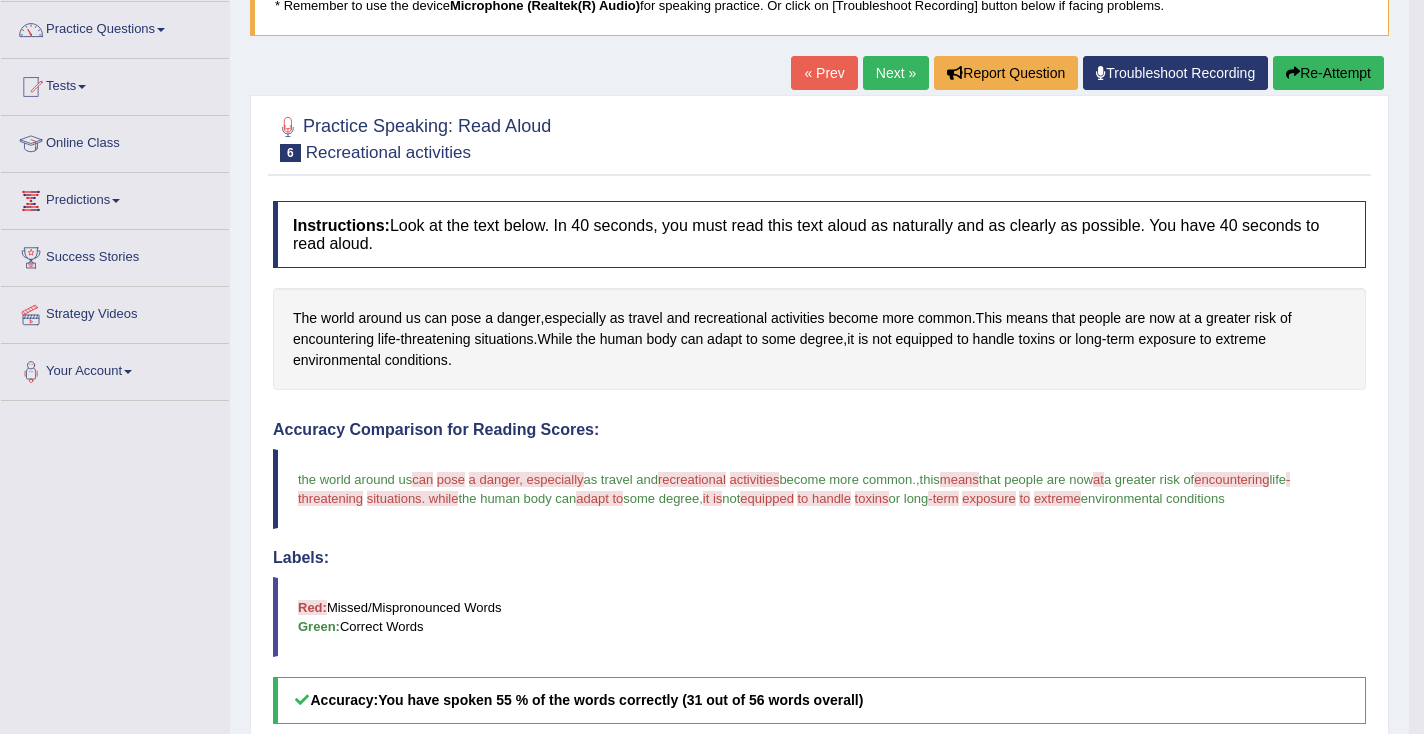 click on "Next »" at bounding box center [896, 73] 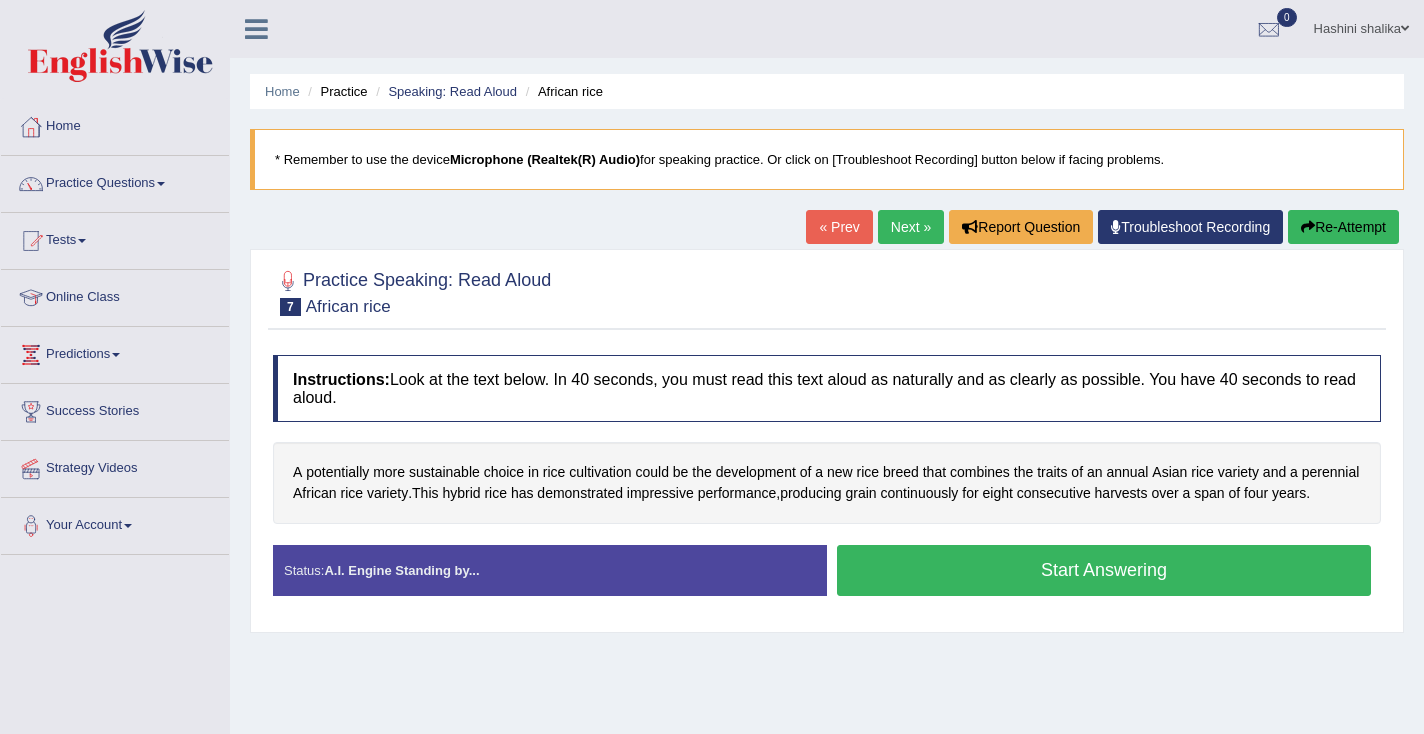 scroll, scrollTop: 0, scrollLeft: 0, axis: both 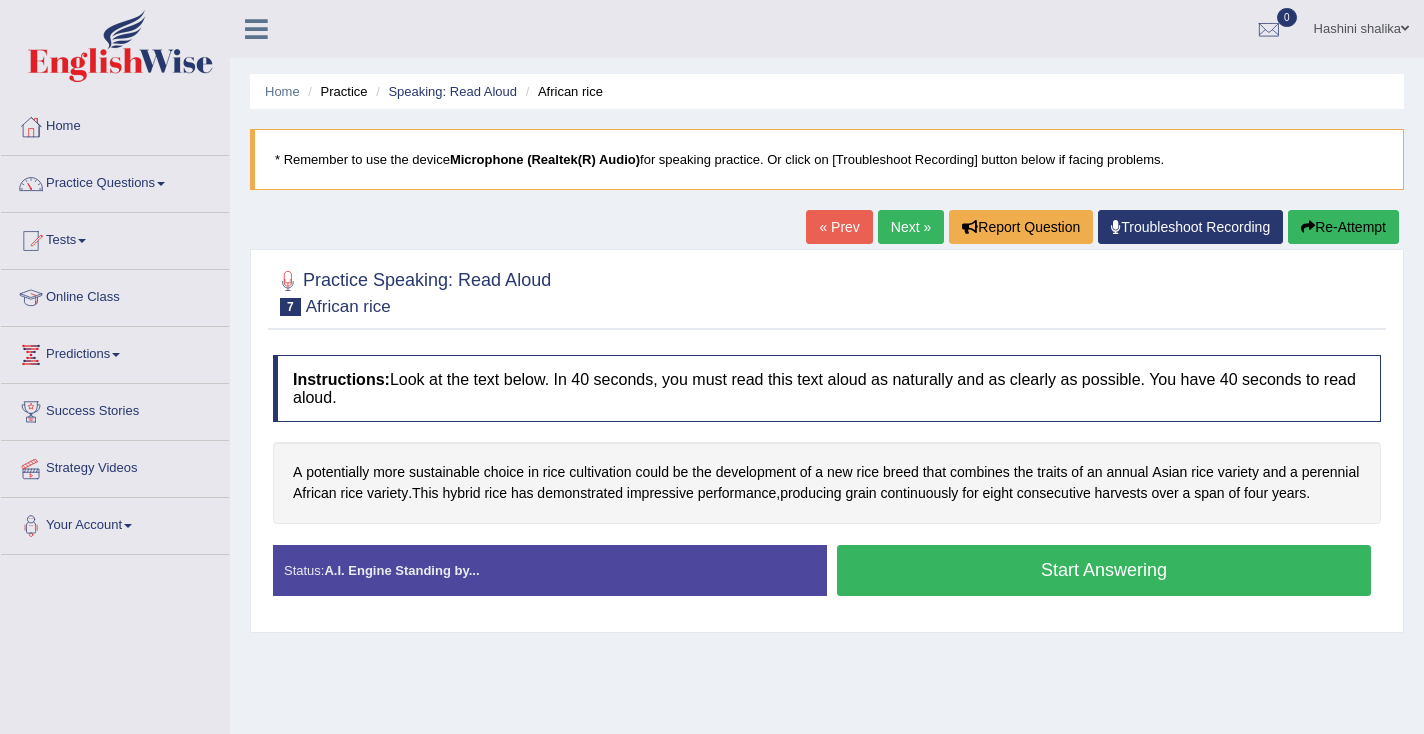 click on "Start Answering" at bounding box center [1104, 570] 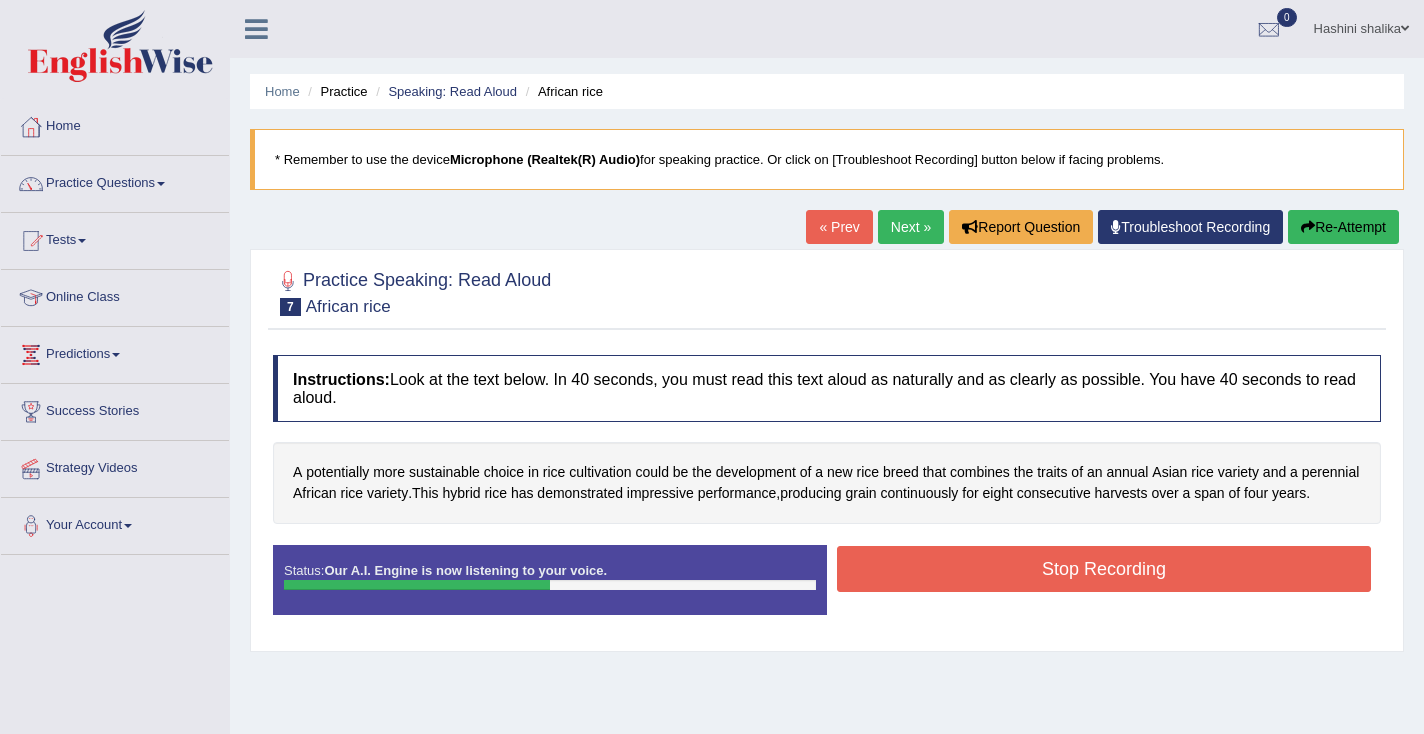 click on "Stop Recording" at bounding box center [1104, 569] 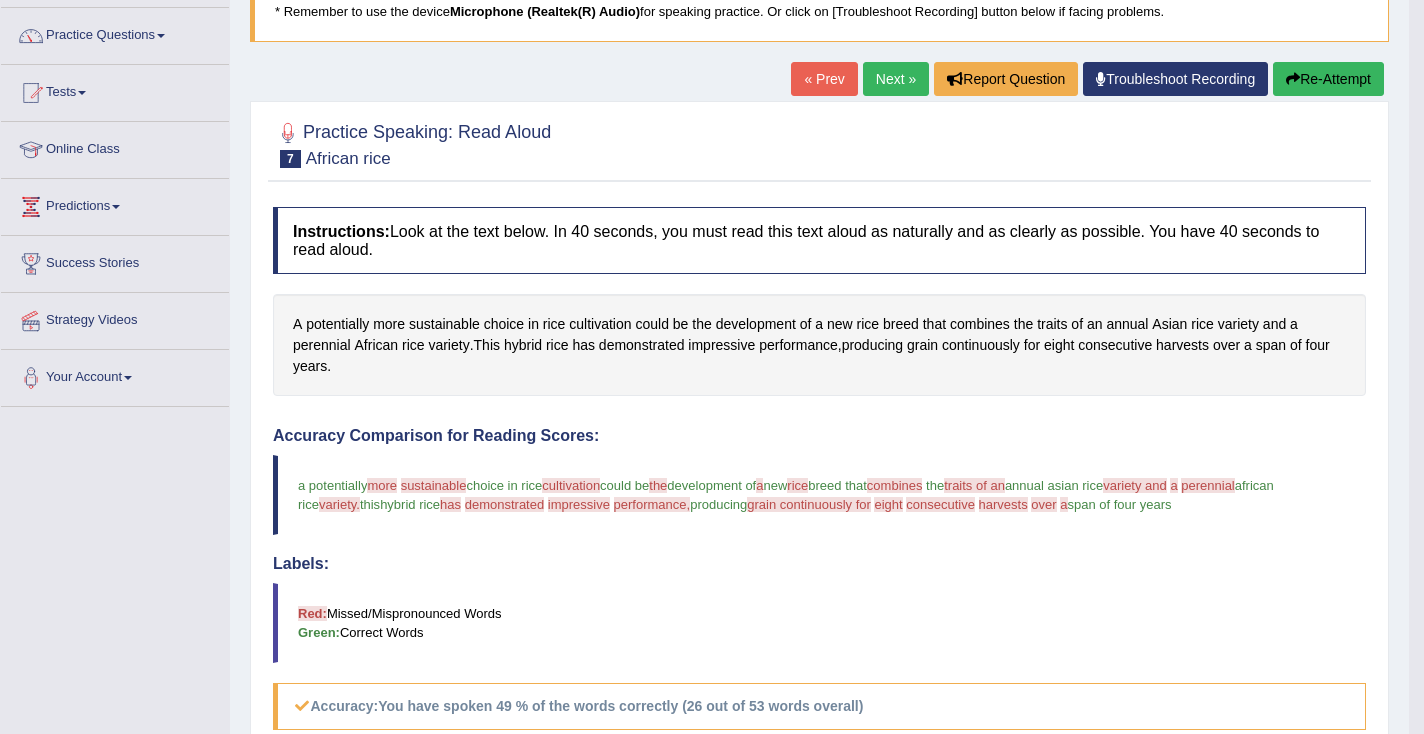 scroll, scrollTop: 144, scrollLeft: 0, axis: vertical 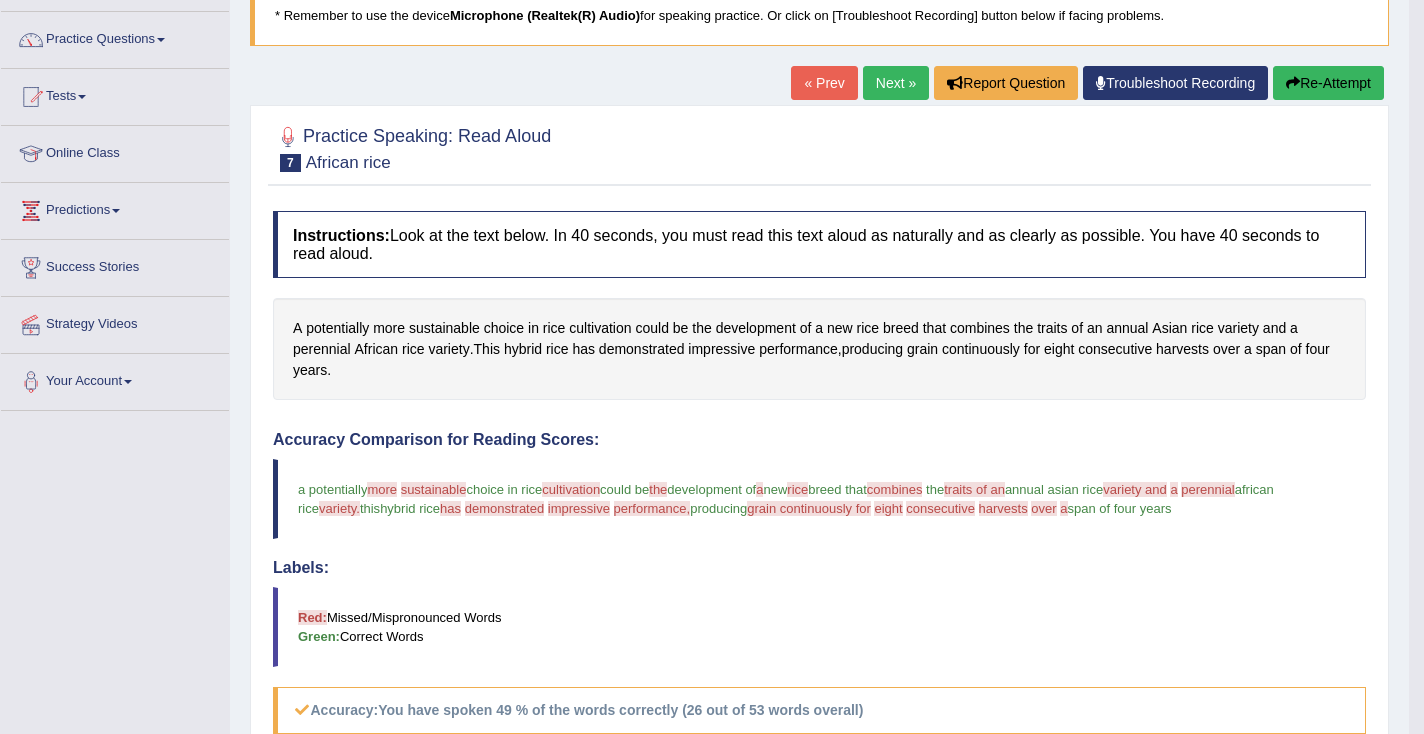 click on "Re-Attempt" at bounding box center (1328, 83) 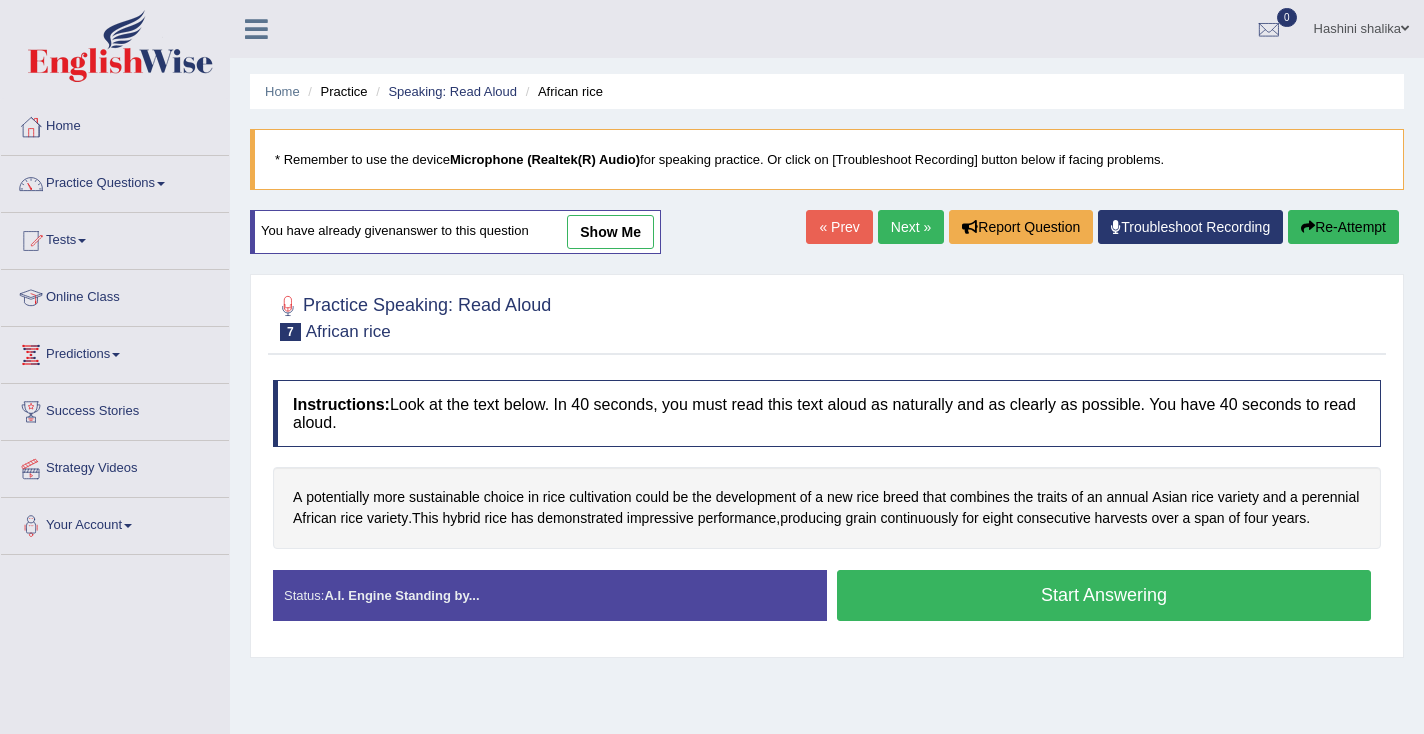 scroll, scrollTop: 160, scrollLeft: 0, axis: vertical 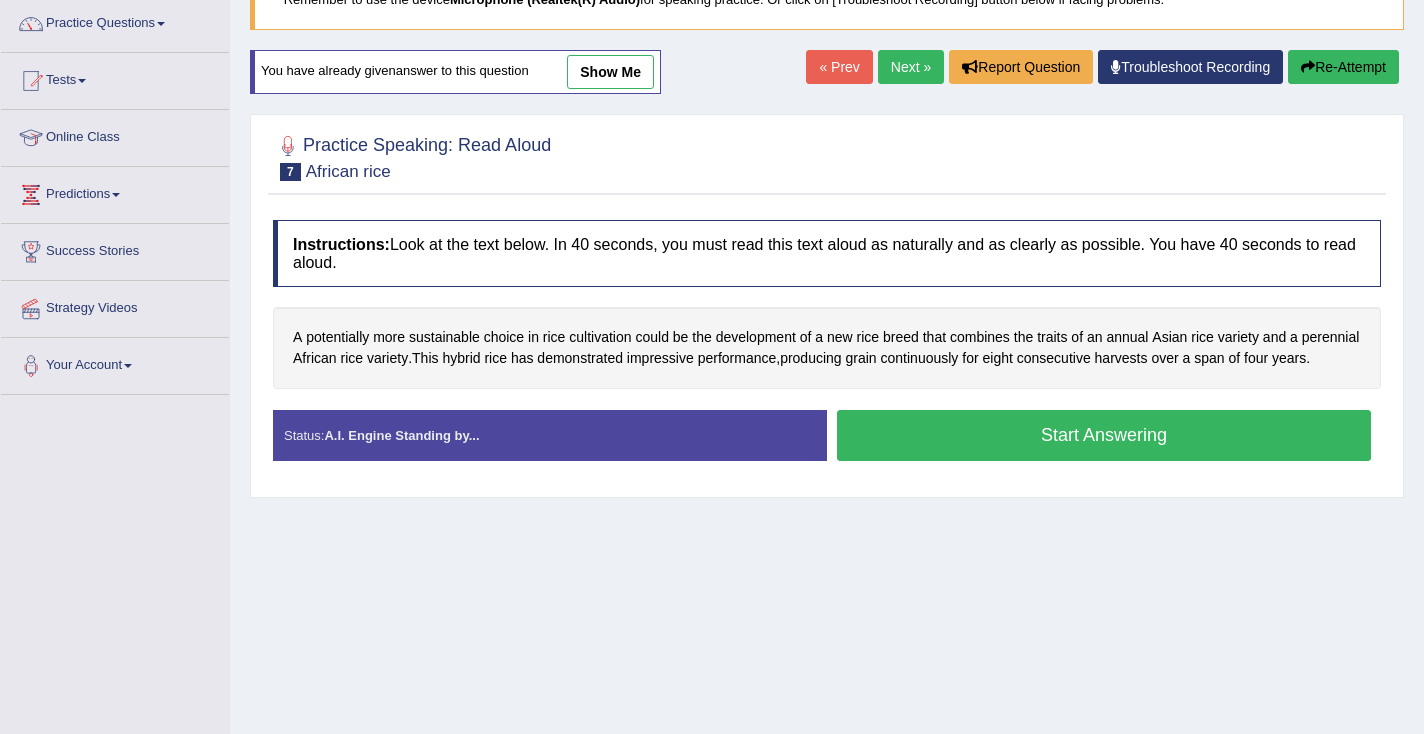 click on "Re-Attempt" at bounding box center [1343, 67] 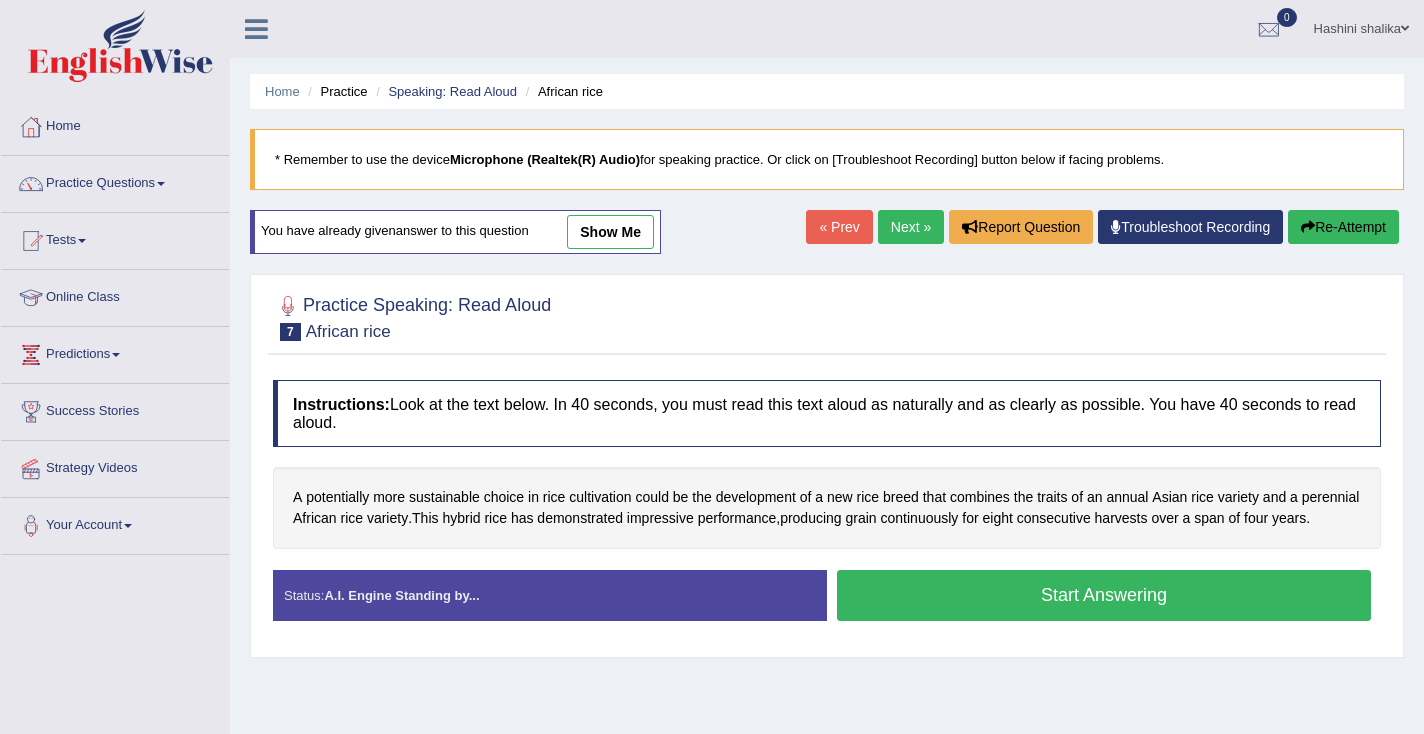 scroll, scrollTop: 167, scrollLeft: 0, axis: vertical 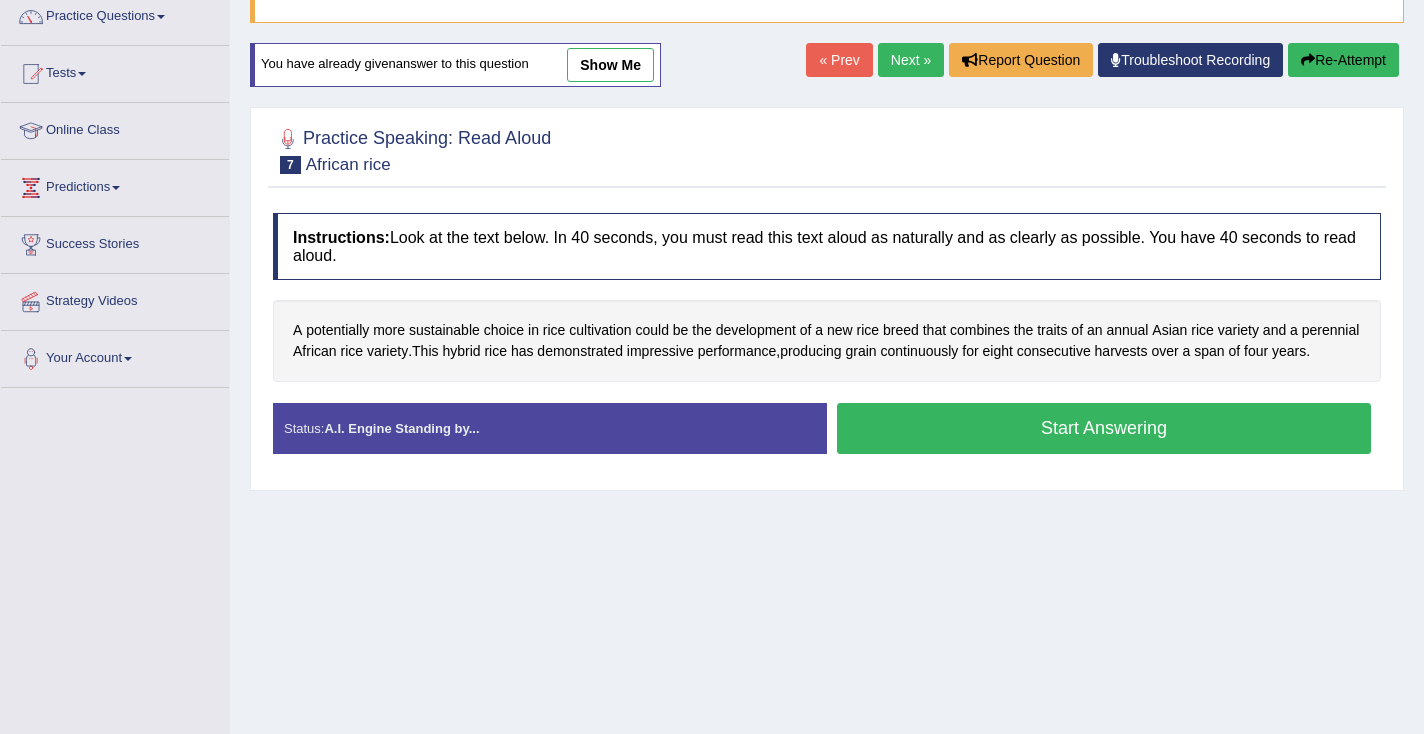 click on "Next »" at bounding box center [911, 60] 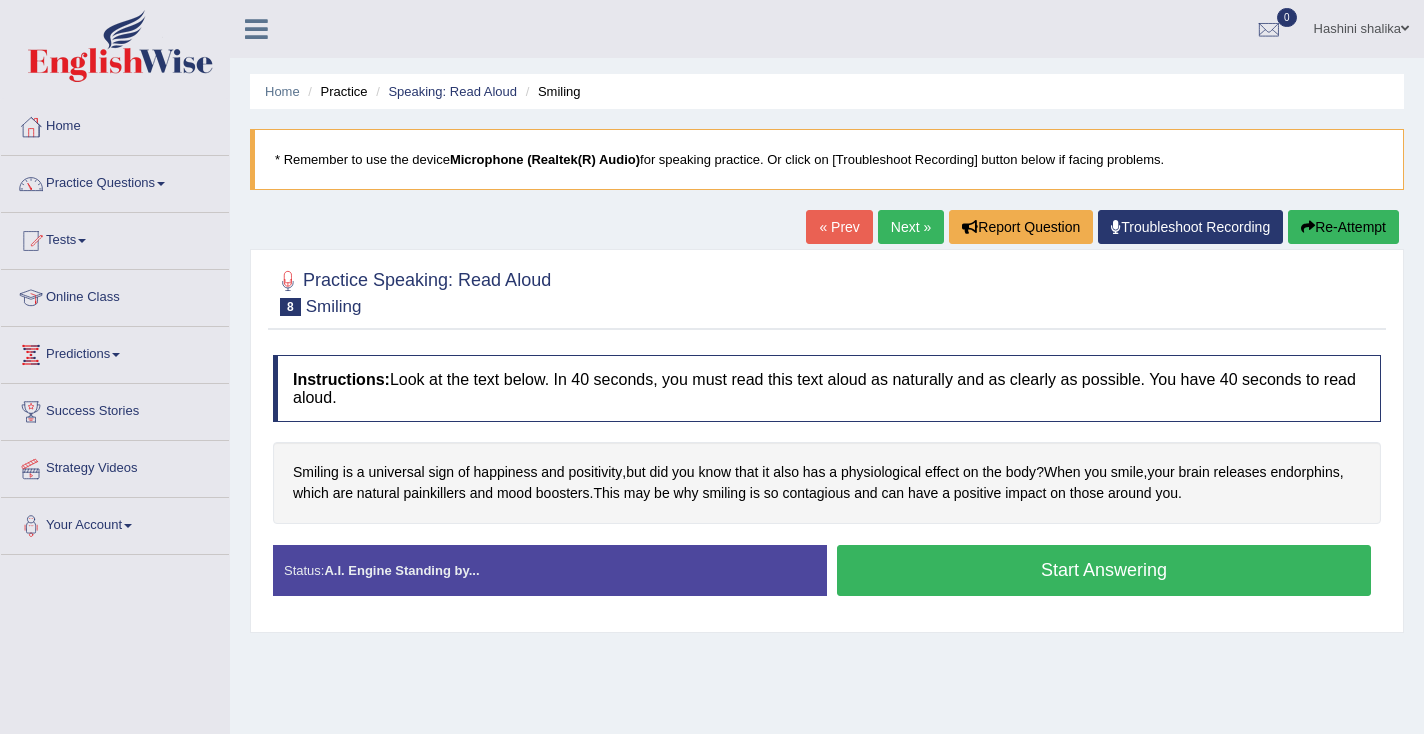scroll, scrollTop: 0, scrollLeft: 0, axis: both 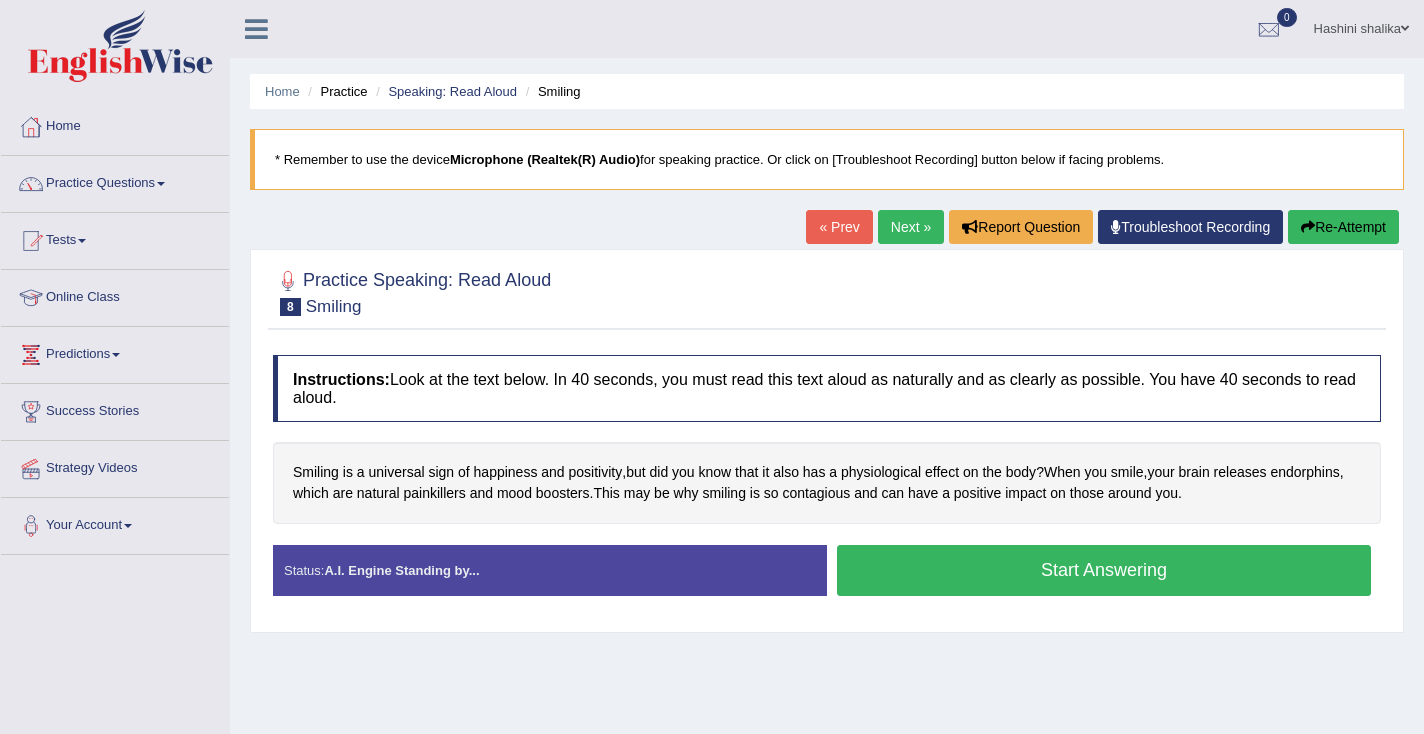 click on "Start Answering" at bounding box center (1104, 570) 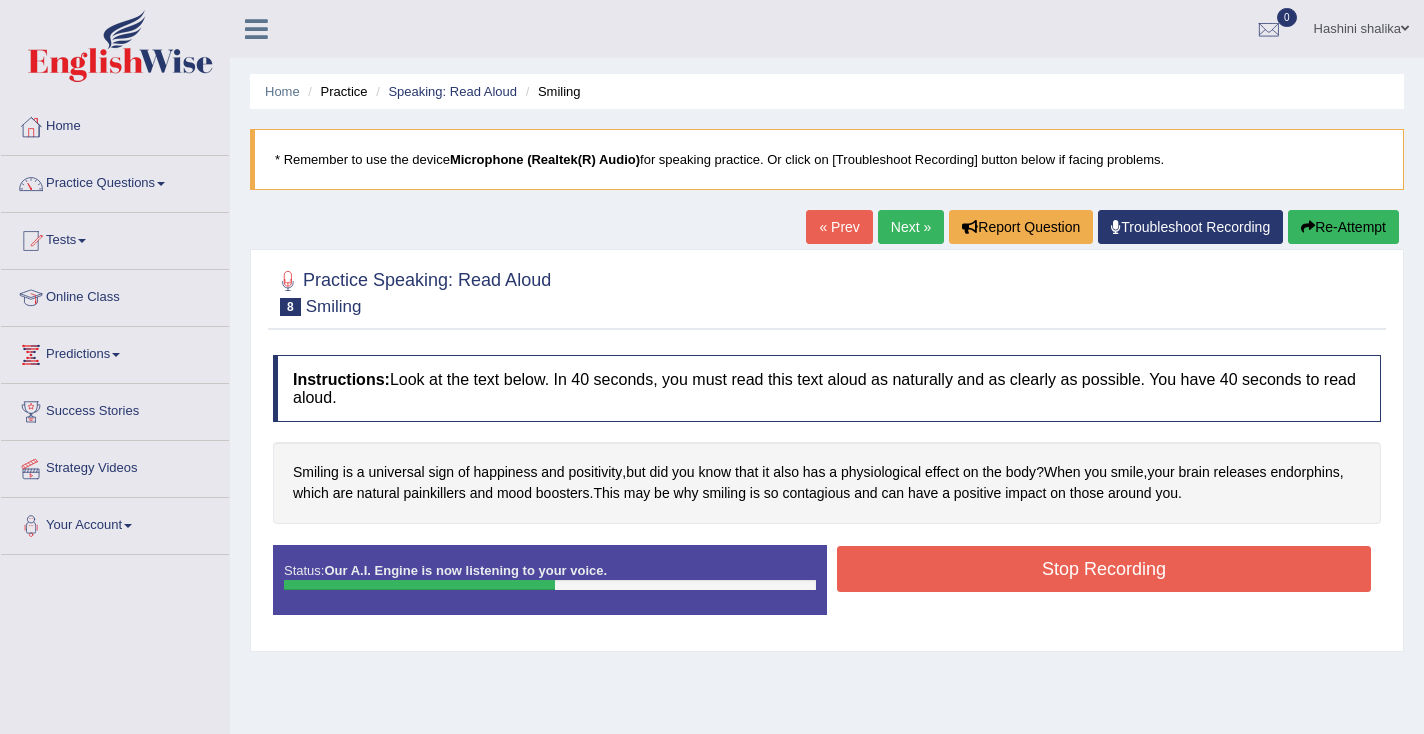 click on "Stop Recording" at bounding box center [1104, 569] 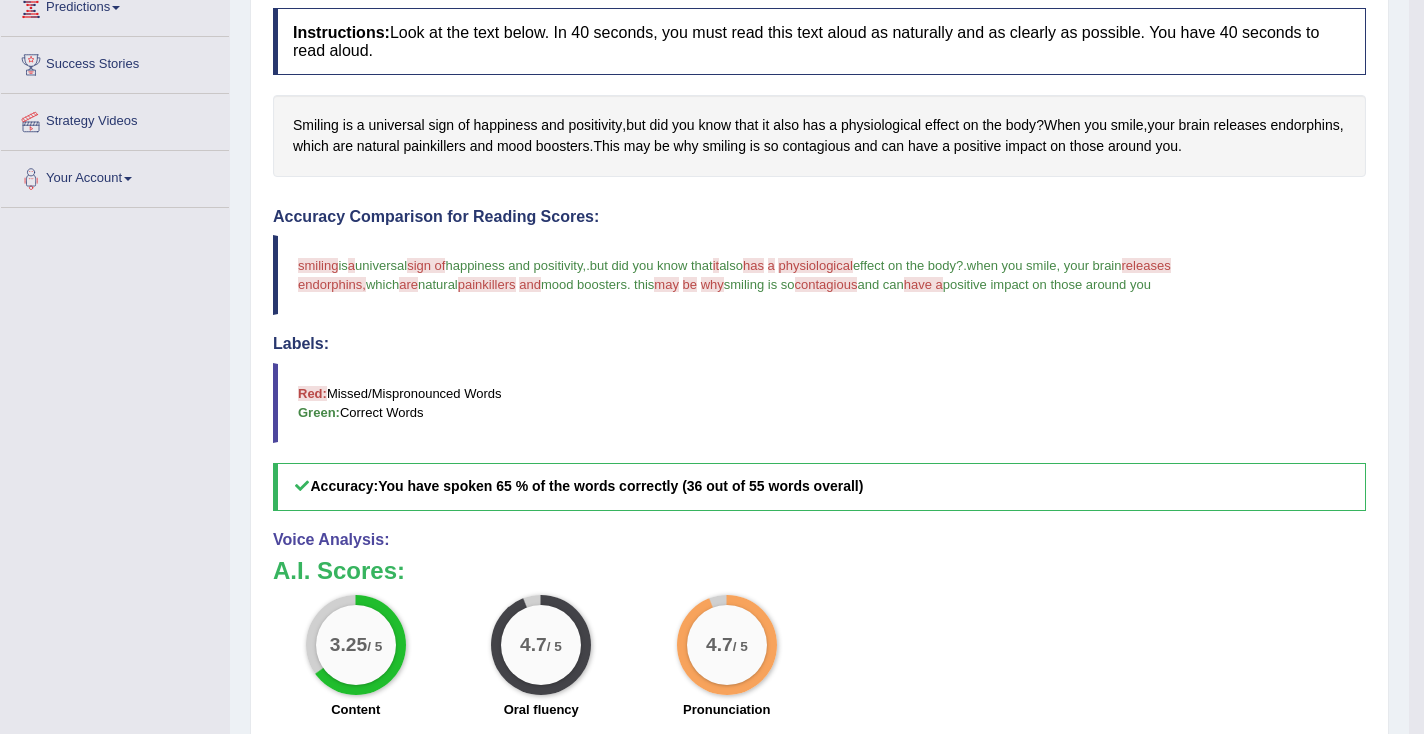 scroll, scrollTop: 345, scrollLeft: 0, axis: vertical 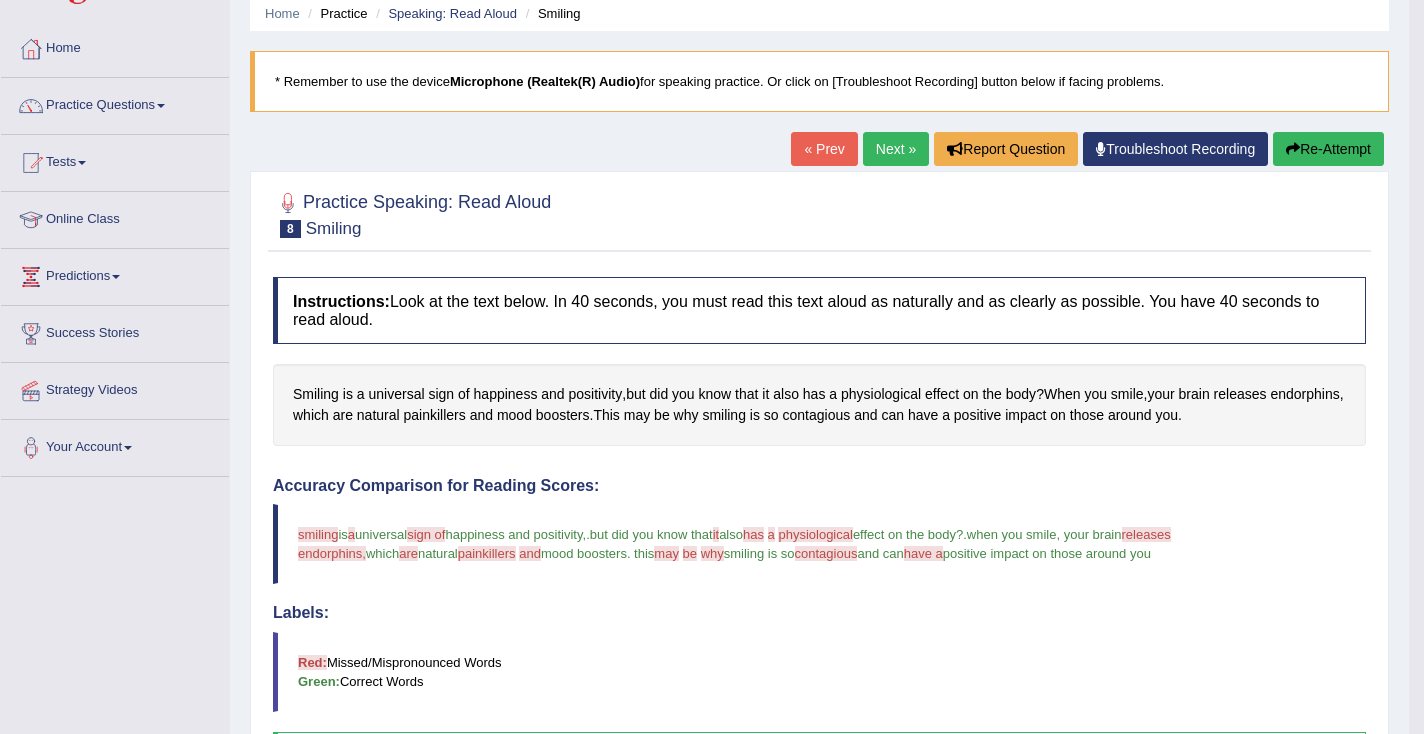 click on "Next »" at bounding box center (896, 149) 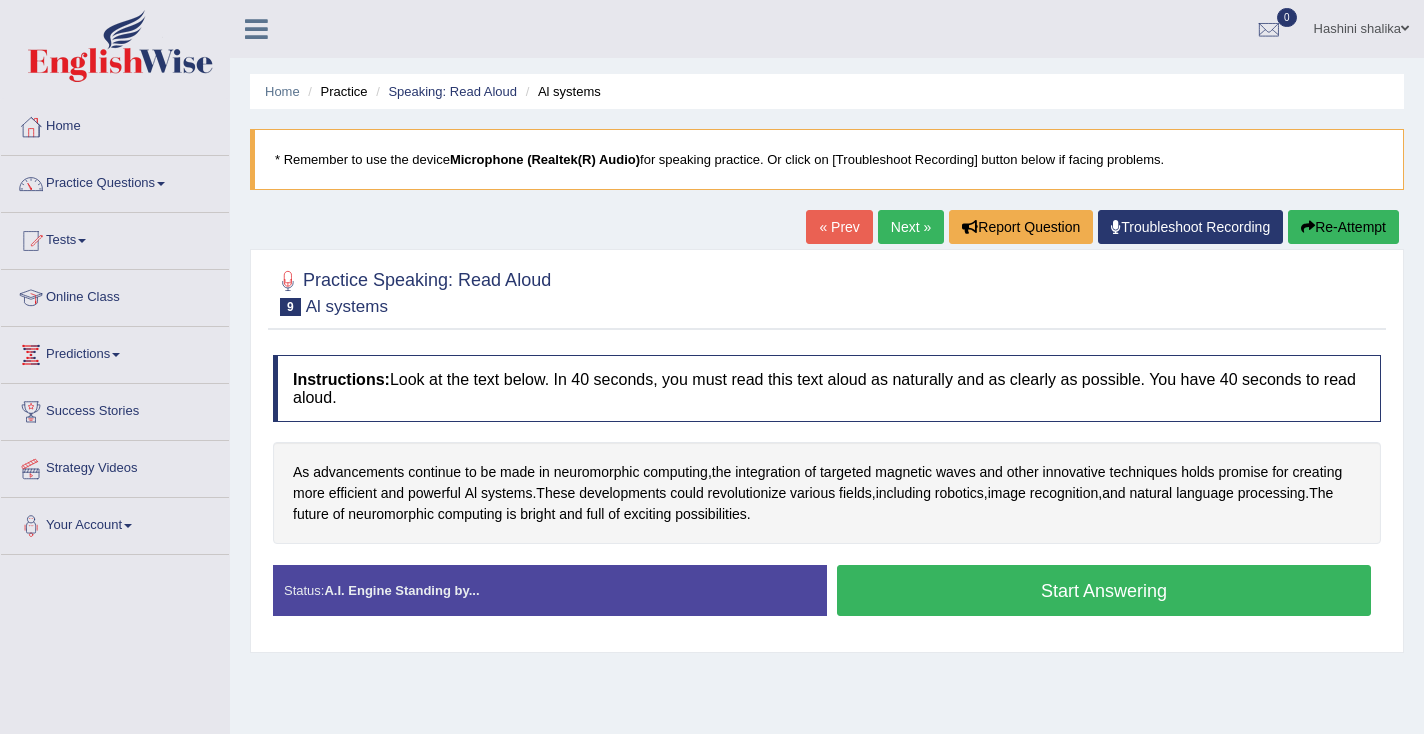 scroll, scrollTop: 0, scrollLeft: 0, axis: both 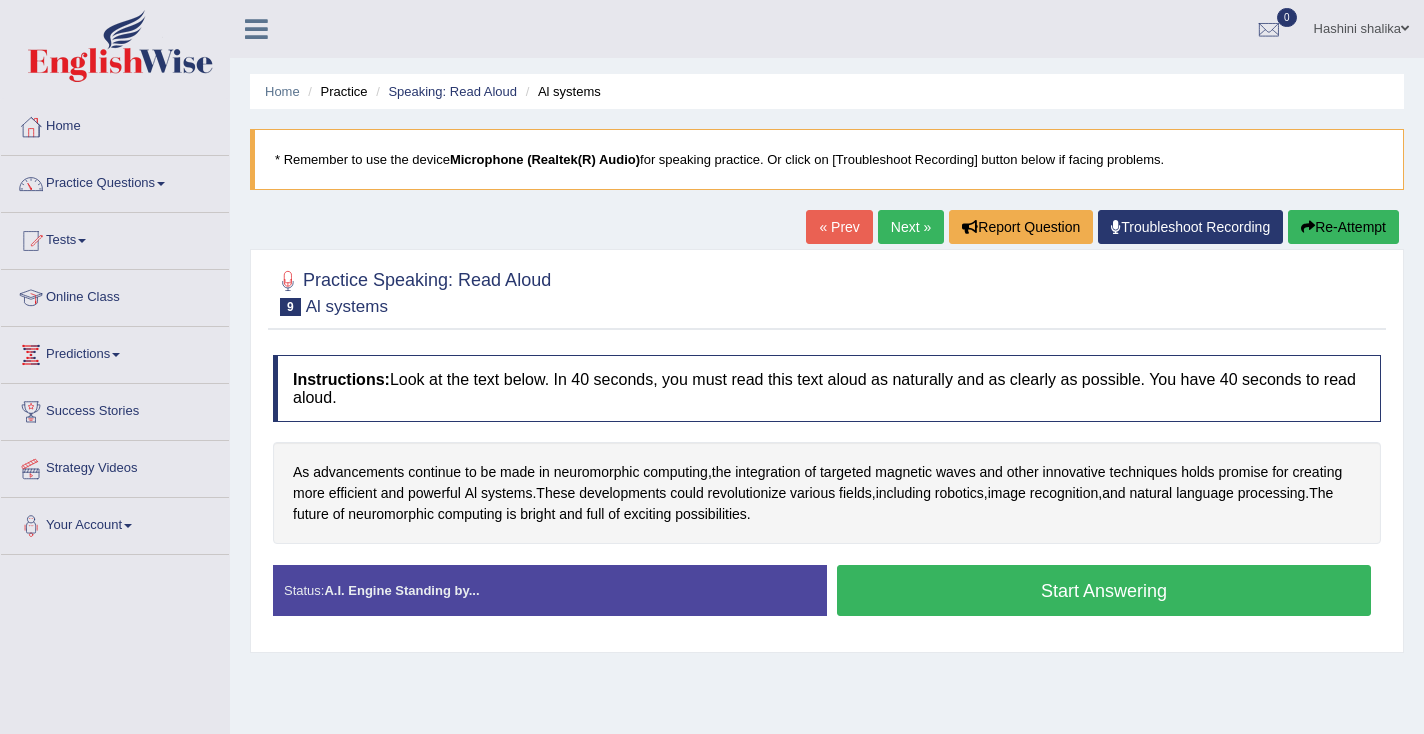 click on "Start Answering" at bounding box center [1104, 590] 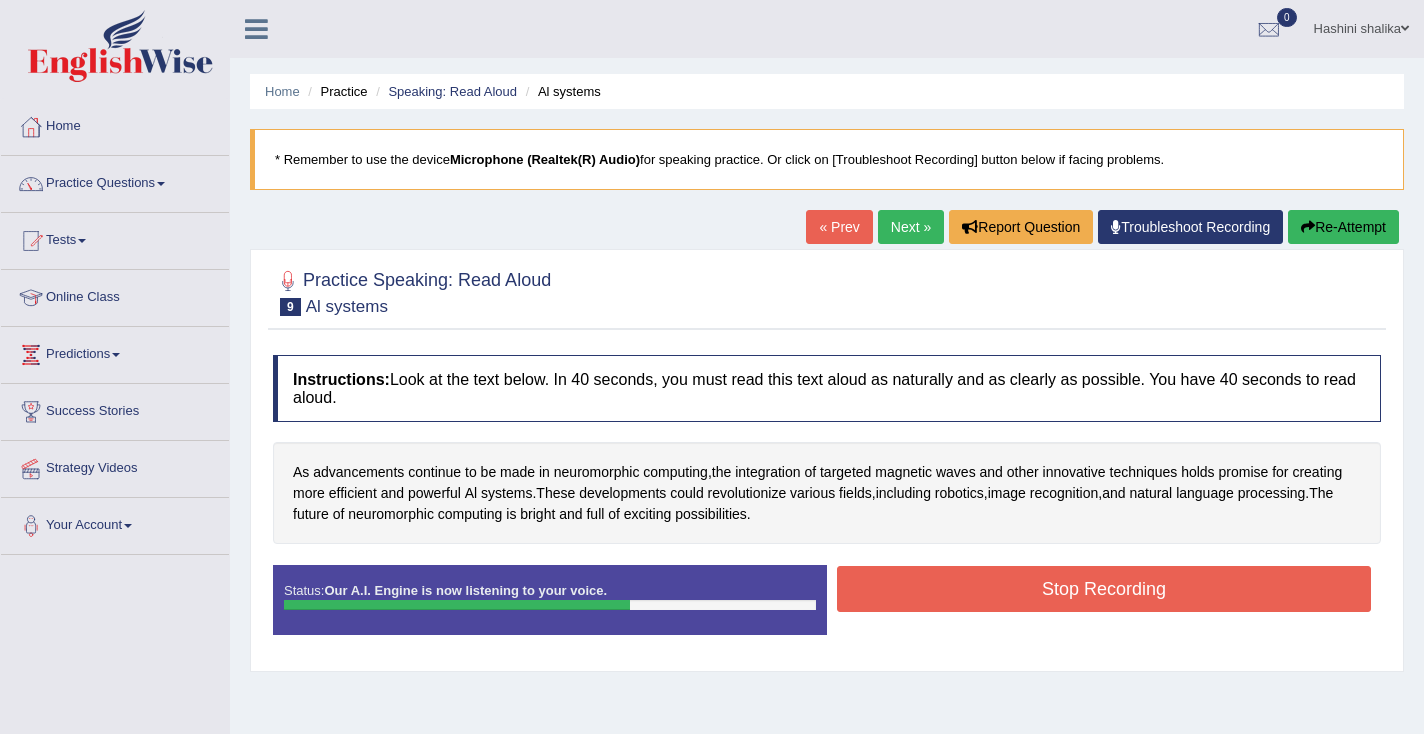 click on "Stop Recording" at bounding box center (1104, 589) 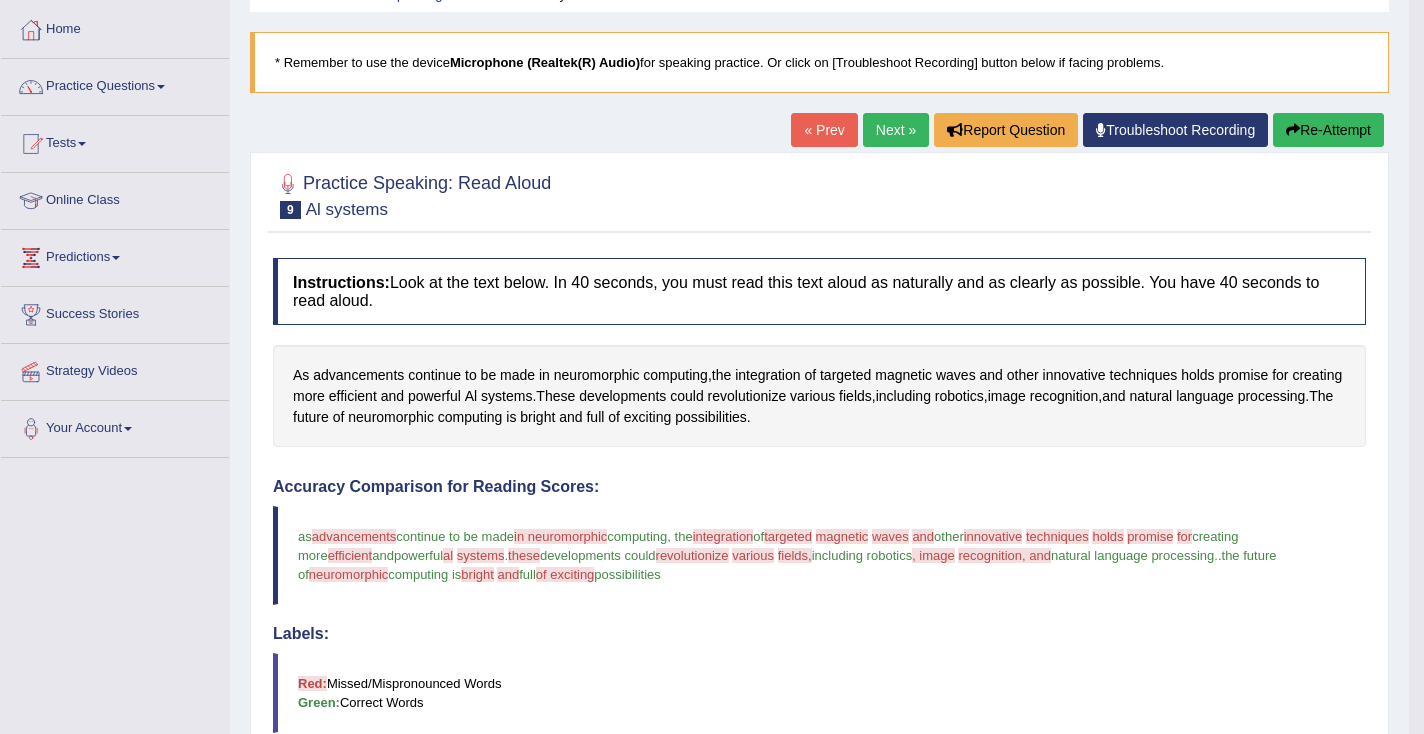 scroll, scrollTop: 94, scrollLeft: 0, axis: vertical 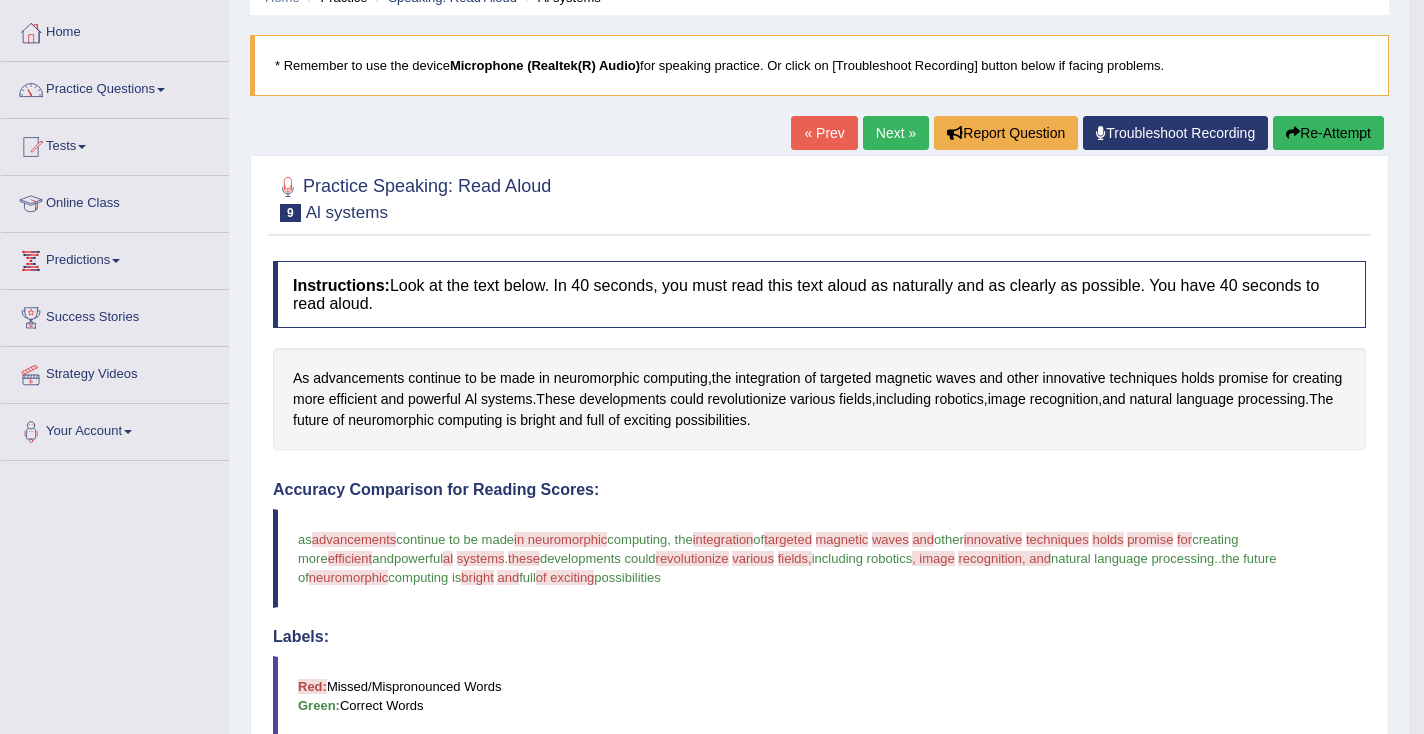 click on "Next »" at bounding box center [896, 133] 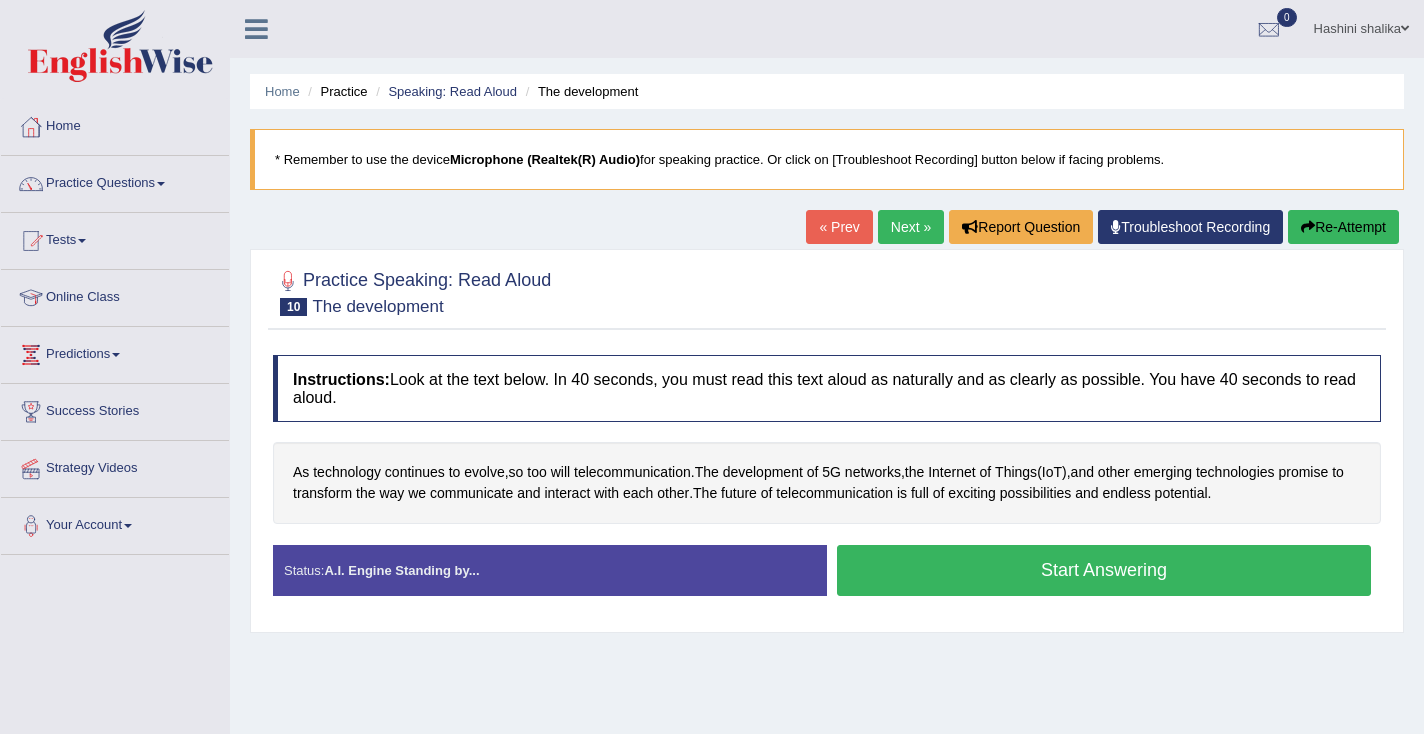 scroll, scrollTop: 0, scrollLeft: 0, axis: both 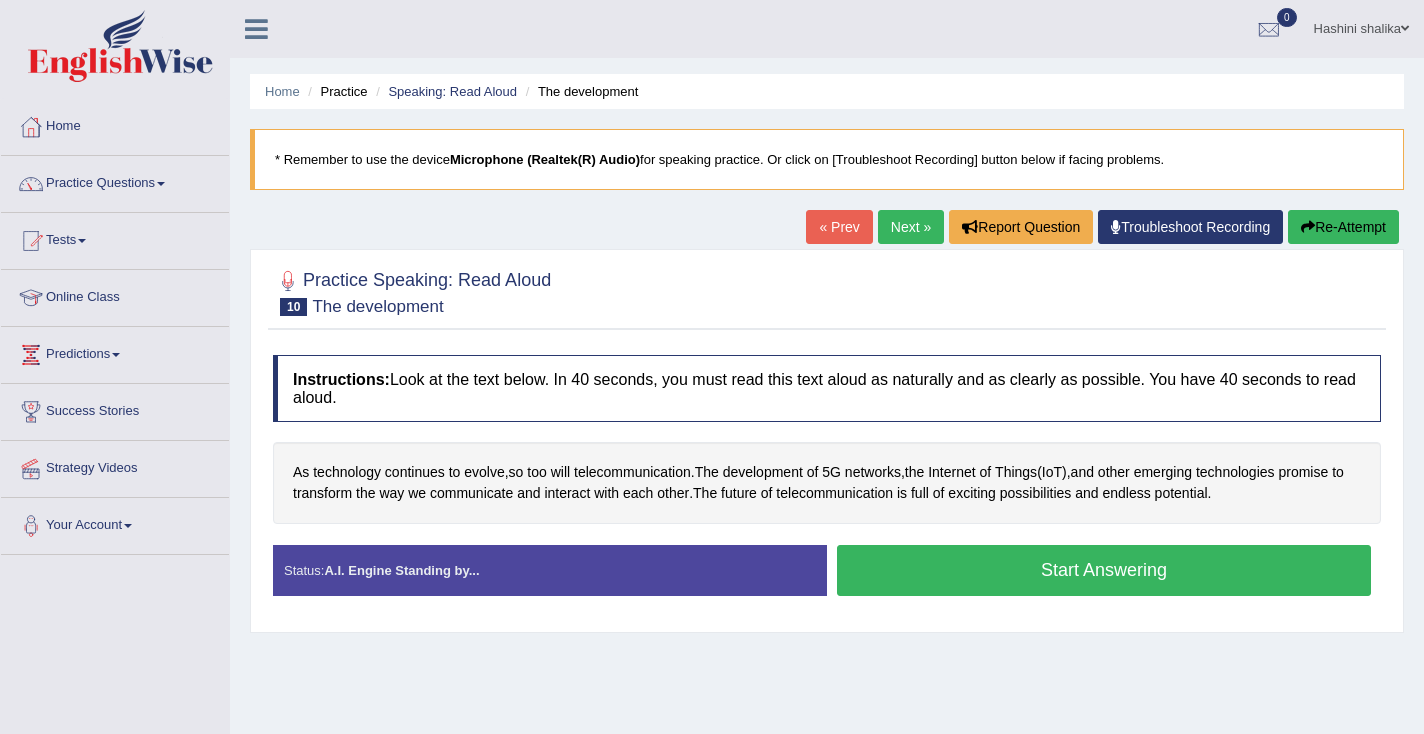 click on "Start Answering" at bounding box center (1104, 570) 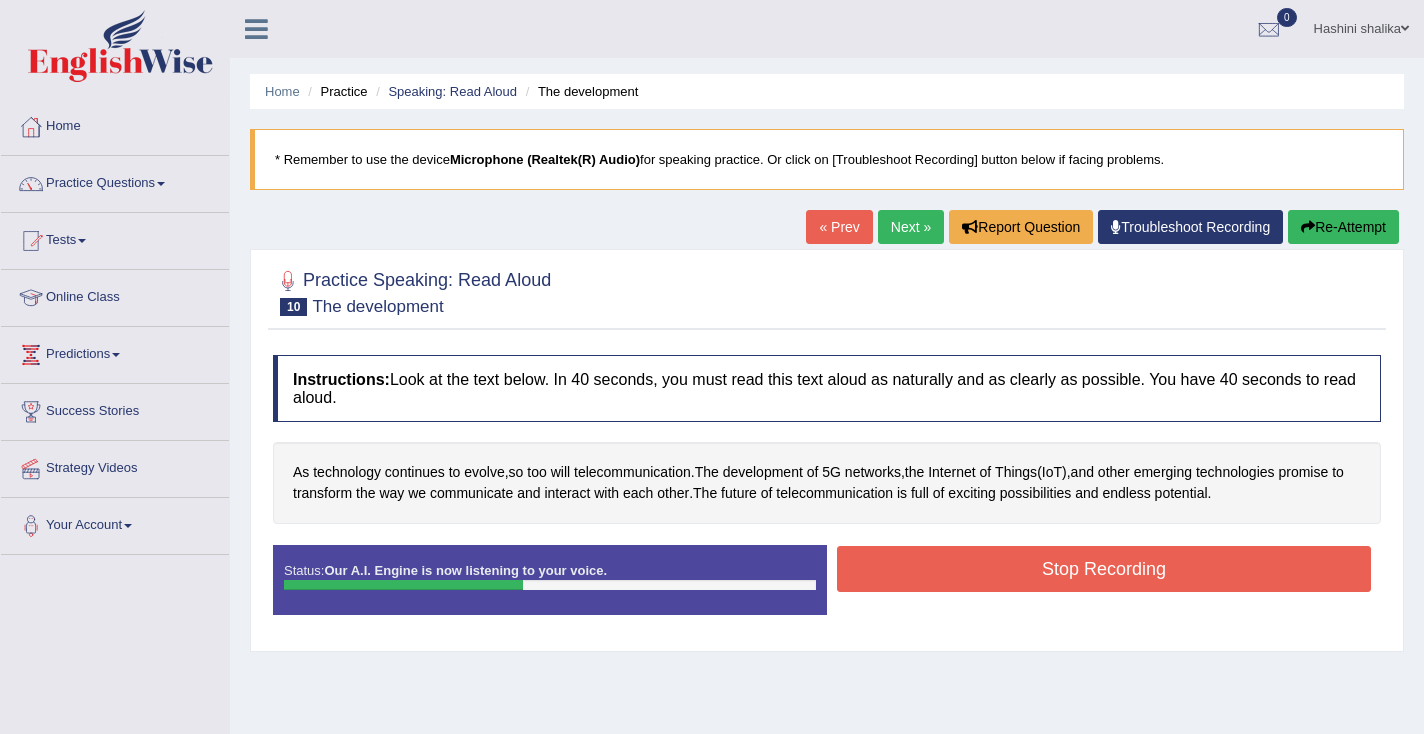 click on "Stop Recording" at bounding box center (1104, 569) 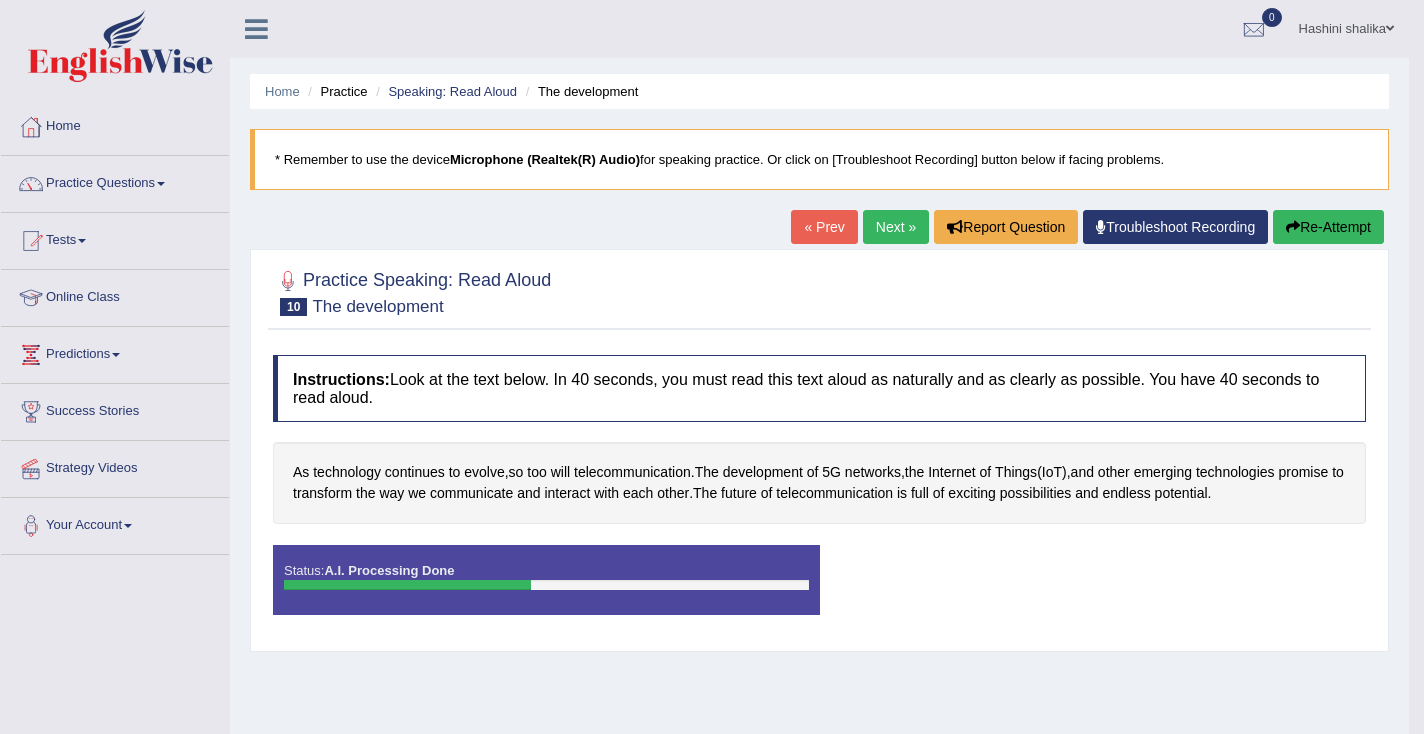 scroll, scrollTop: 84, scrollLeft: 0, axis: vertical 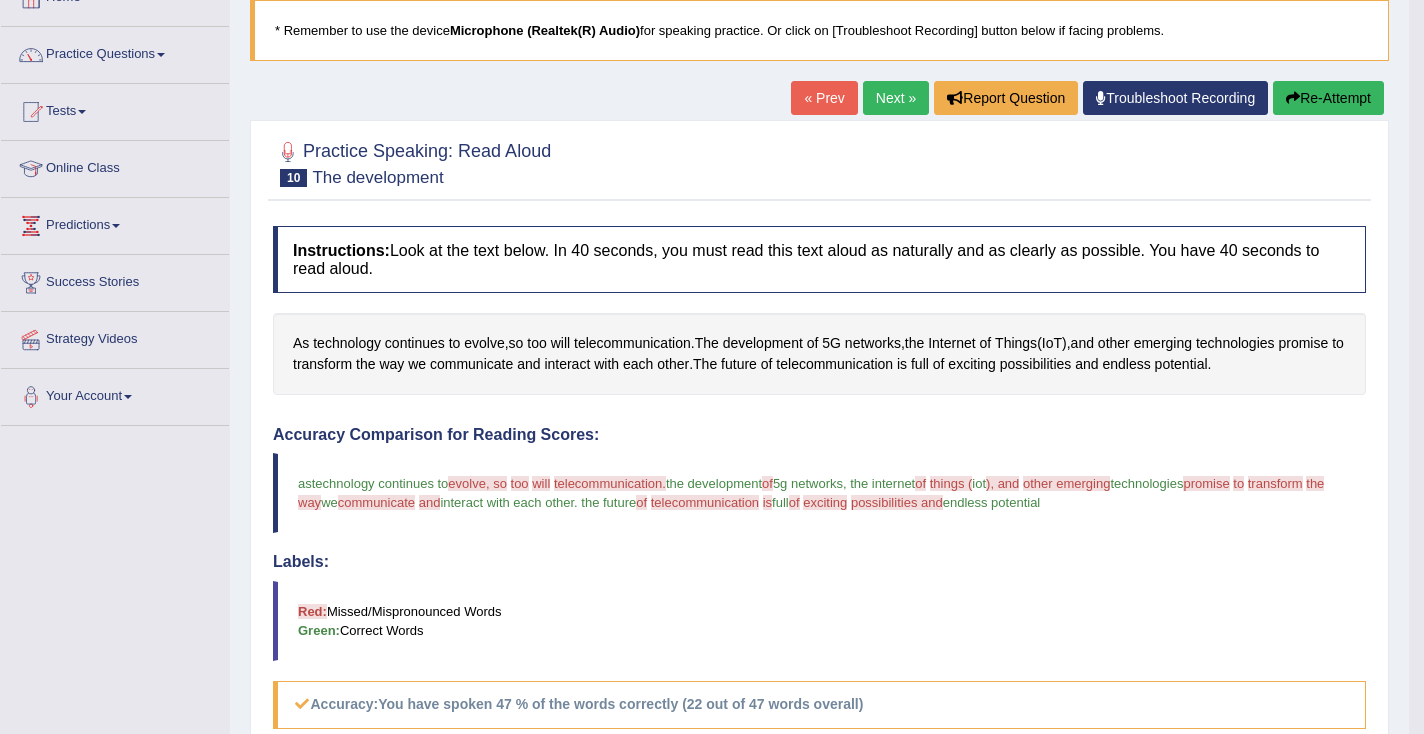 click on "Next »" at bounding box center [896, 98] 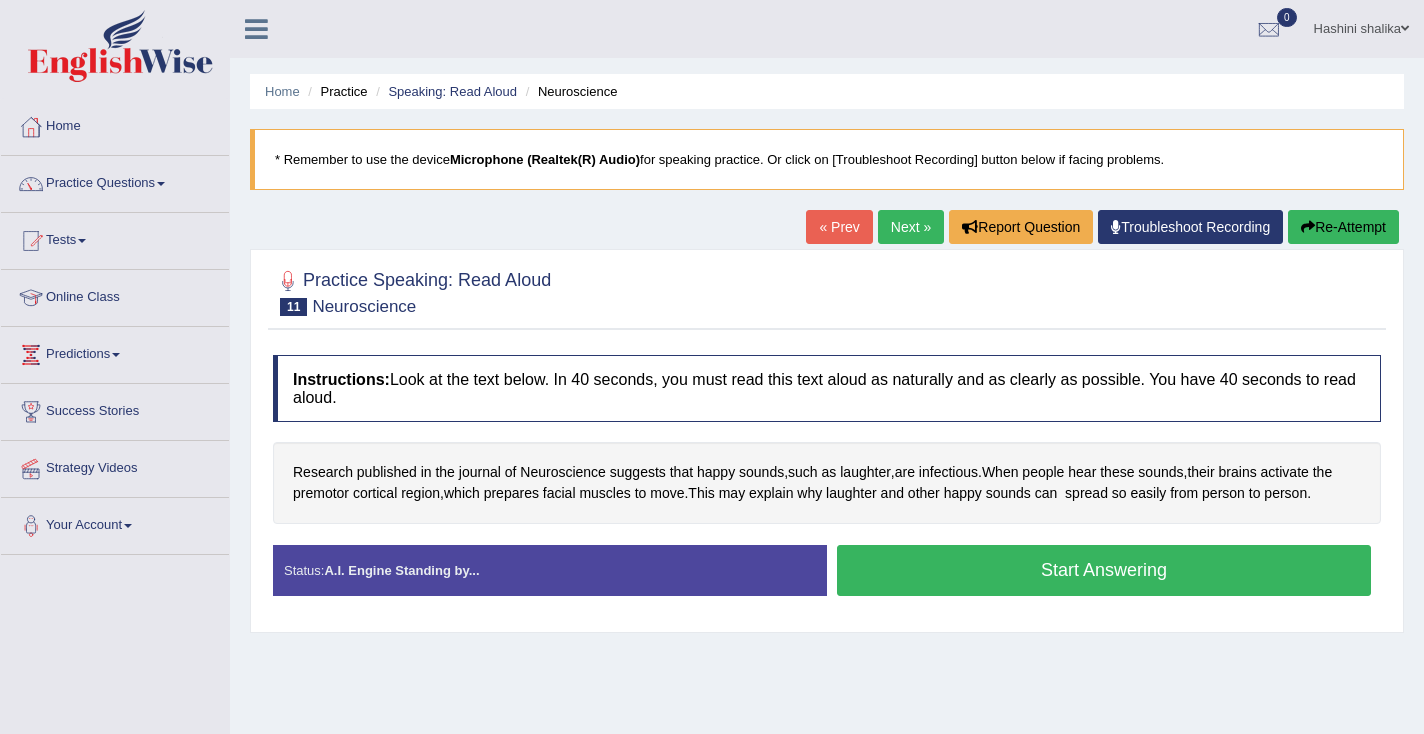 scroll, scrollTop: 0, scrollLeft: 0, axis: both 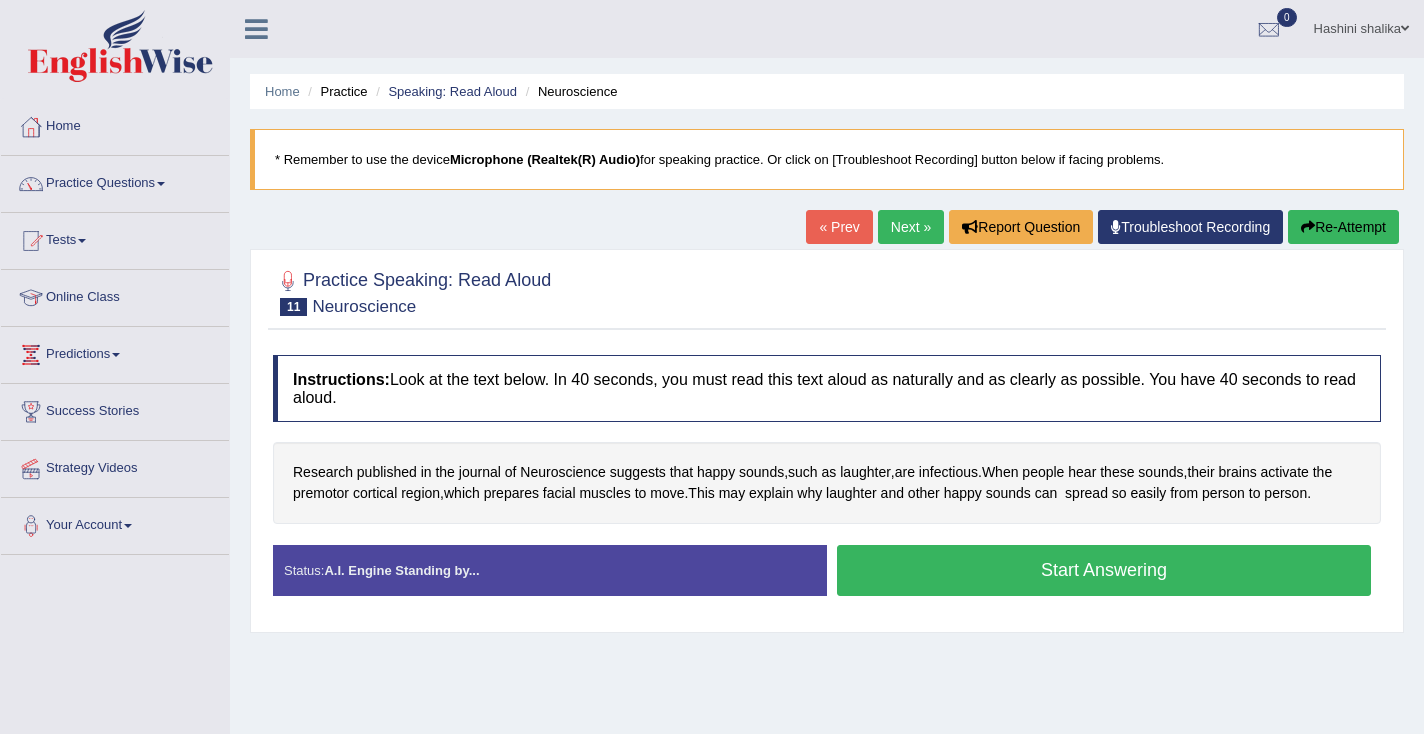 click on "Start Answering" at bounding box center [1104, 570] 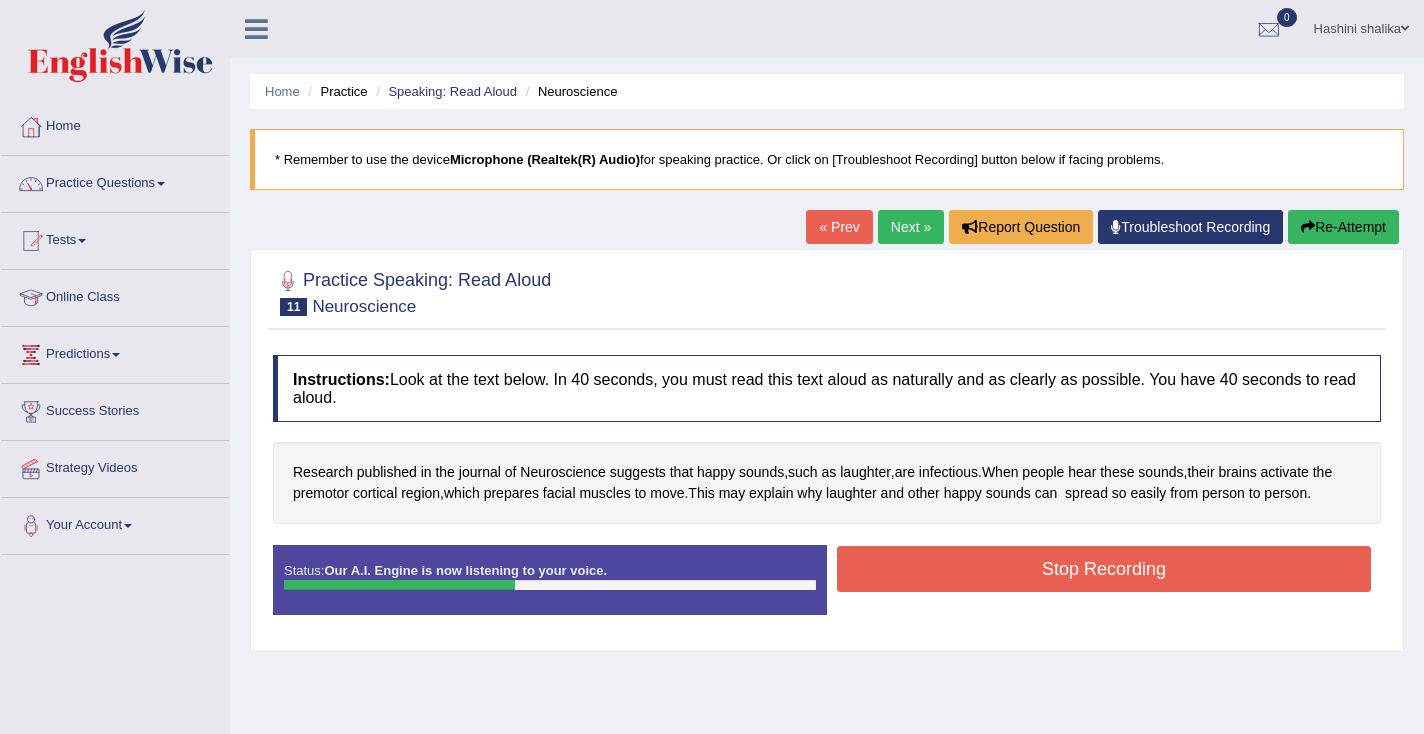 click on "Stop Recording" at bounding box center [1104, 569] 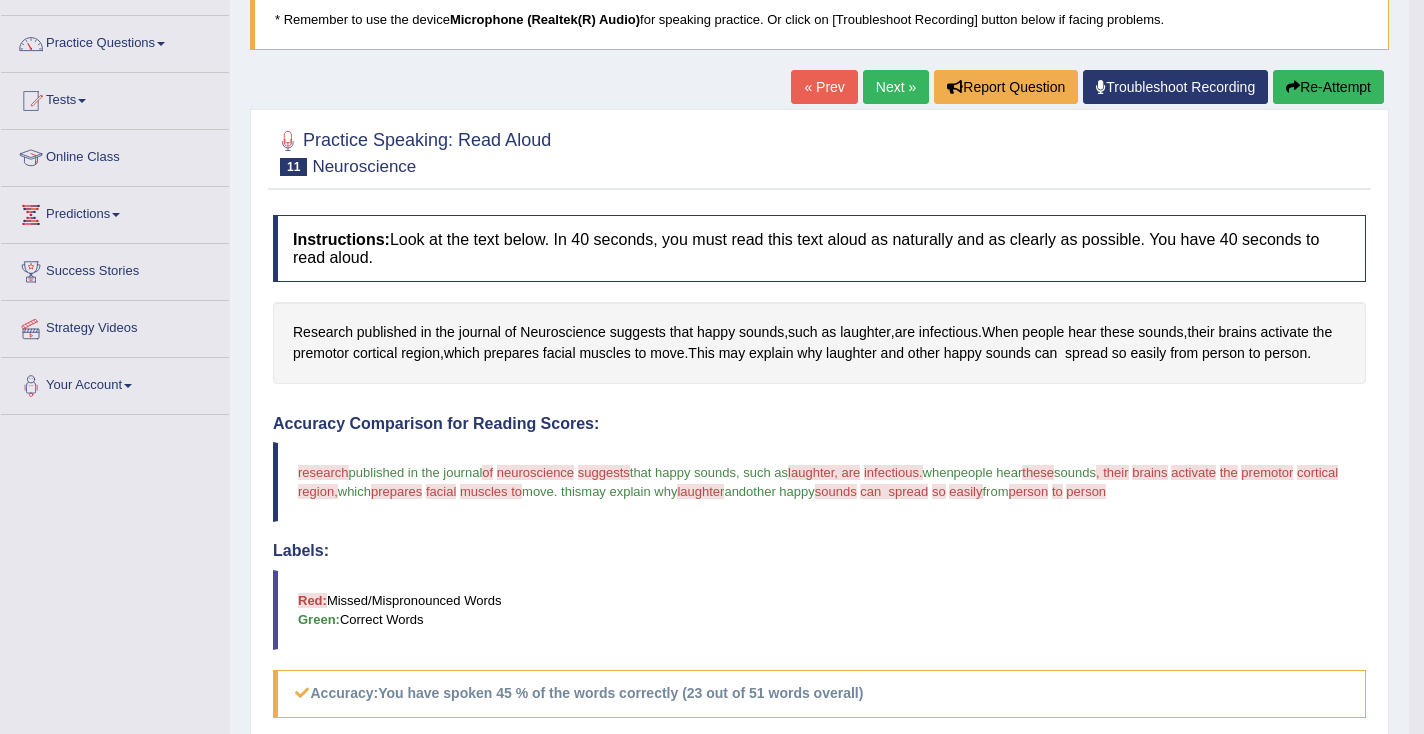 scroll, scrollTop: 0, scrollLeft: 0, axis: both 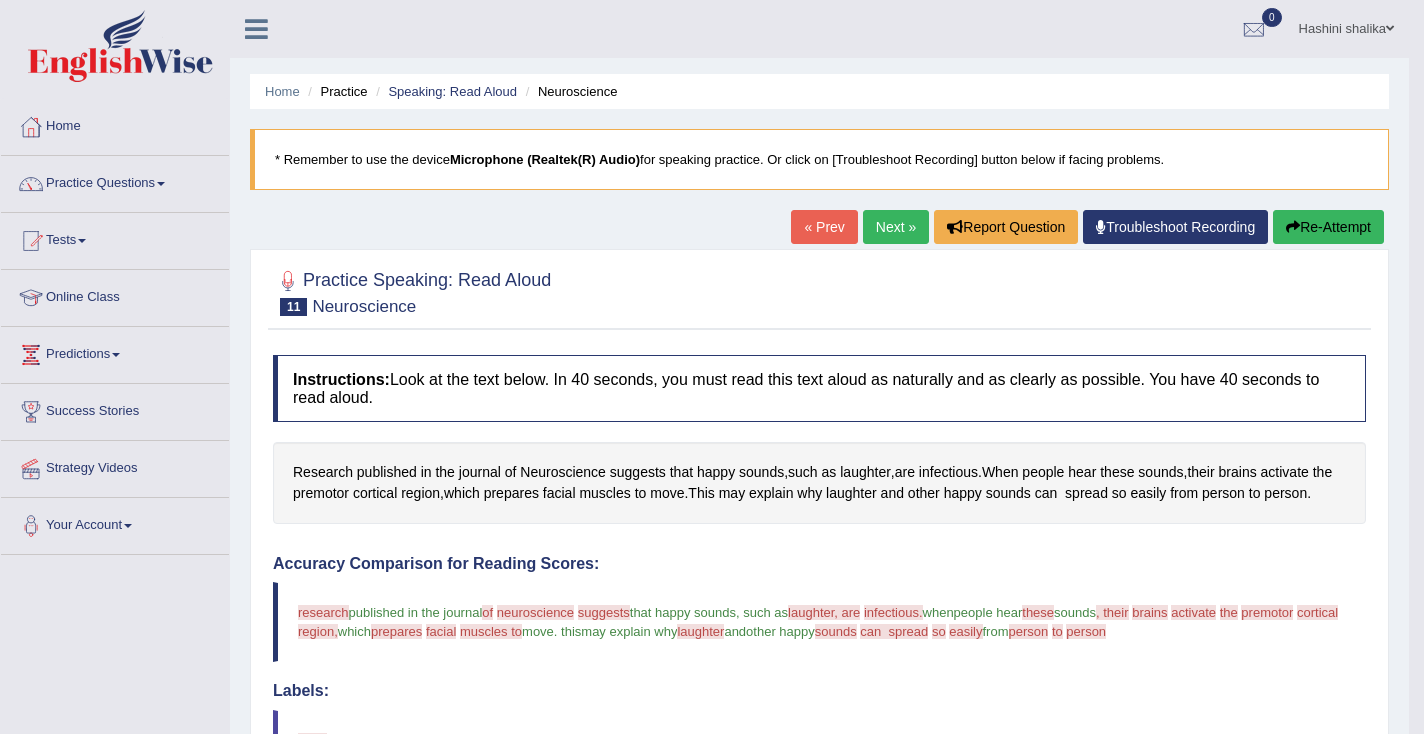 click on "Next »" at bounding box center (896, 227) 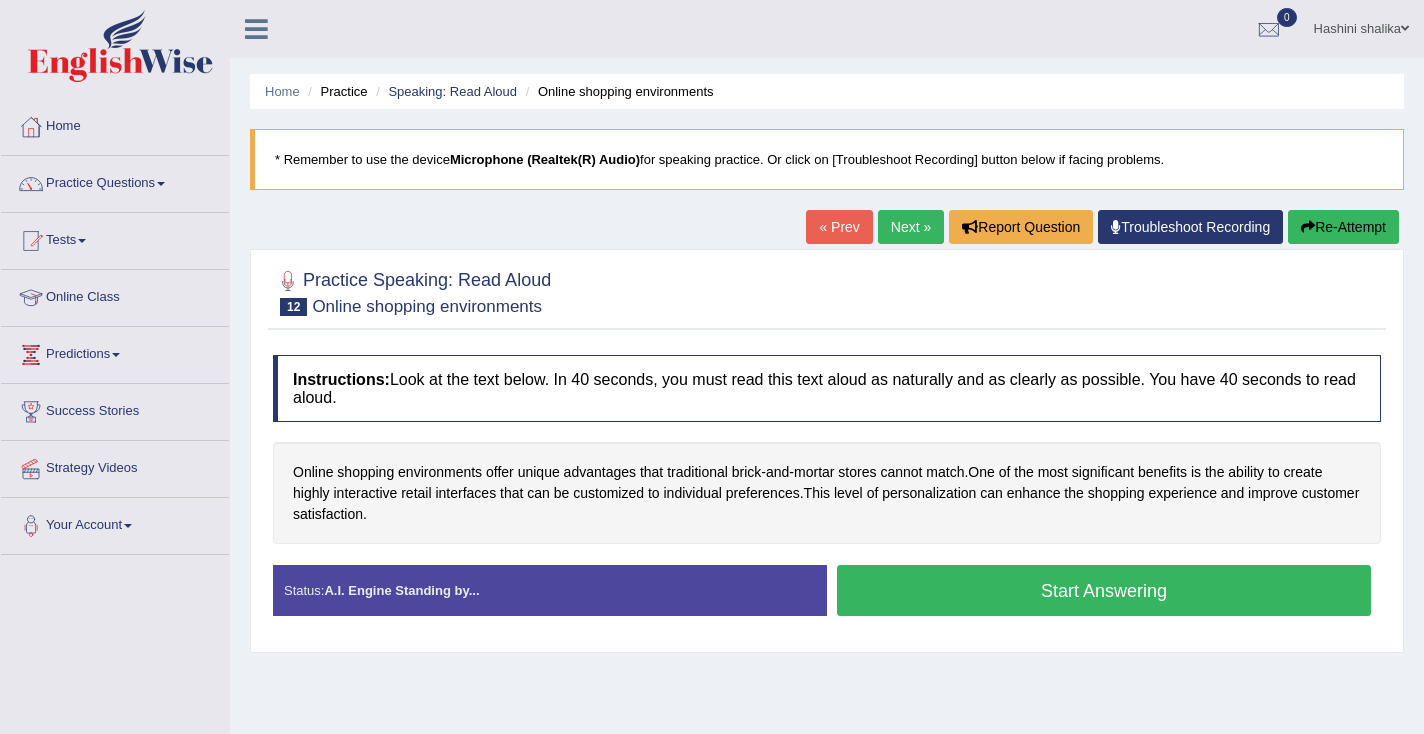 scroll, scrollTop: 0, scrollLeft: 0, axis: both 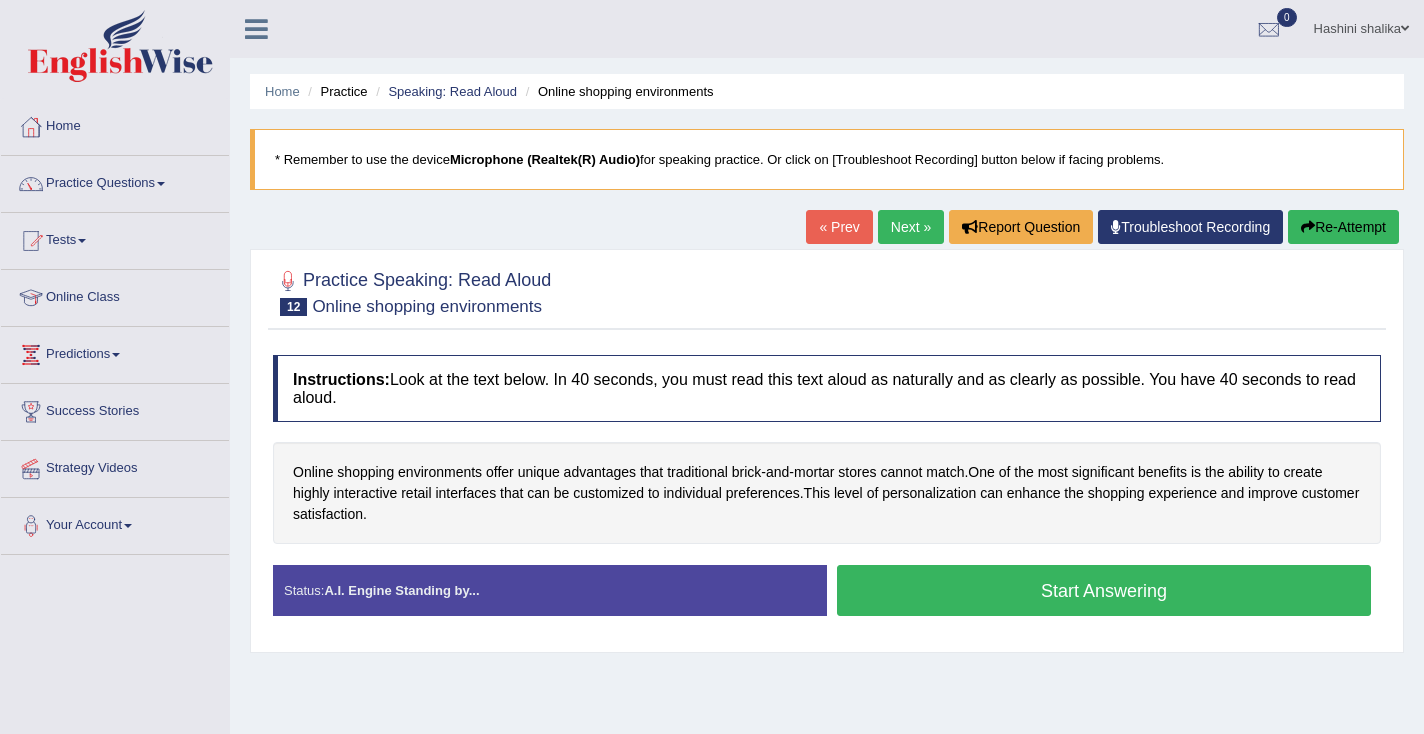 click on "Start Answering" at bounding box center (1104, 590) 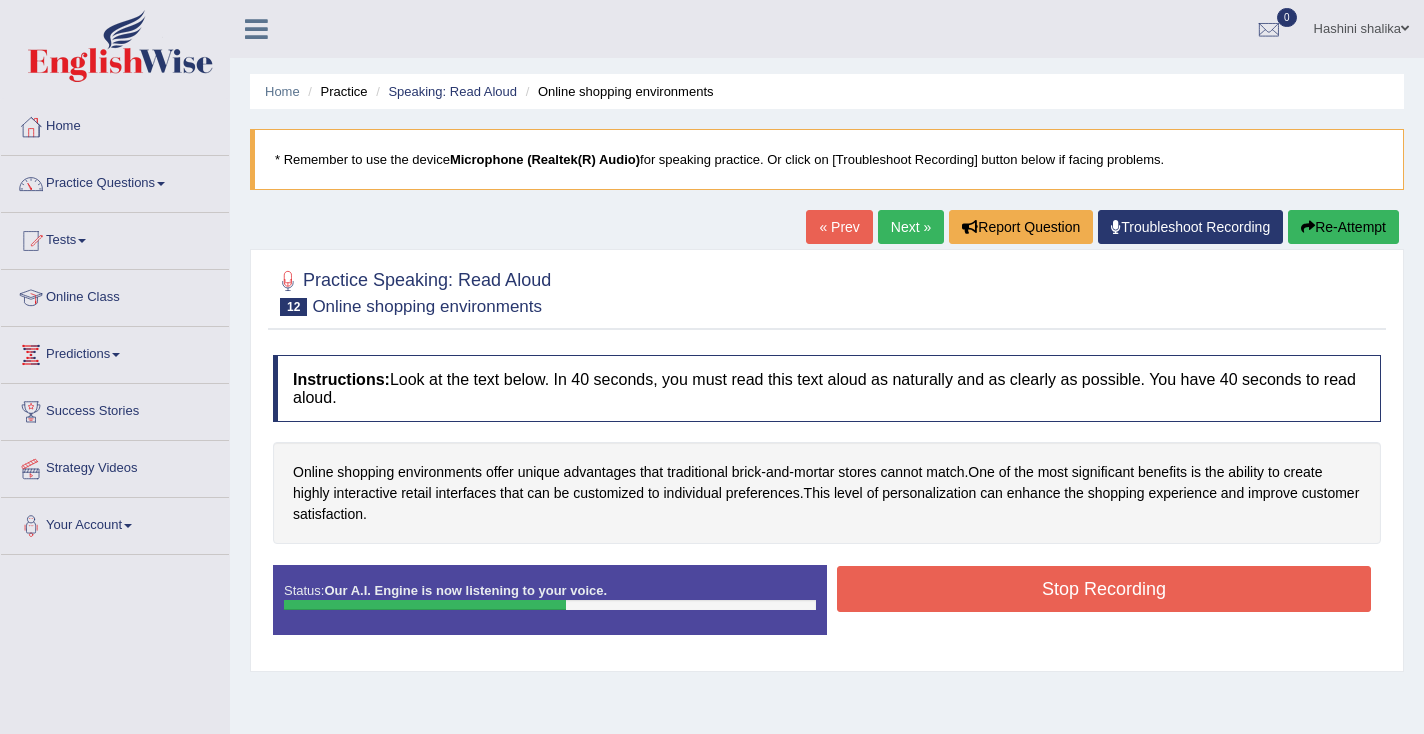 click on "Stop Recording" at bounding box center [1104, 589] 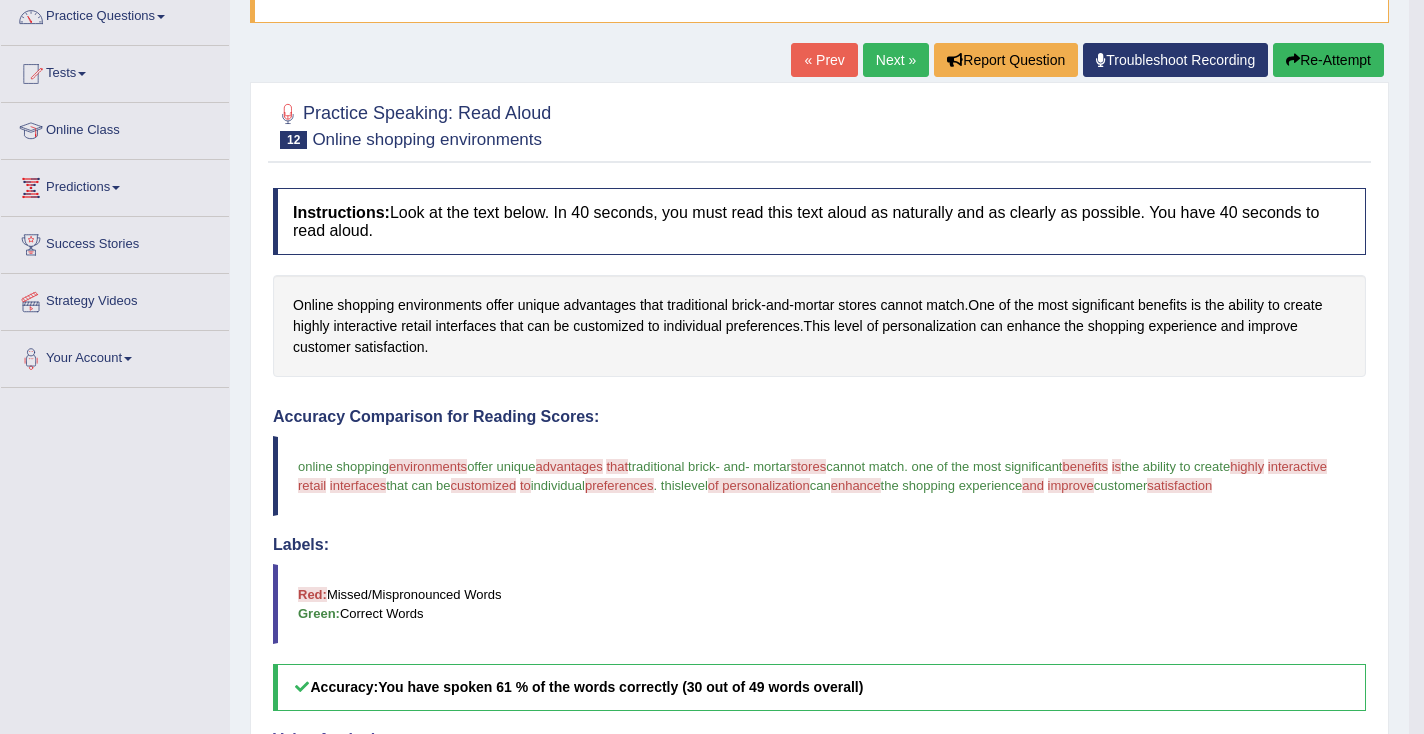 scroll, scrollTop: 157, scrollLeft: 0, axis: vertical 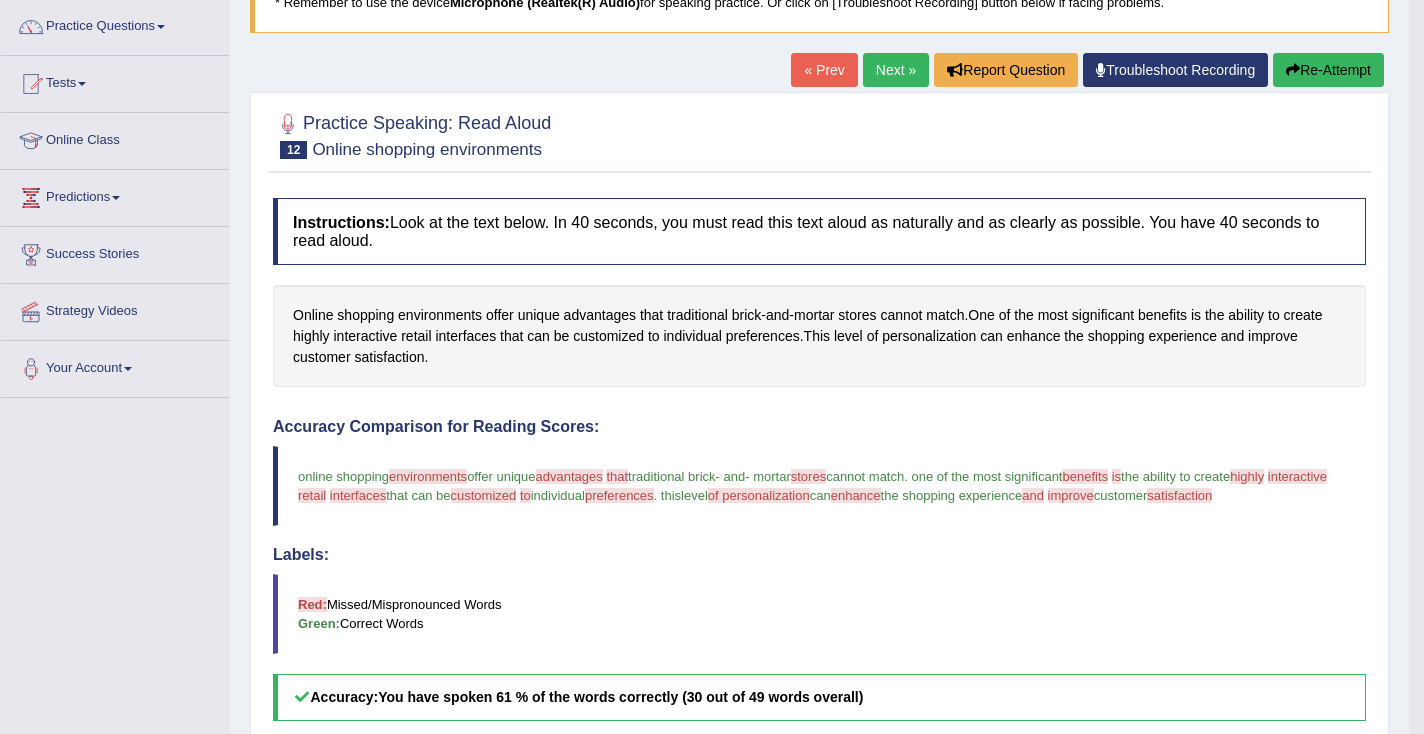 click on "Re-Attempt" at bounding box center (1328, 70) 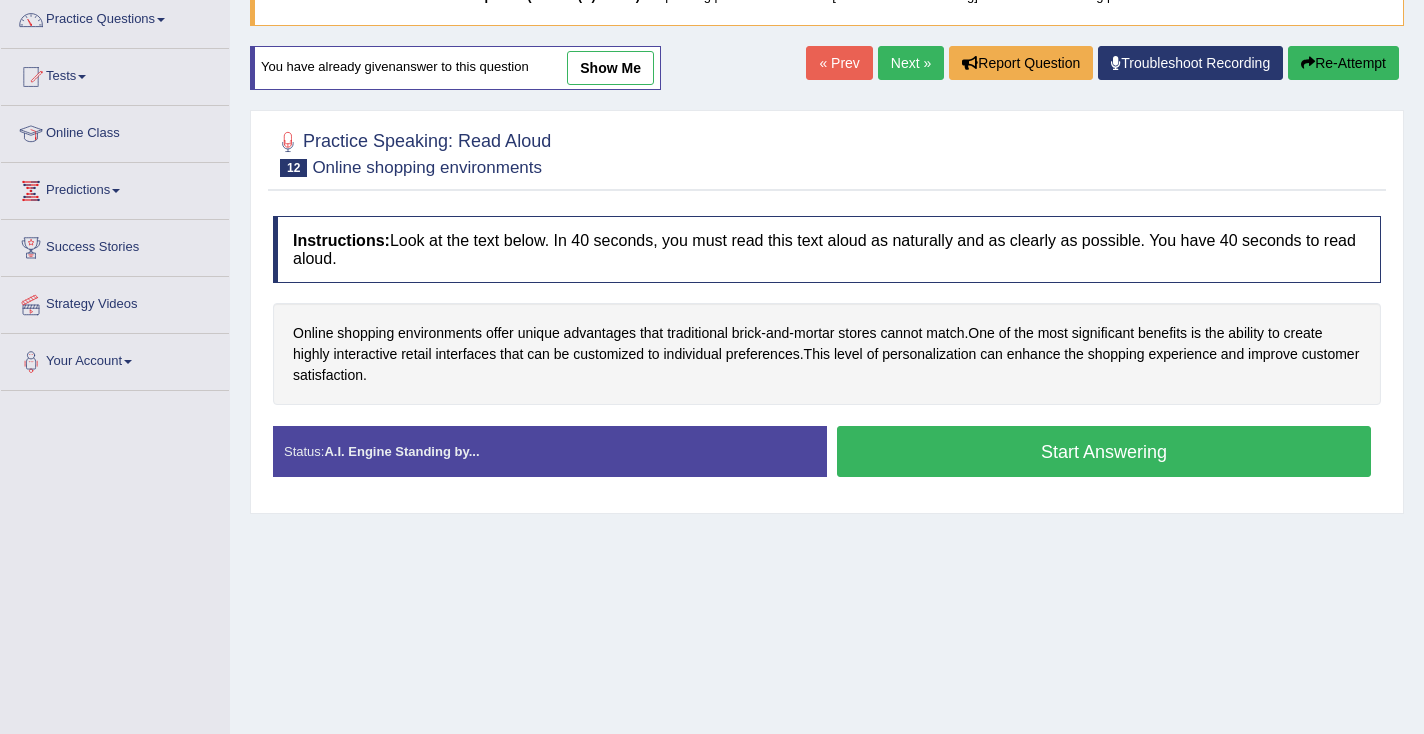 scroll, scrollTop: 0, scrollLeft: 0, axis: both 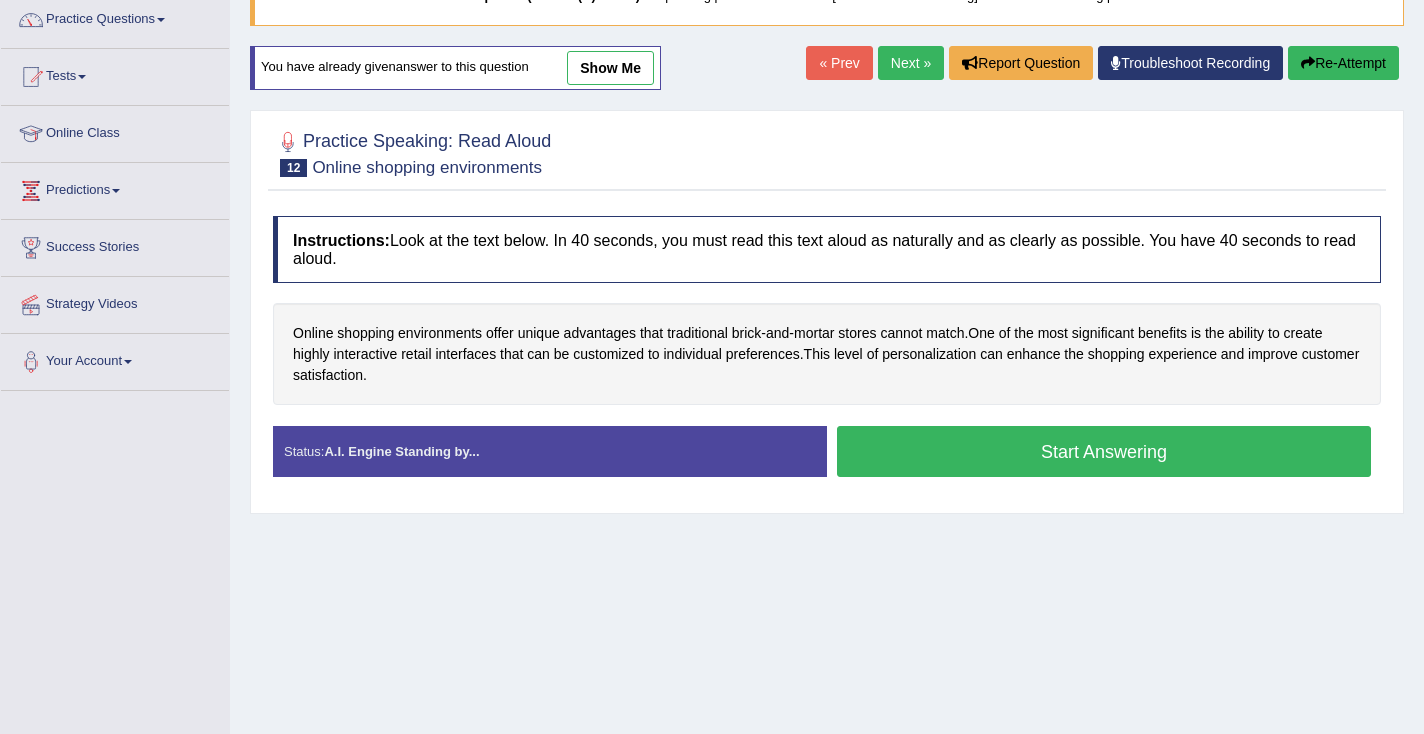click on "Start Answering" at bounding box center (1104, 451) 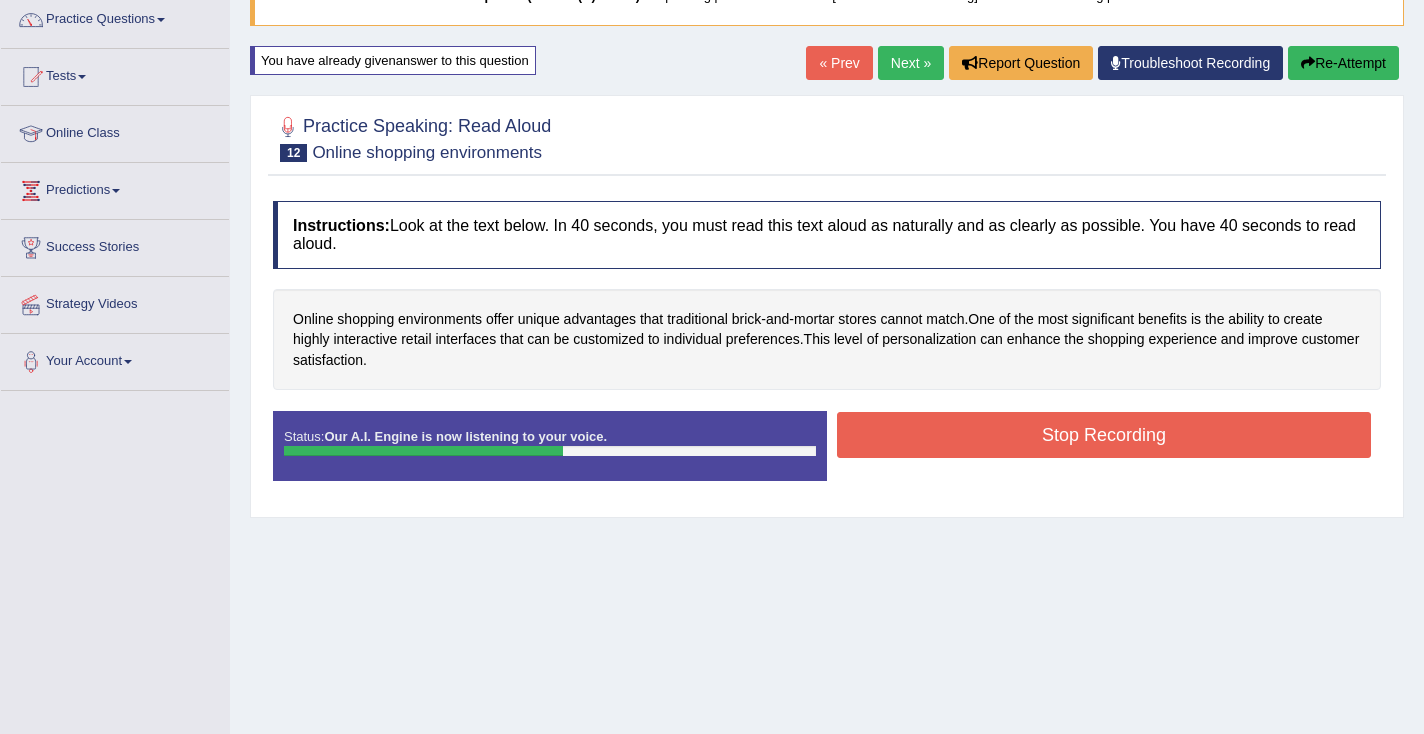 click on "Stop Recording" at bounding box center (1104, 435) 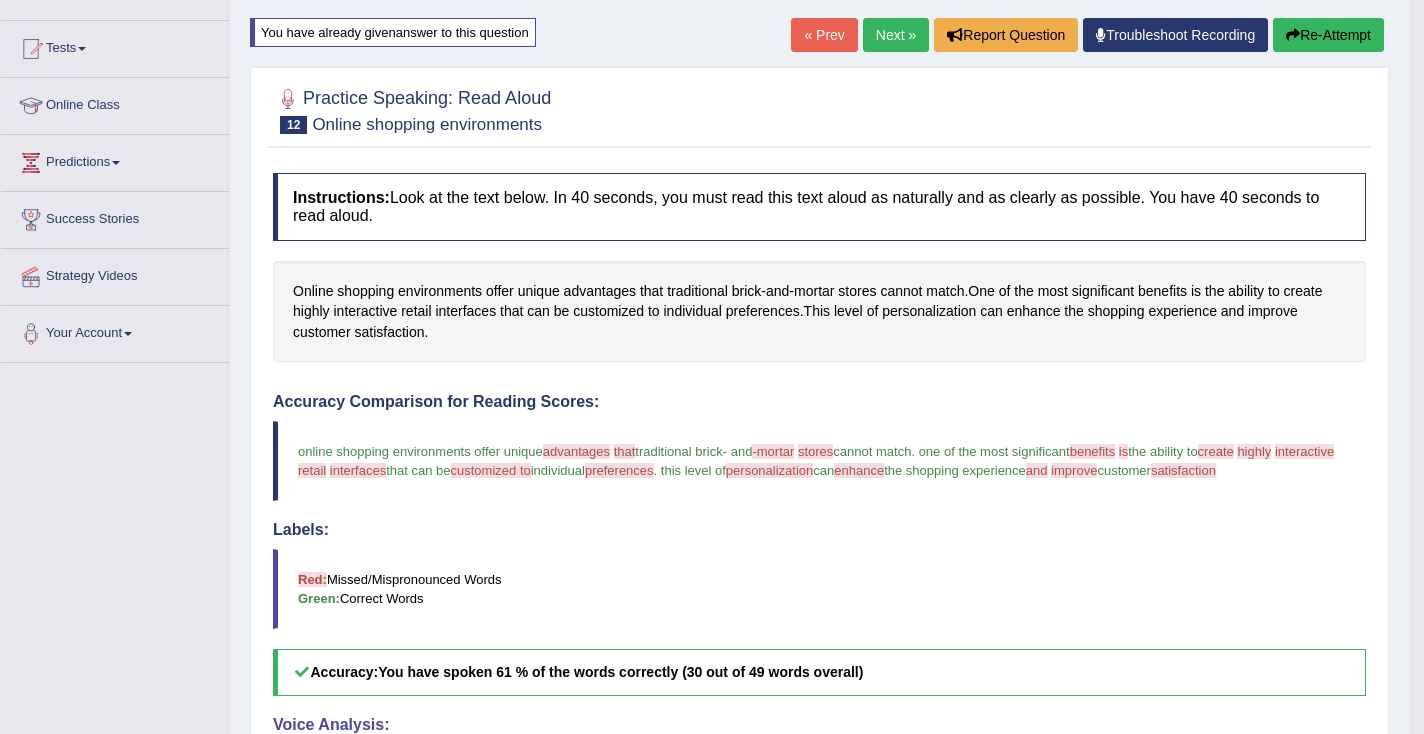 scroll, scrollTop: 190, scrollLeft: 0, axis: vertical 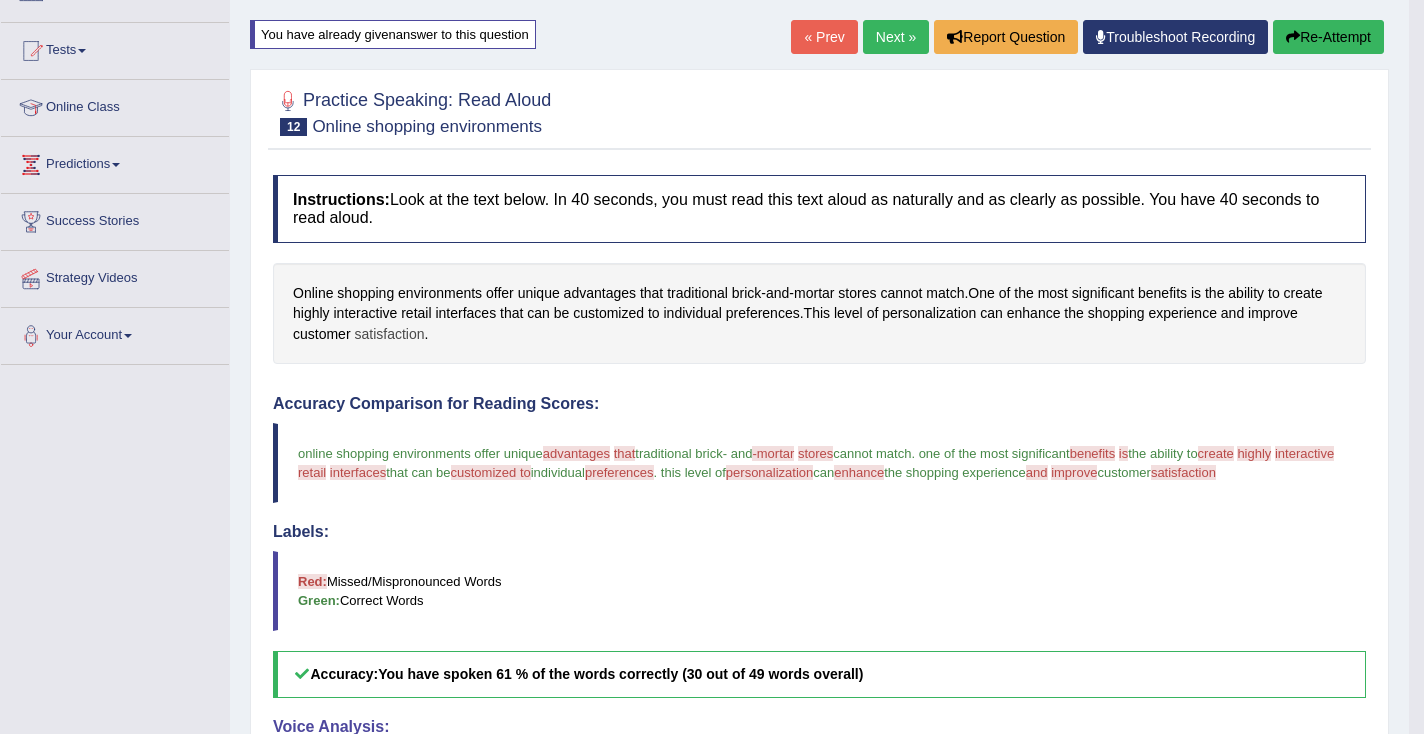 click on "satisfaction" at bounding box center [389, 334] 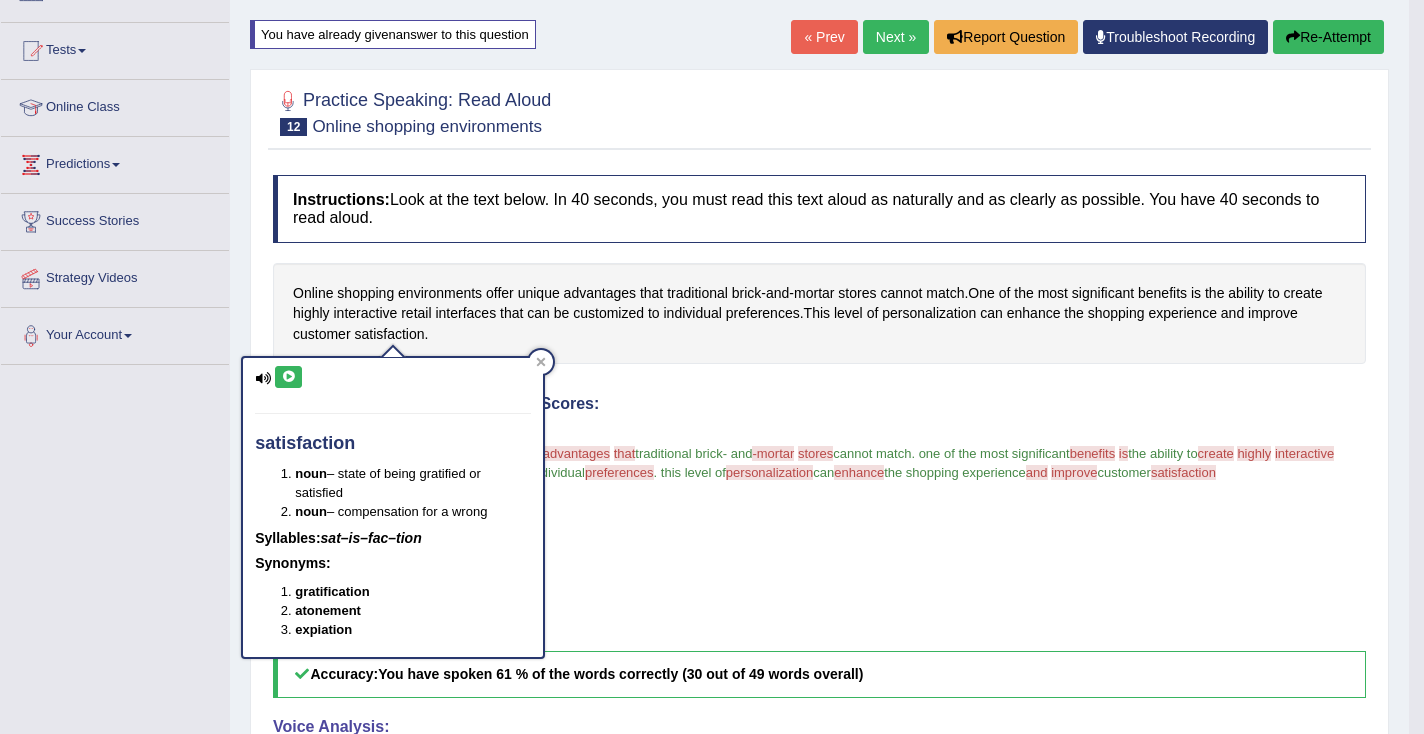 click at bounding box center [263, 378] 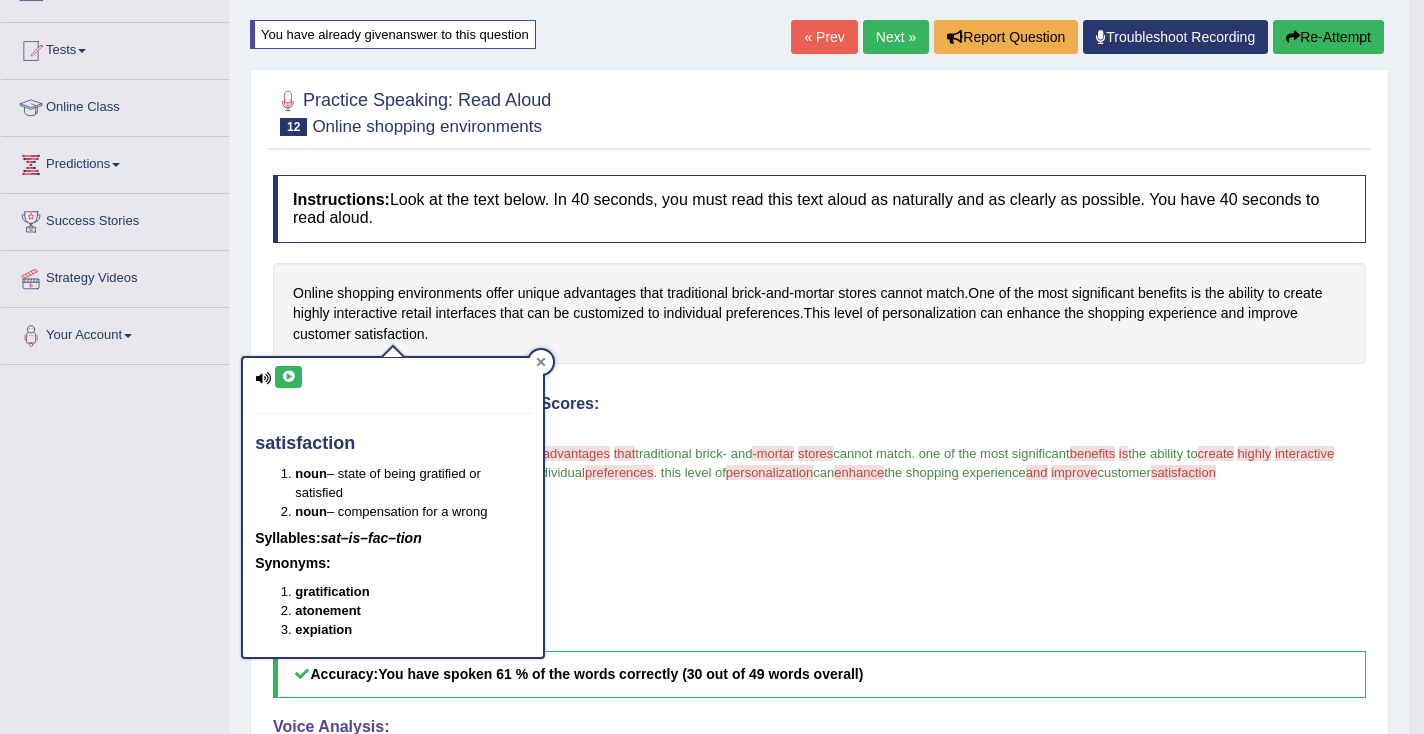 click 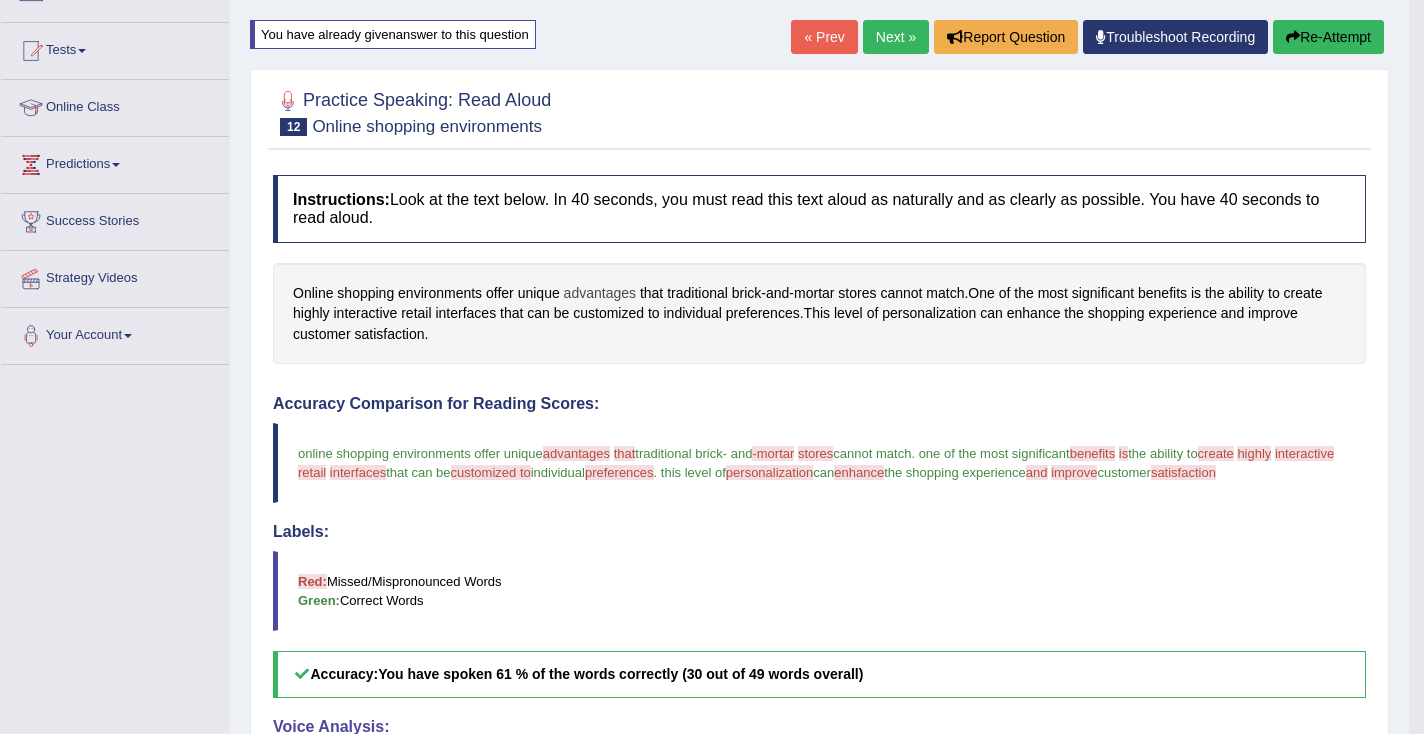 click on "advantages" at bounding box center [600, 293] 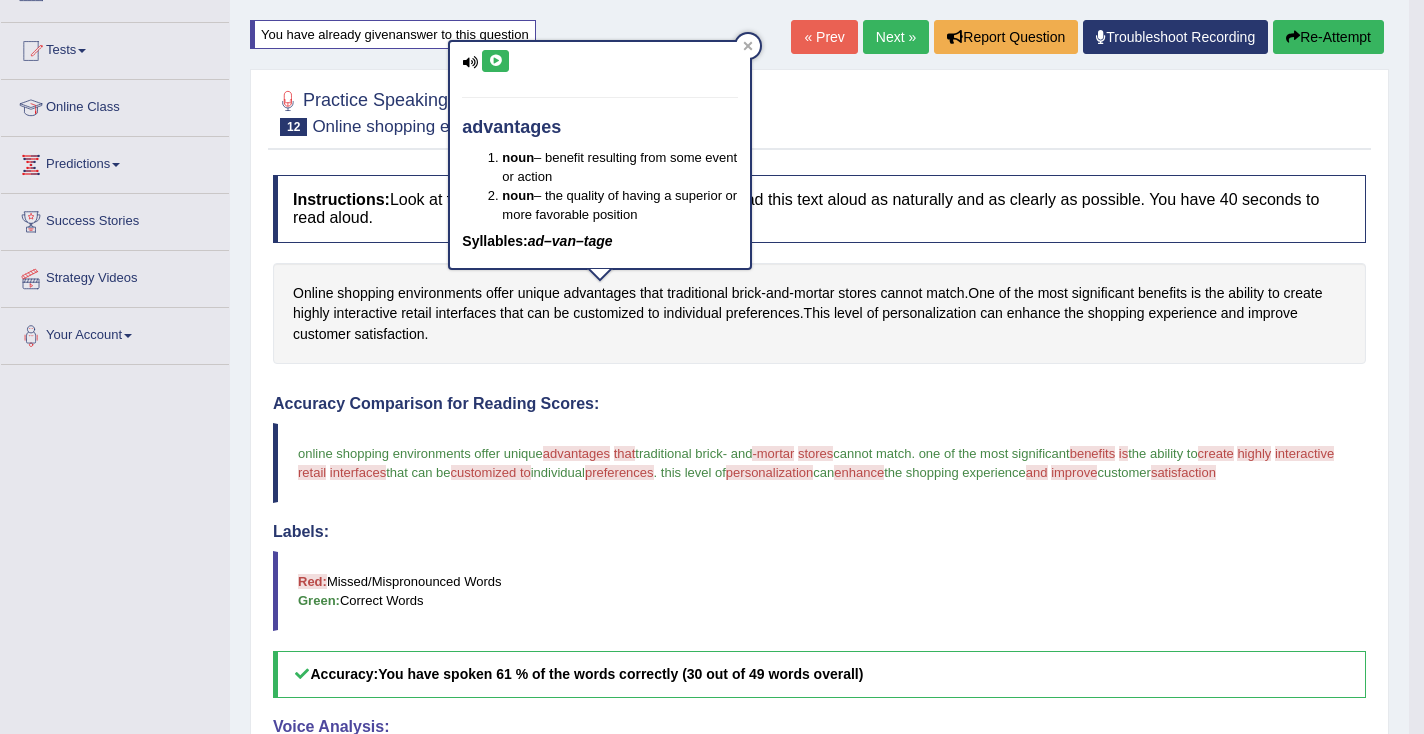 click at bounding box center (495, 61) 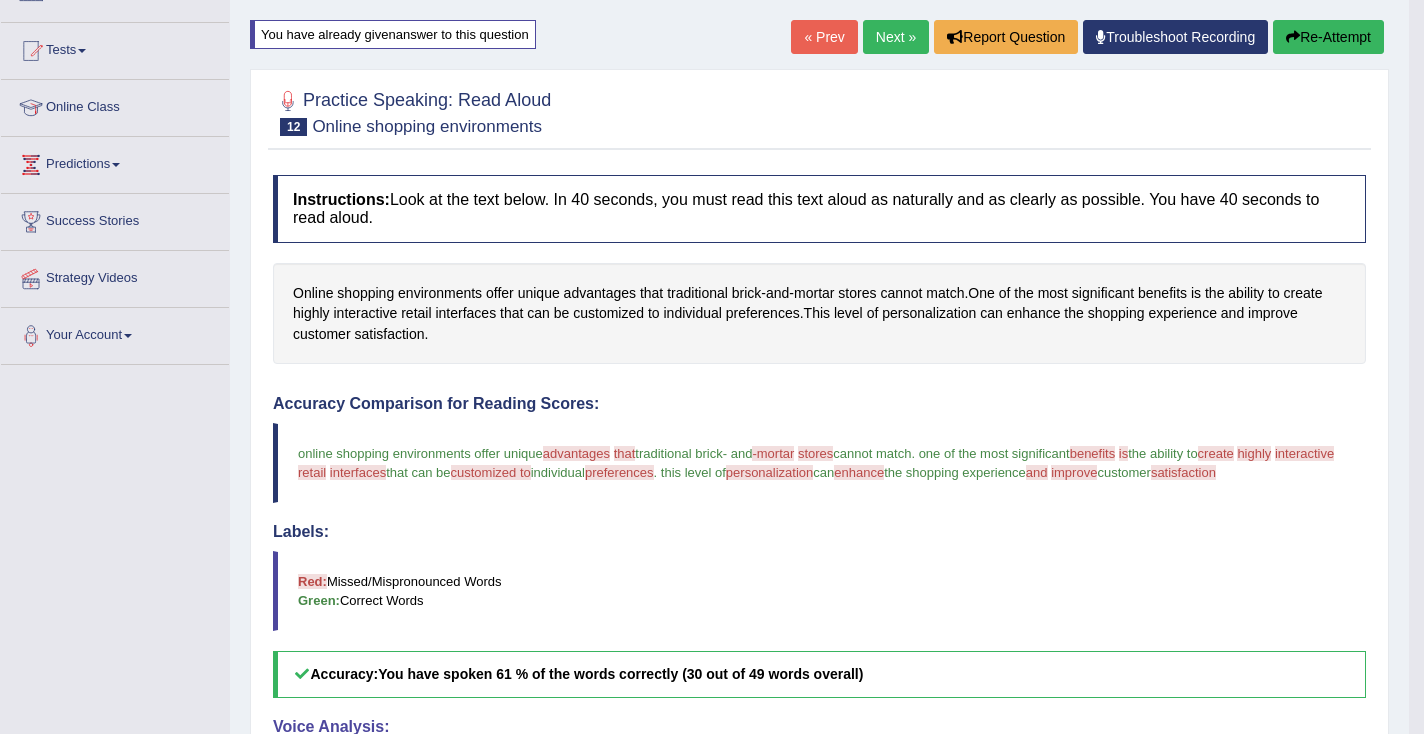 click on "-mortar" at bounding box center [773, 453] 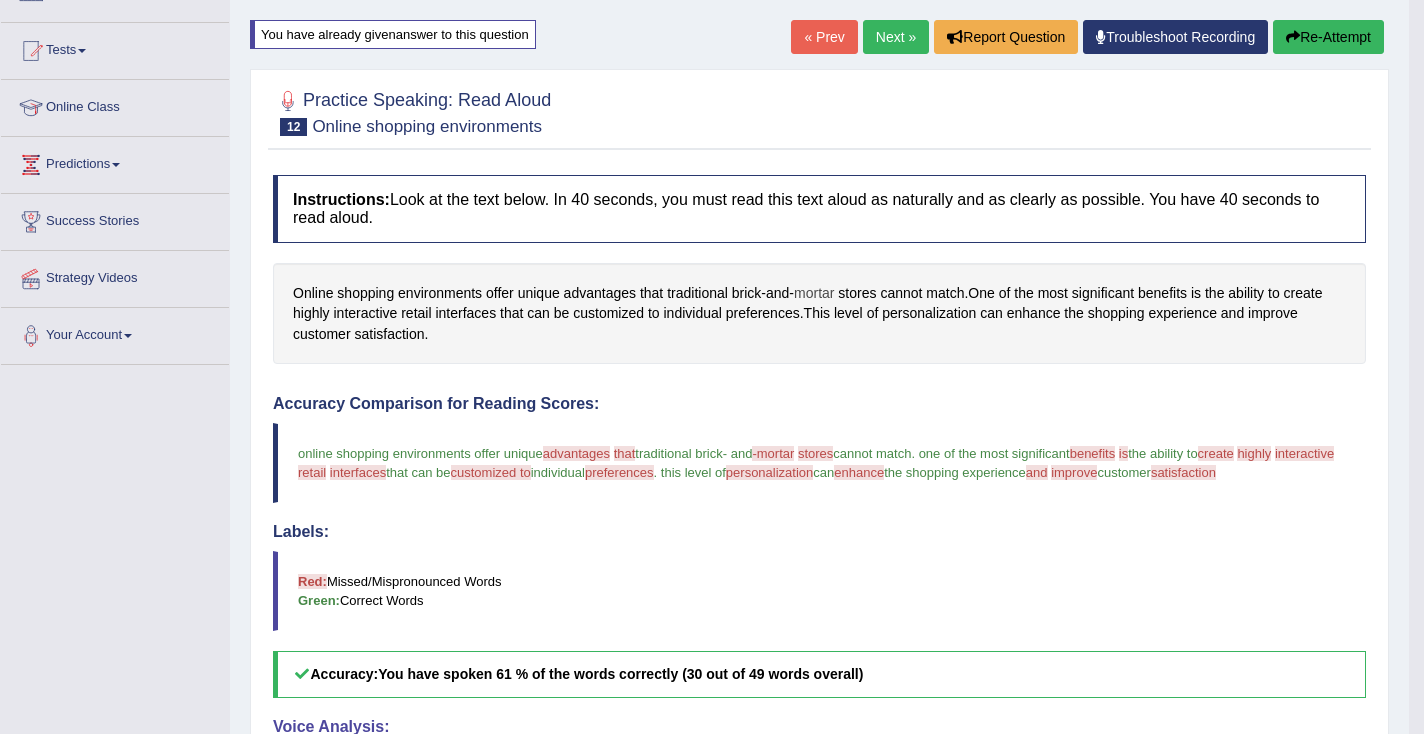 click on "mortar" at bounding box center (814, 293) 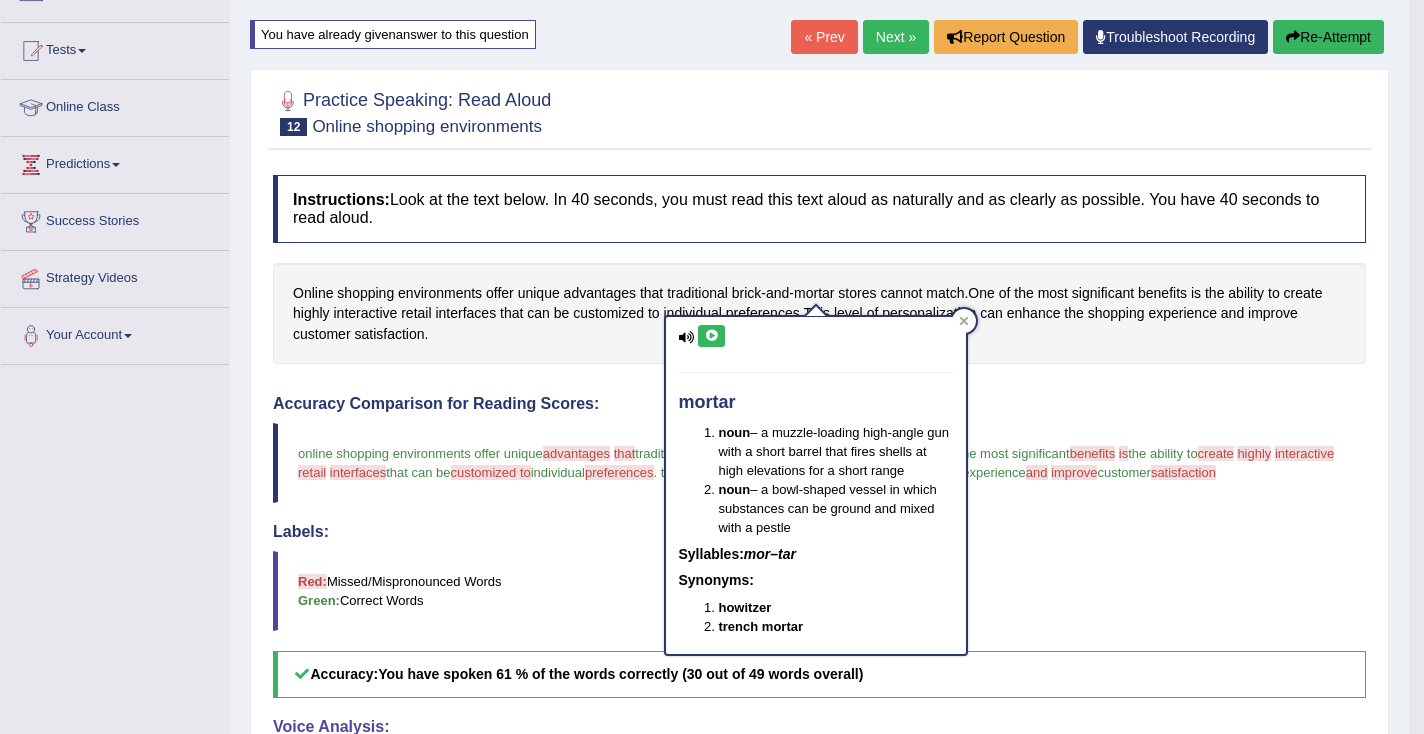 click at bounding box center [711, 336] 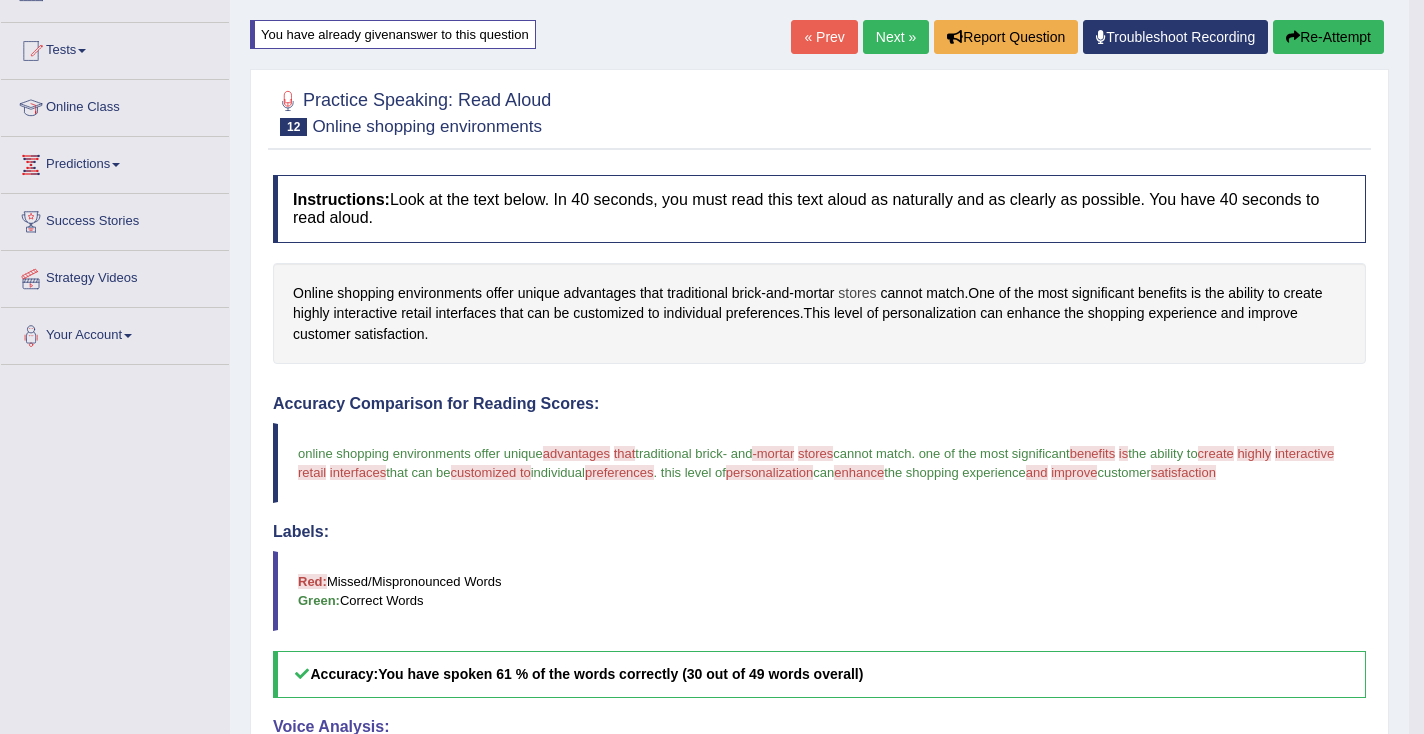 click on "stores" at bounding box center [857, 293] 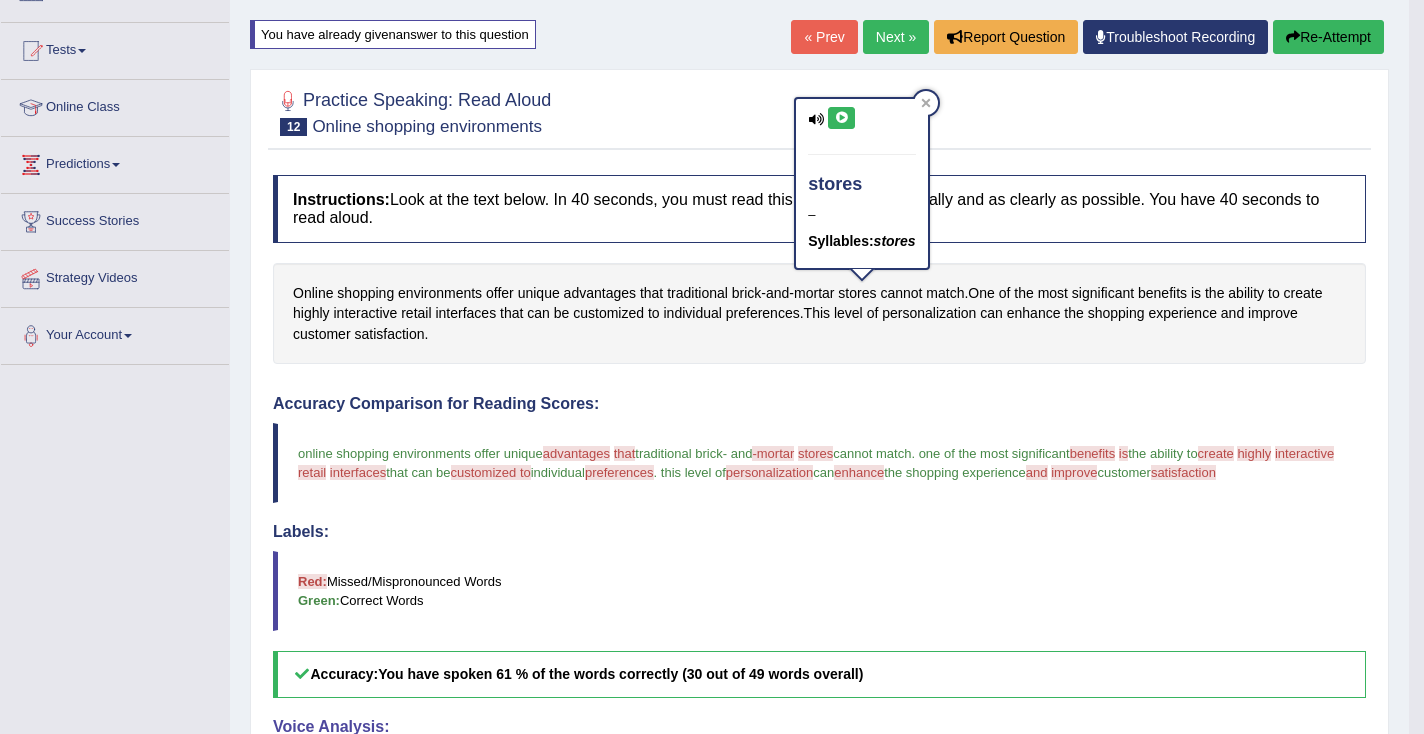 click at bounding box center (841, 118) 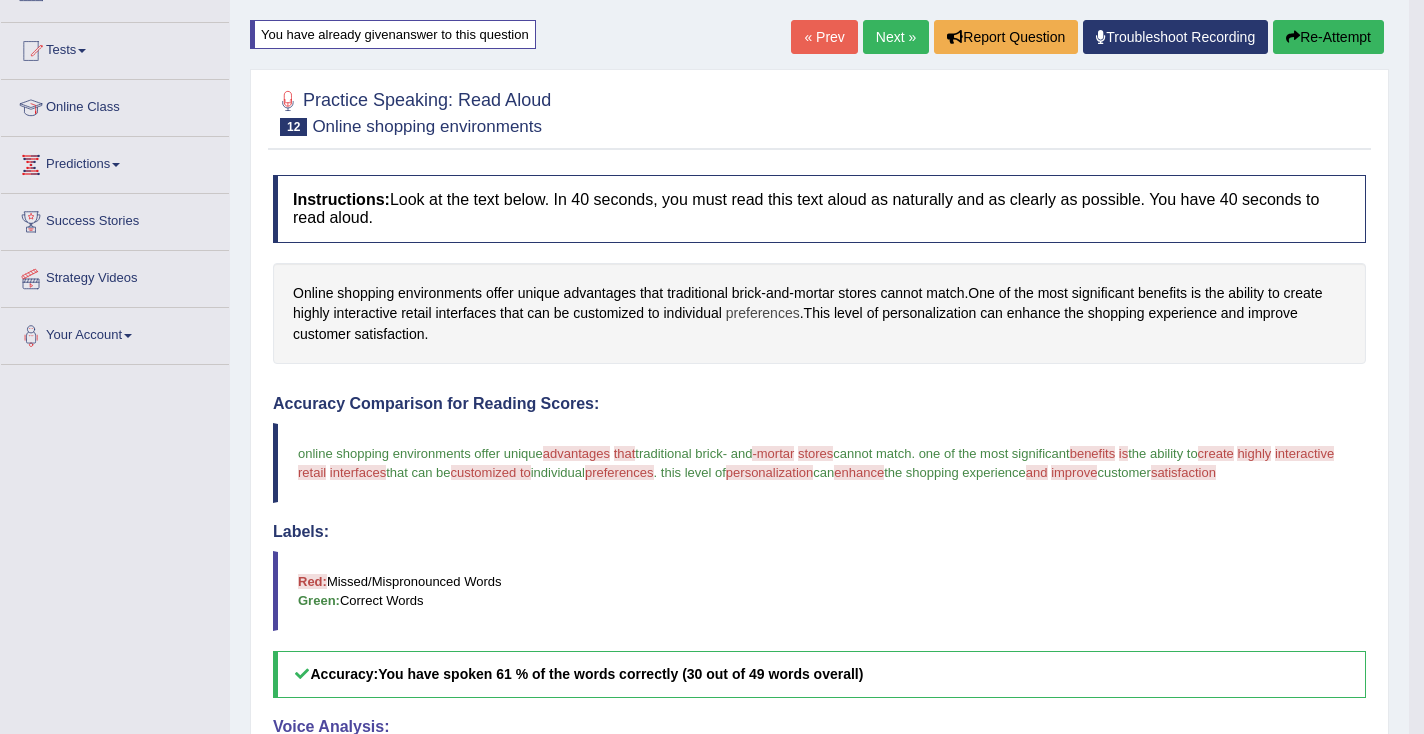 click on "preferences" at bounding box center [763, 313] 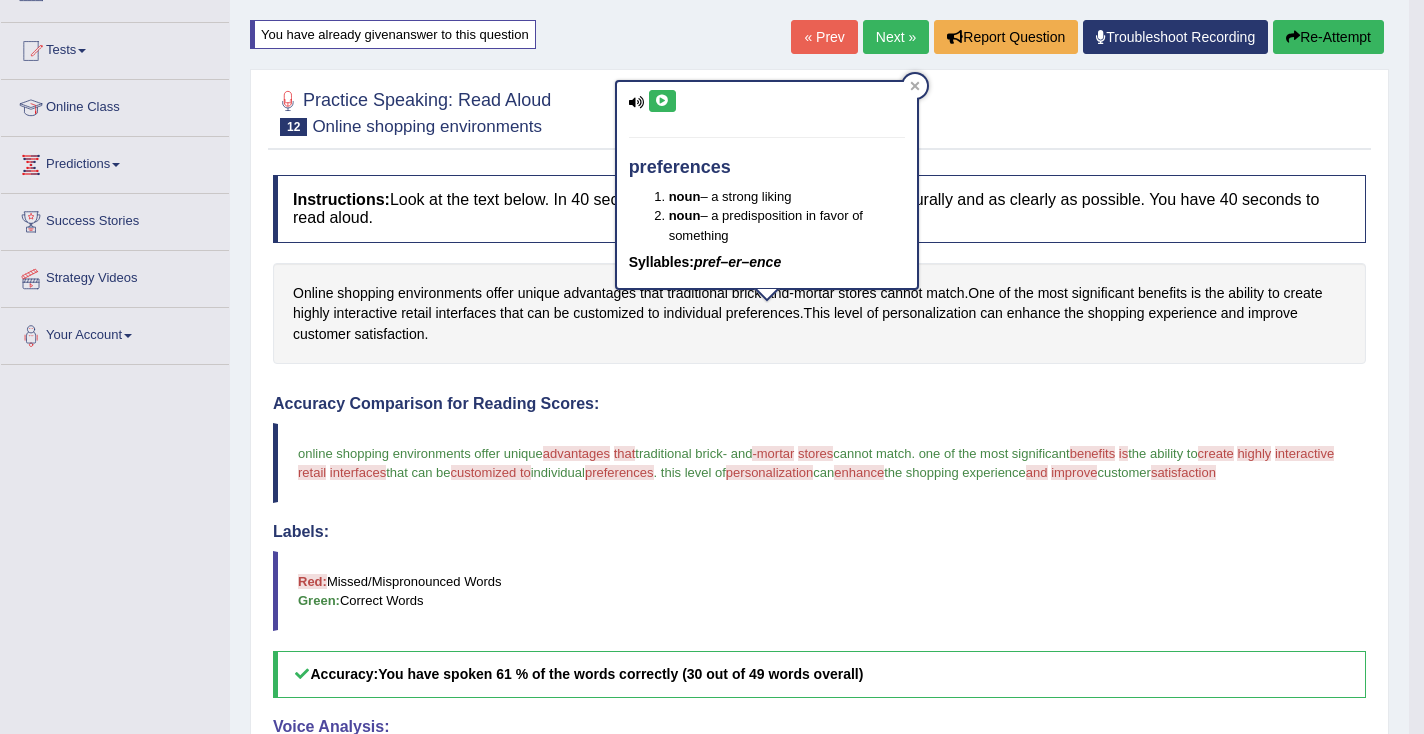 click on "preferences noun  – a strong liking noun  – a predisposition in favor of something Syllables:  pref–er–ence" at bounding box center (767, 185) 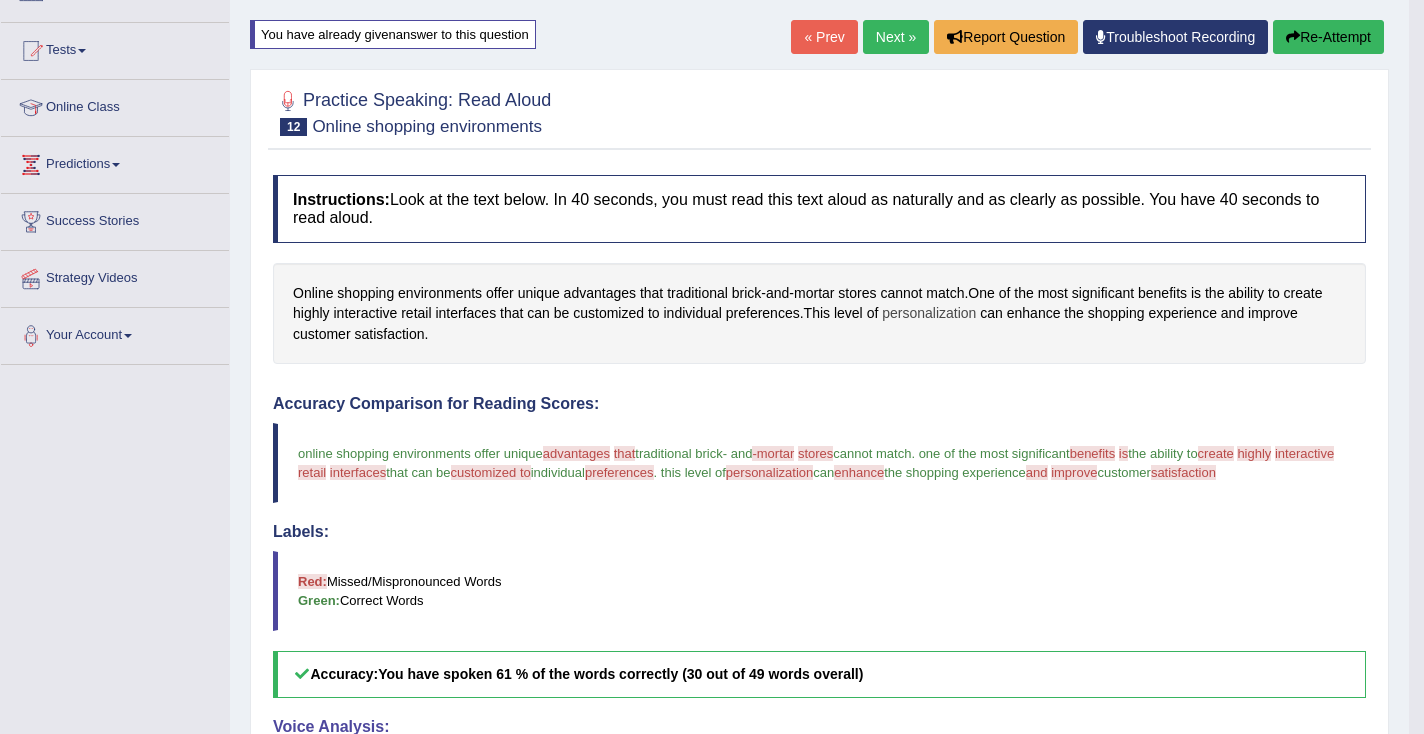 click on "personalization" at bounding box center (929, 313) 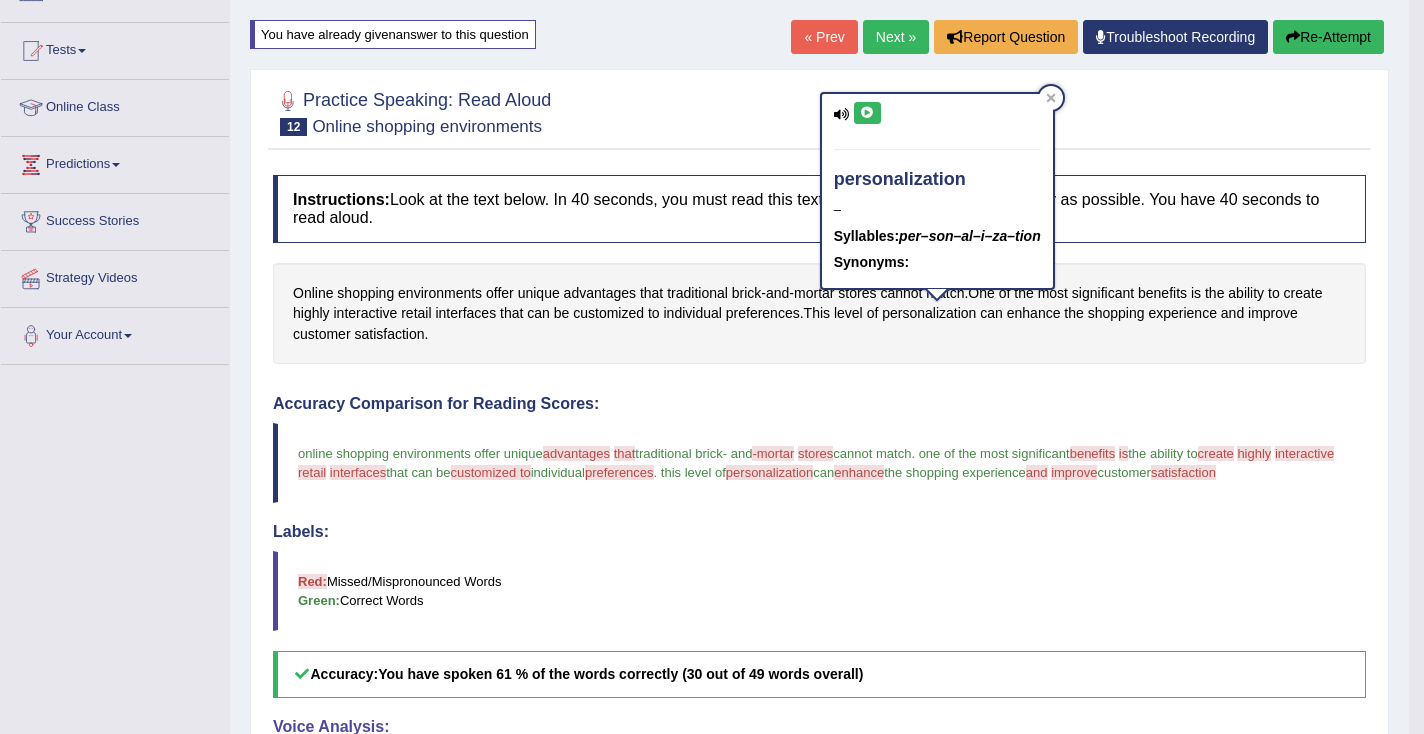 click at bounding box center (867, 113) 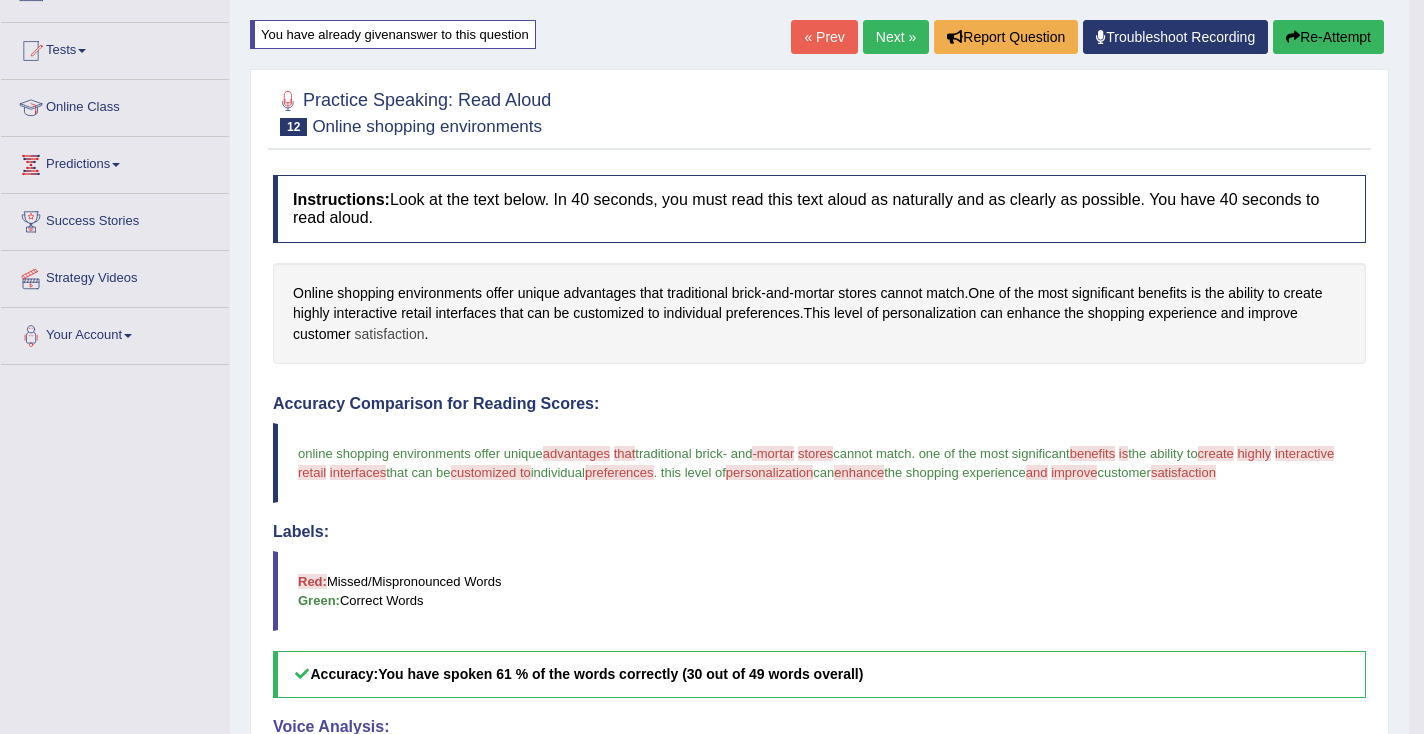 click on "satisfaction" at bounding box center [389, 334] 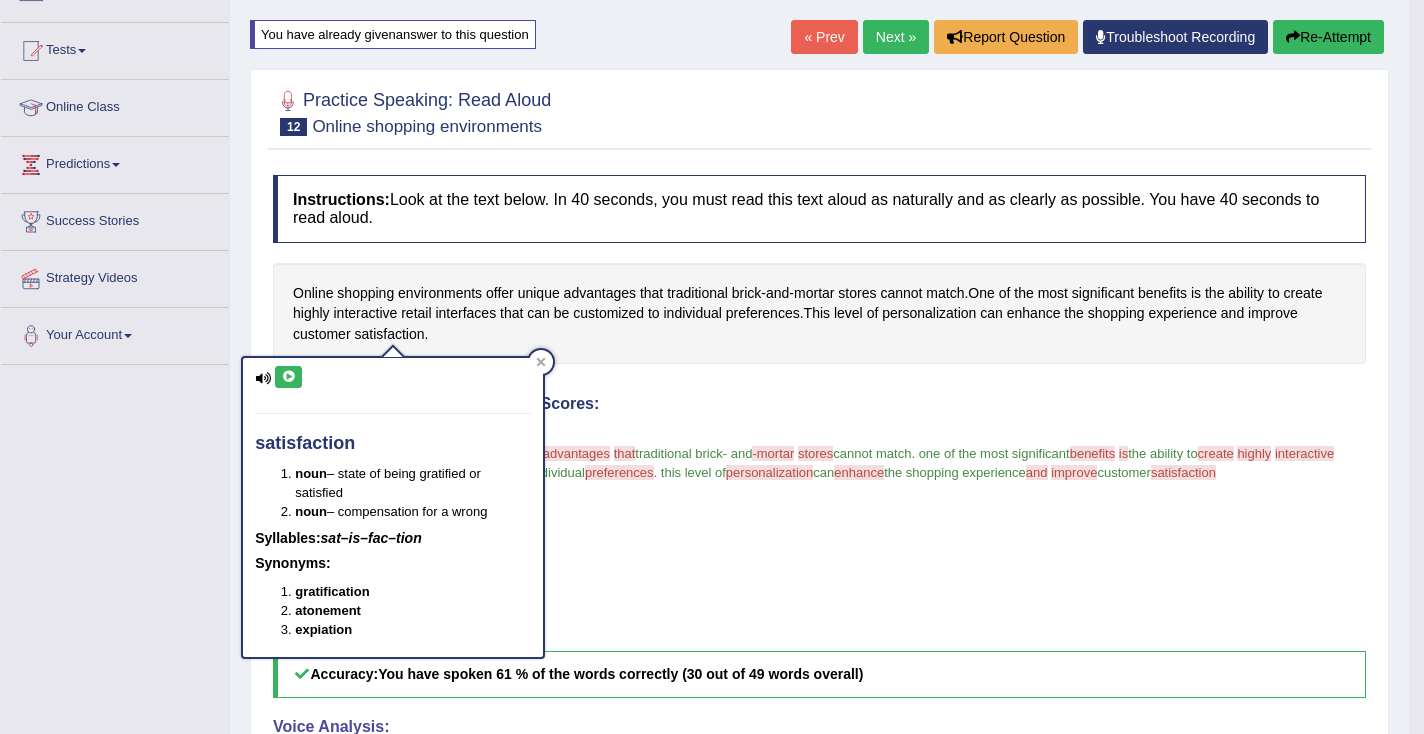 click at bounding box center (288, 377) 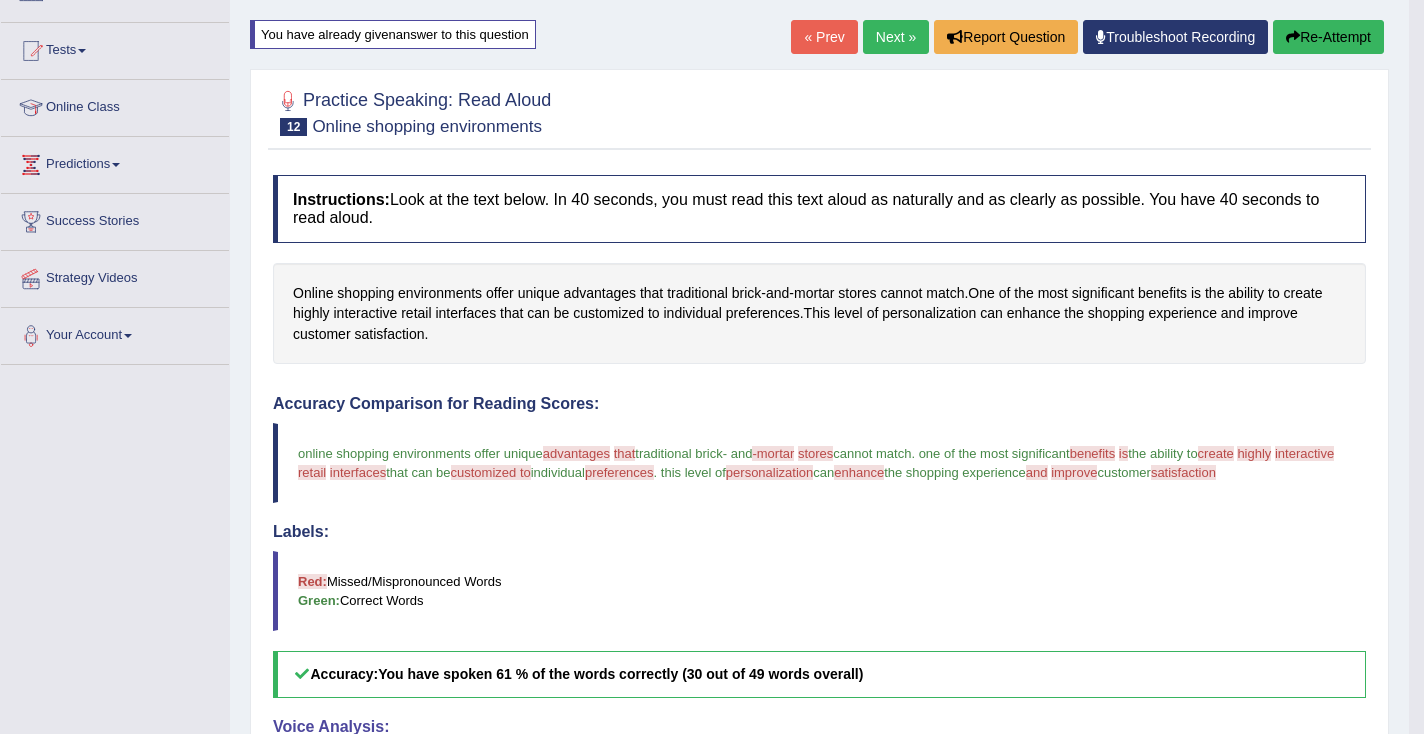 click on "Re-Attempt" at bounding box center [1328, 37] 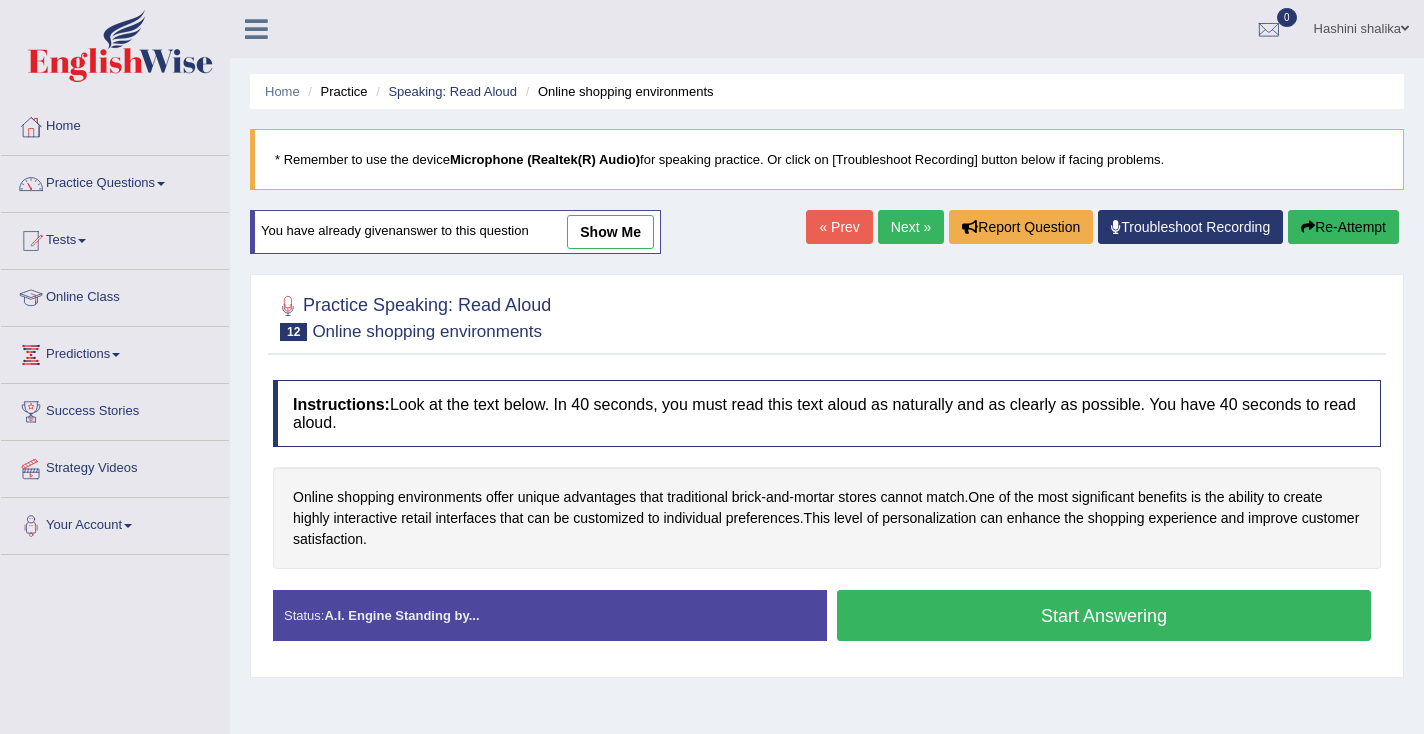scroll, scrollTop: 201, scrollLeft: 0, axis: vertical 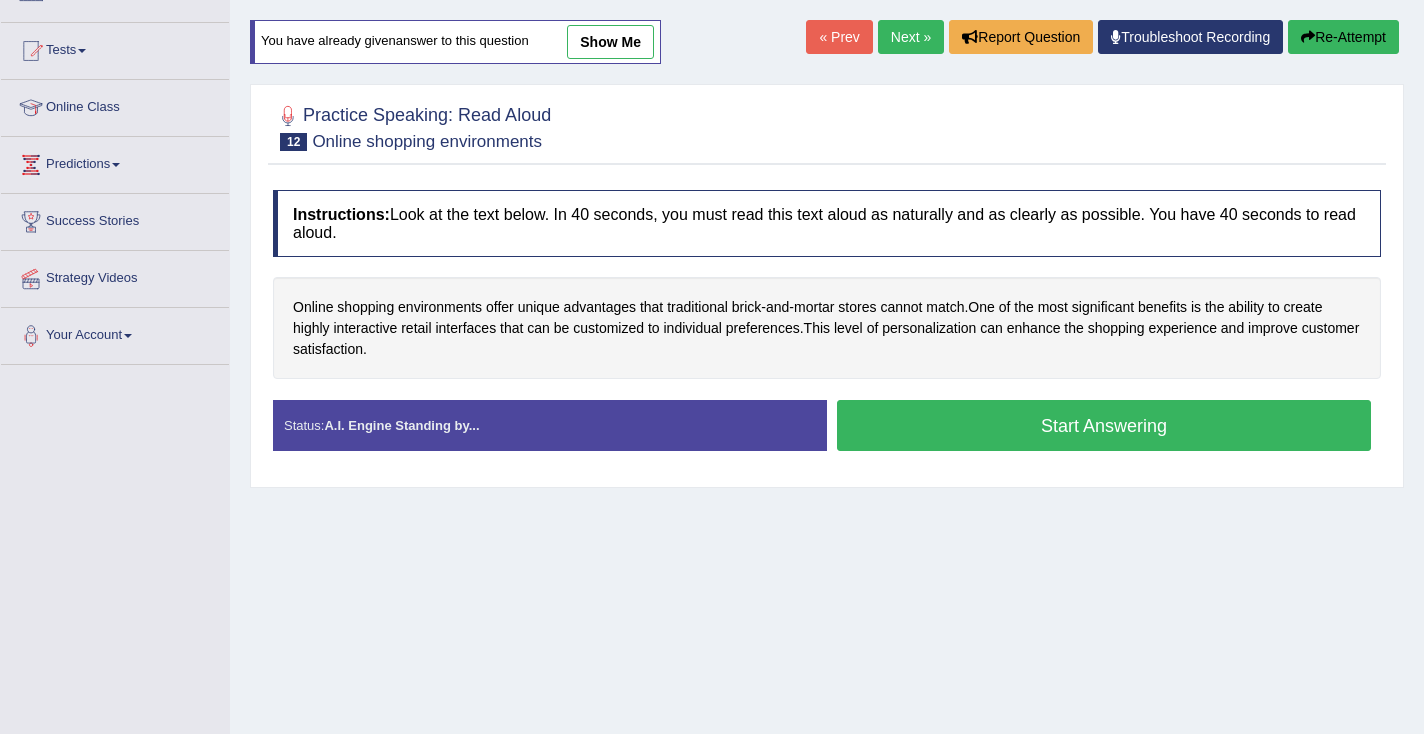 click on "Start Answering" at bounding box center [1104, 425] 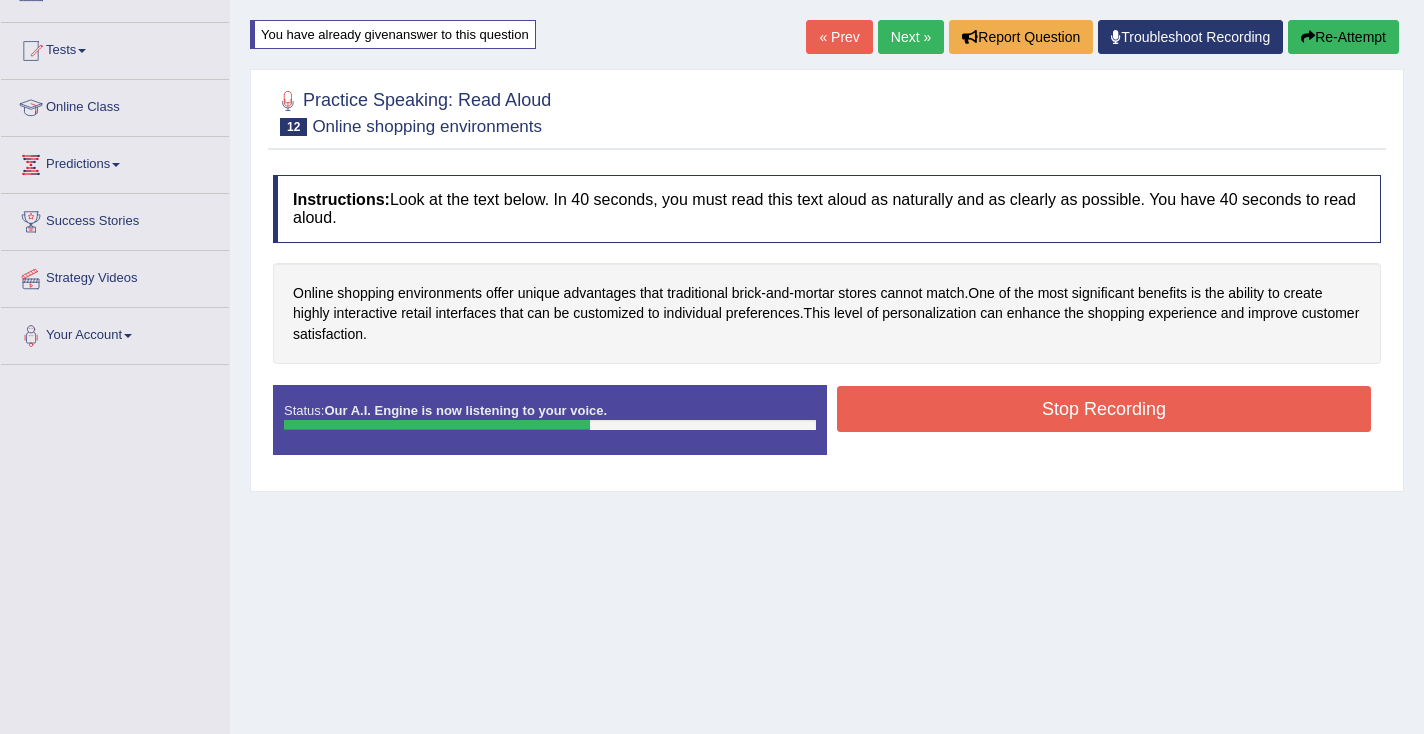 click on "Stop Recording" at bounding box center (1104, 409) 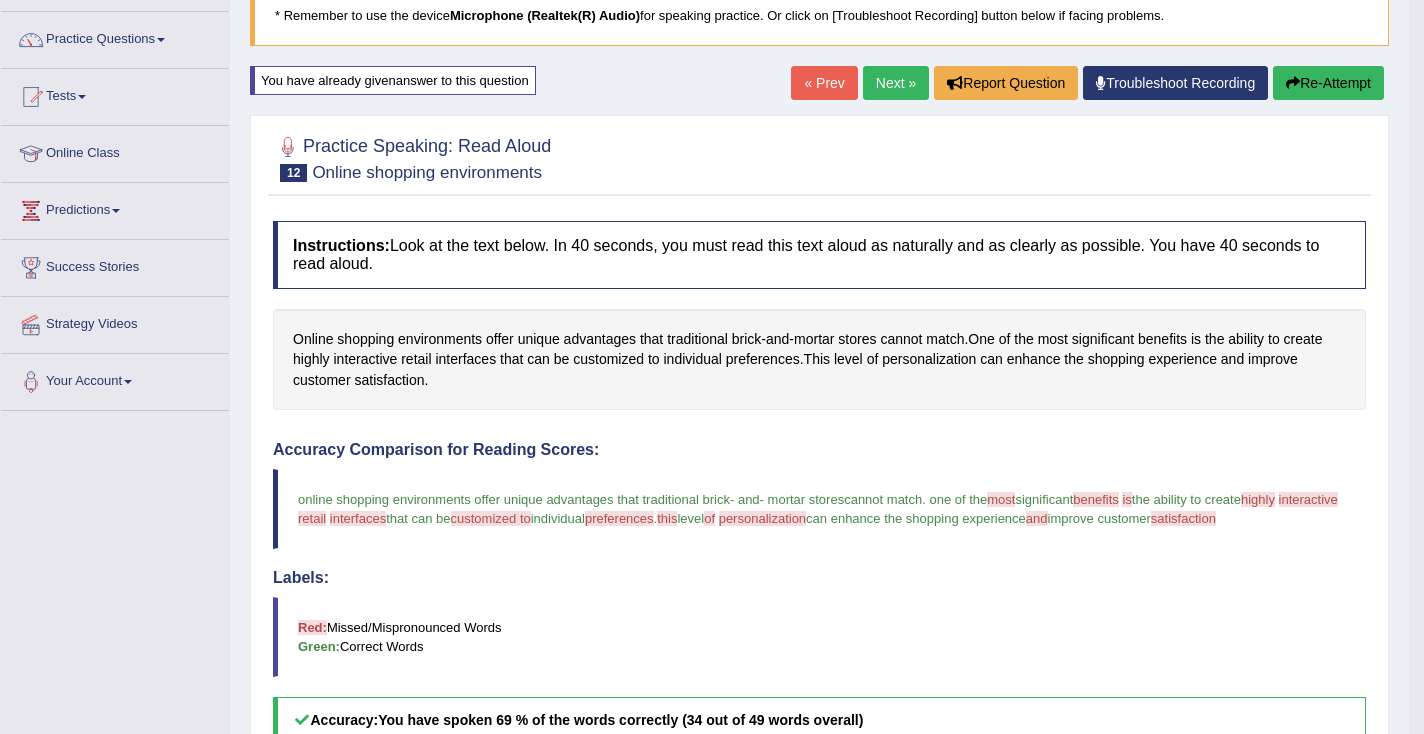 scroll, scrollTop: 47, scrollLeft: 0, axis: vertical 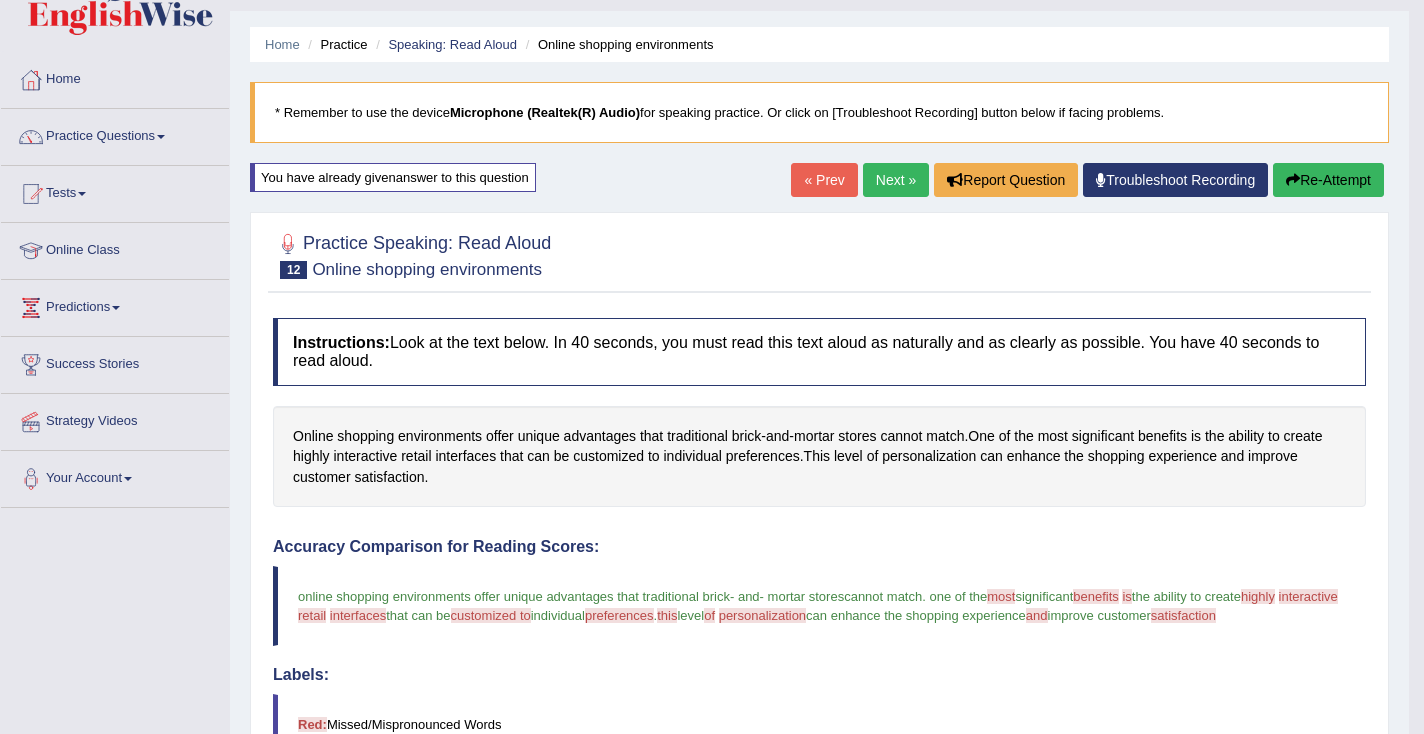 click on "Next »" at bounding box center [896, 180] 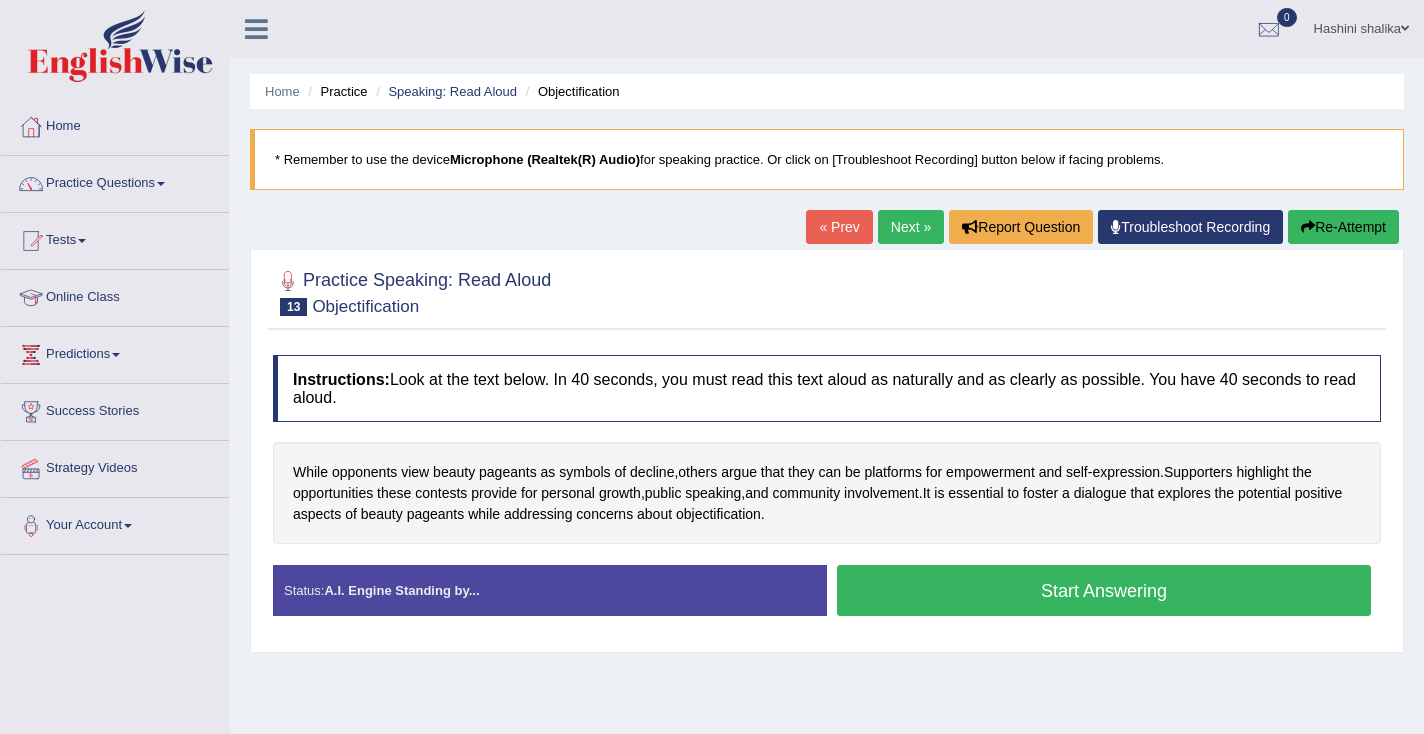 scroll, scrollTop: 0, scrollLeft: 0, axis: both 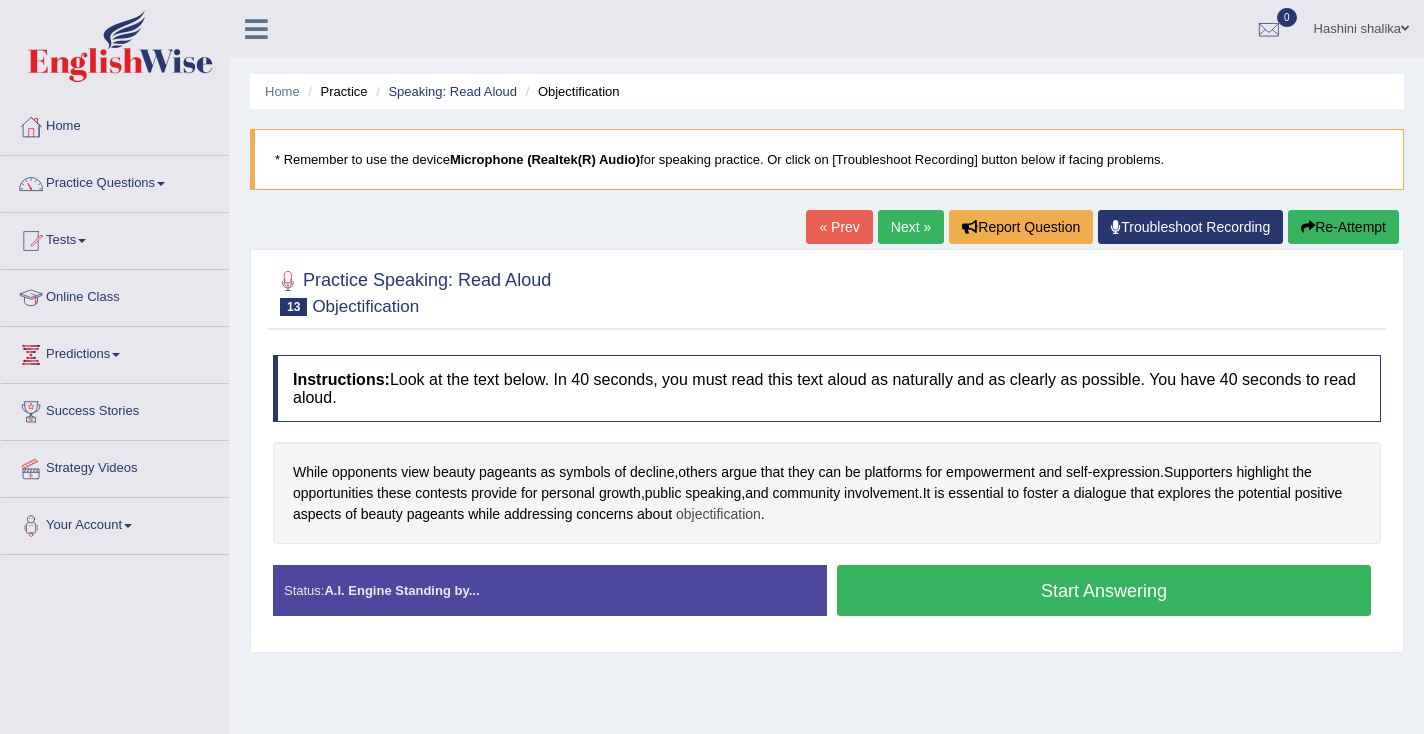 click on "objectification" at bounding box center (718, 514) 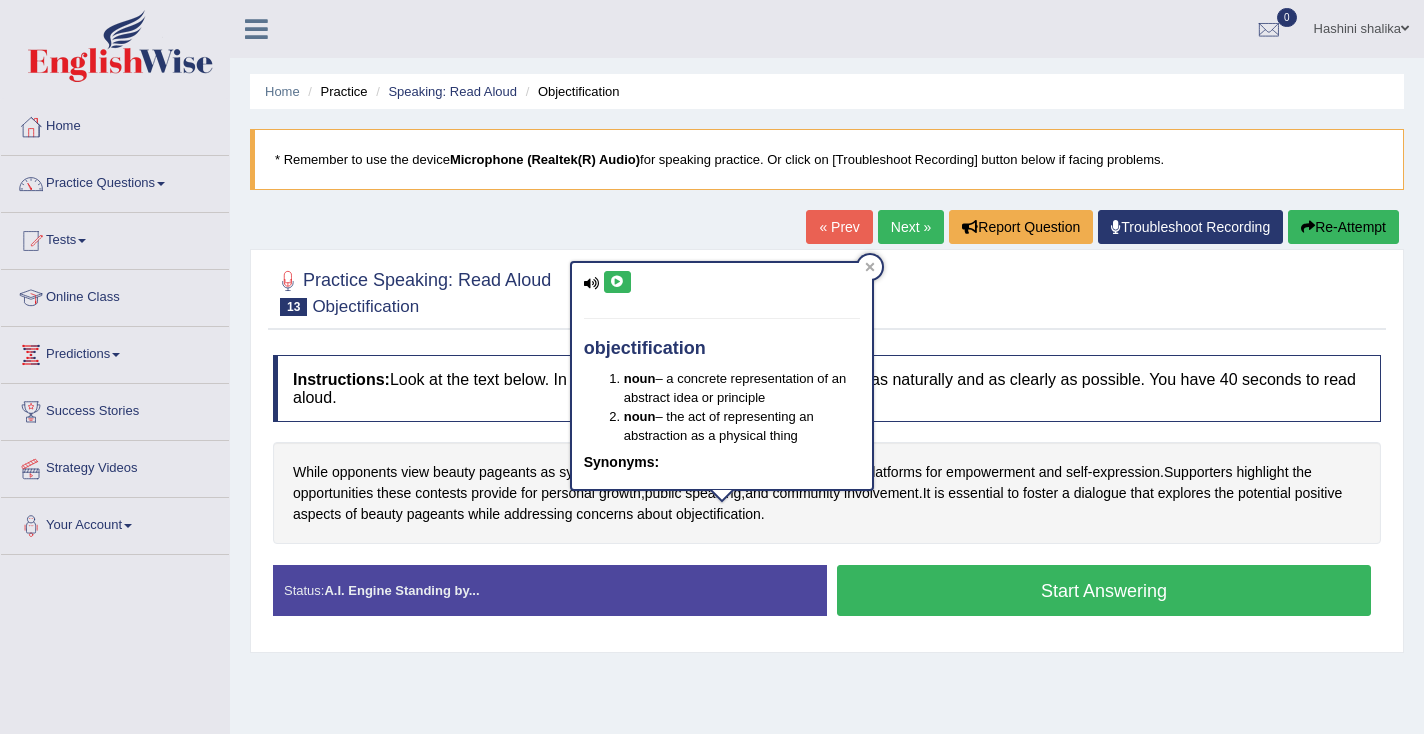 click at bounding box center [617, 282] 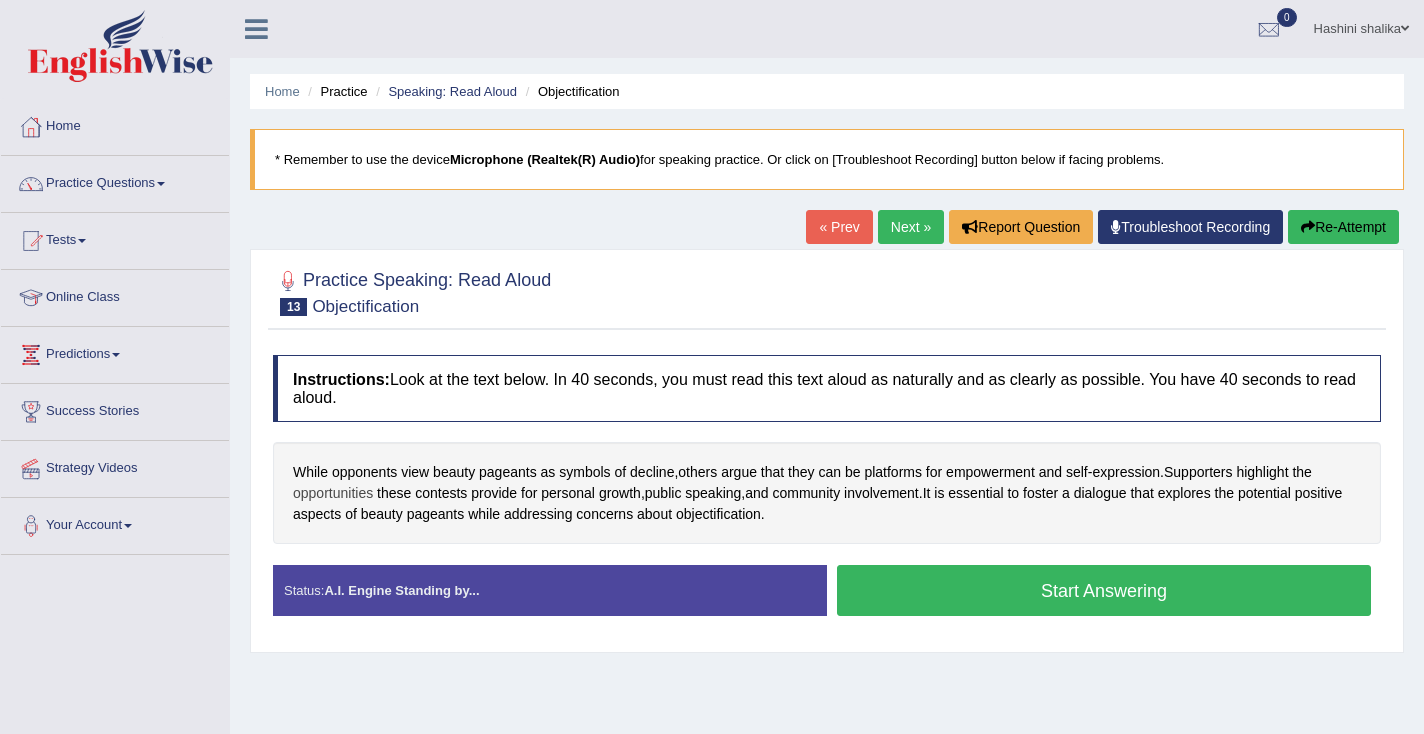 click on "opportunities" at bounding box center (333, 493) 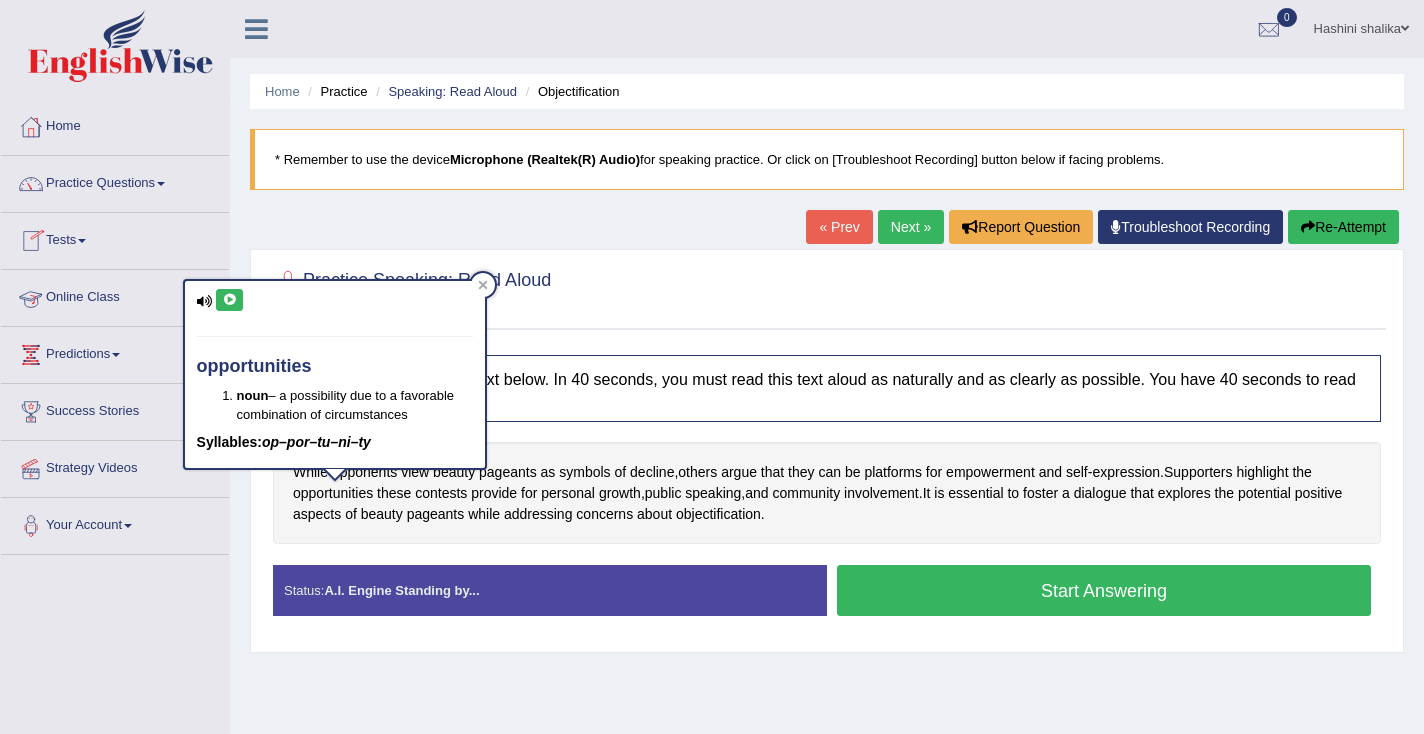 click at bounding box center (229, 300) 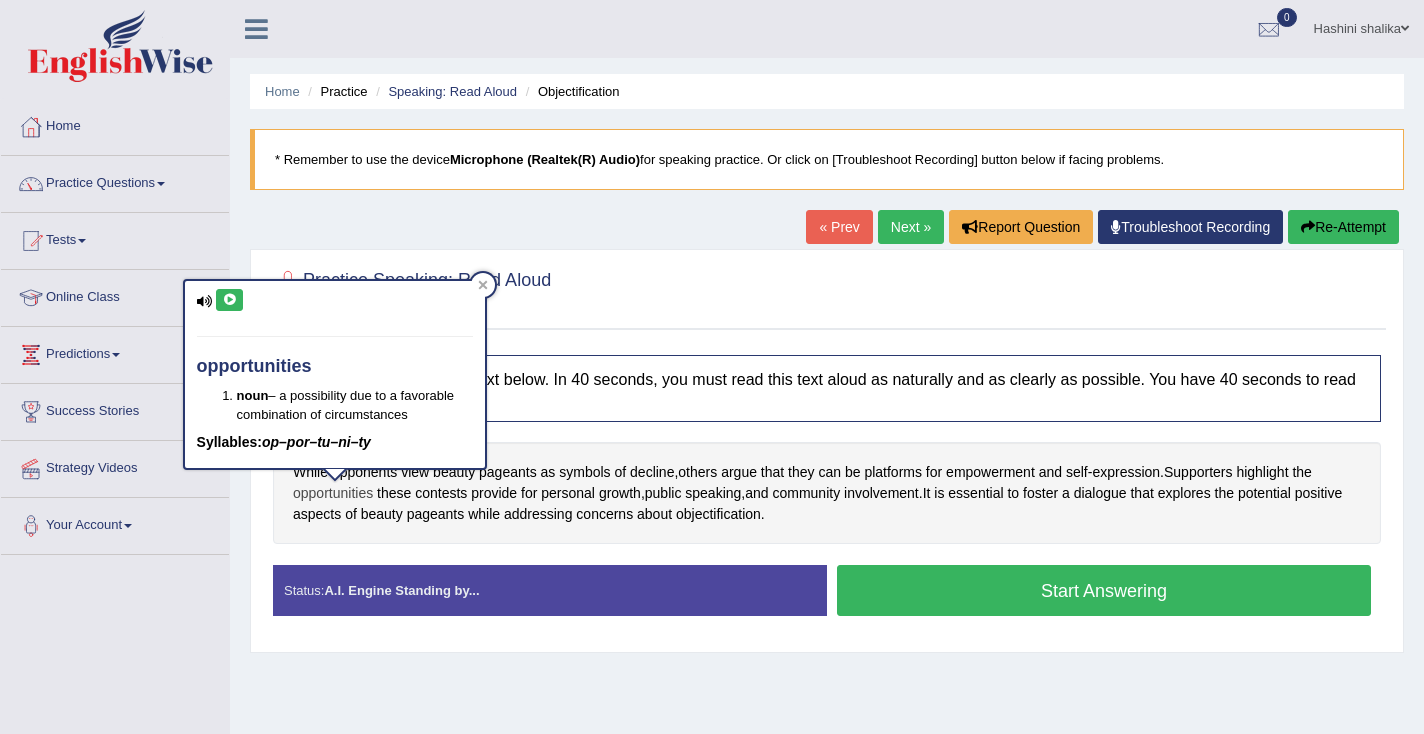 click on "opportunities" at bounding box center [333, 493] 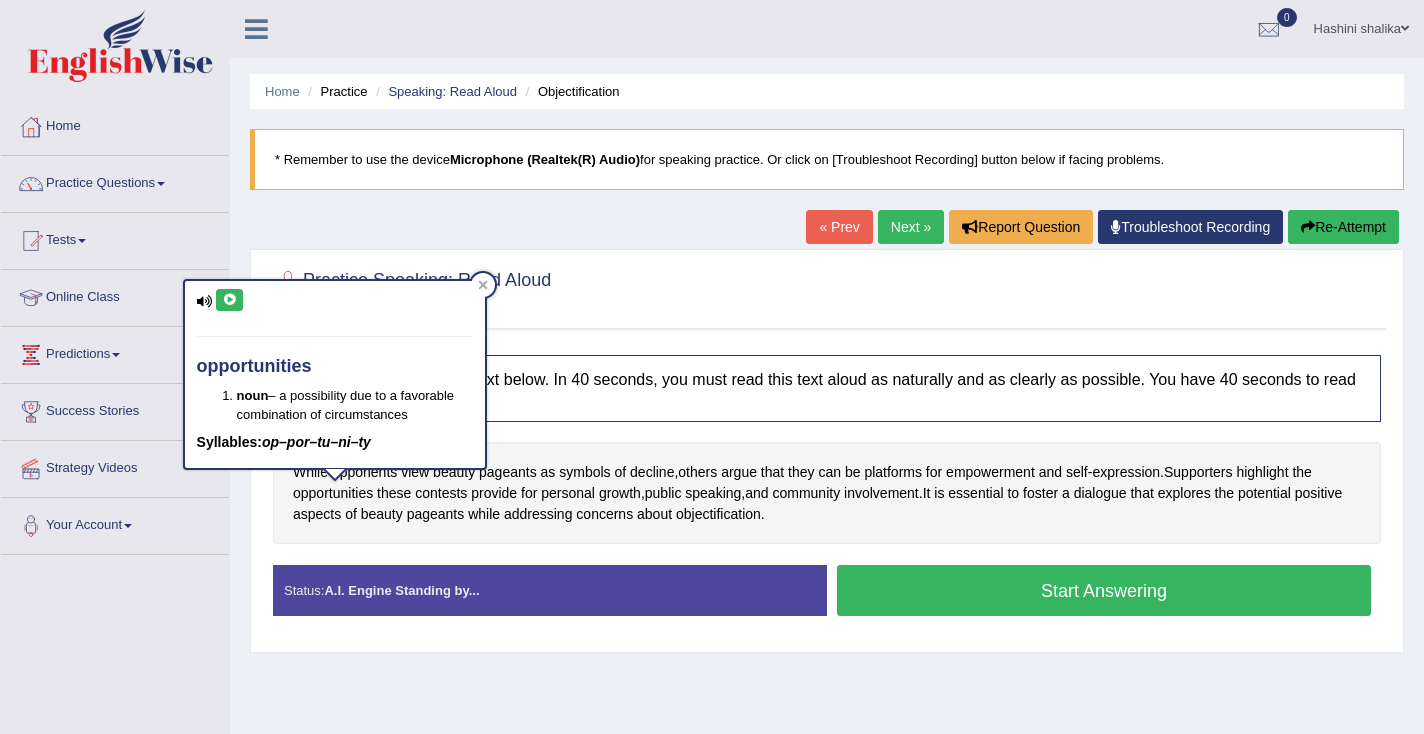 click at bounding box center [229, 300] 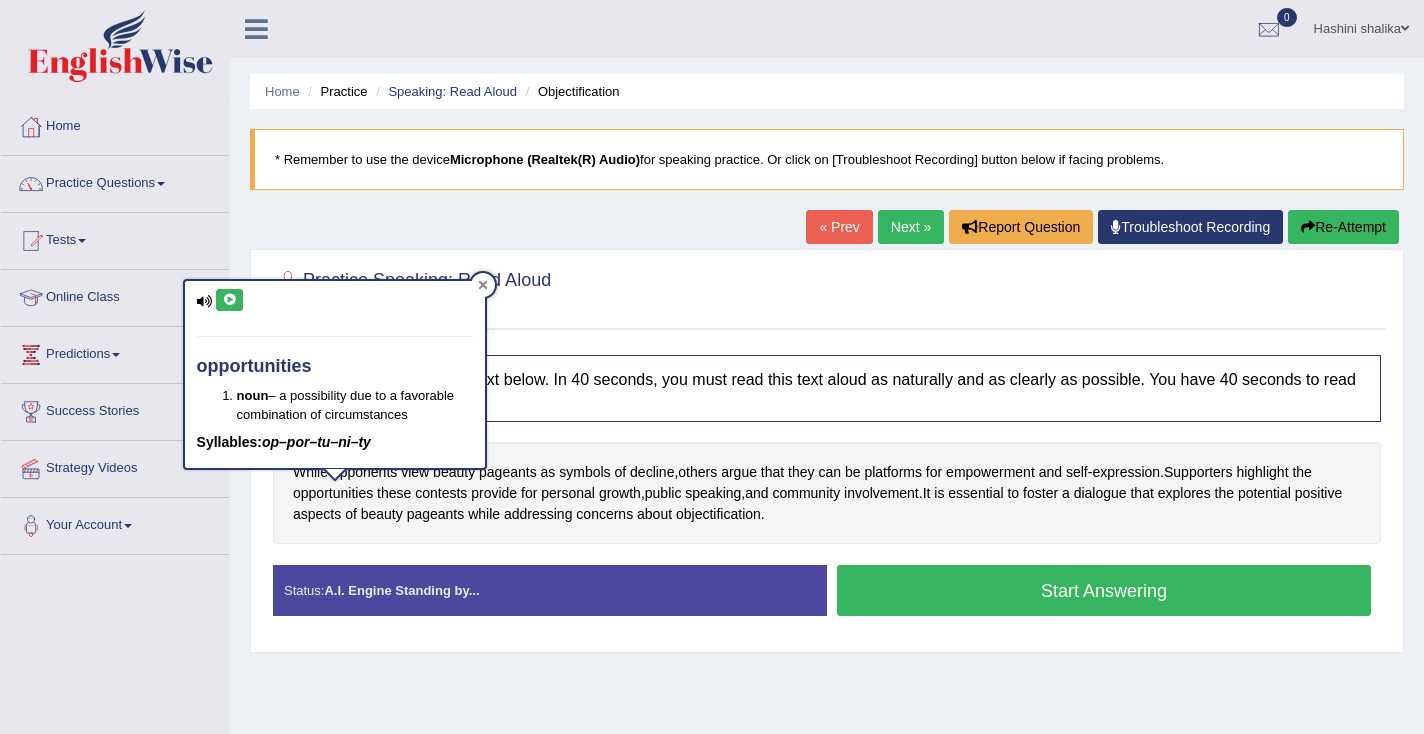 click 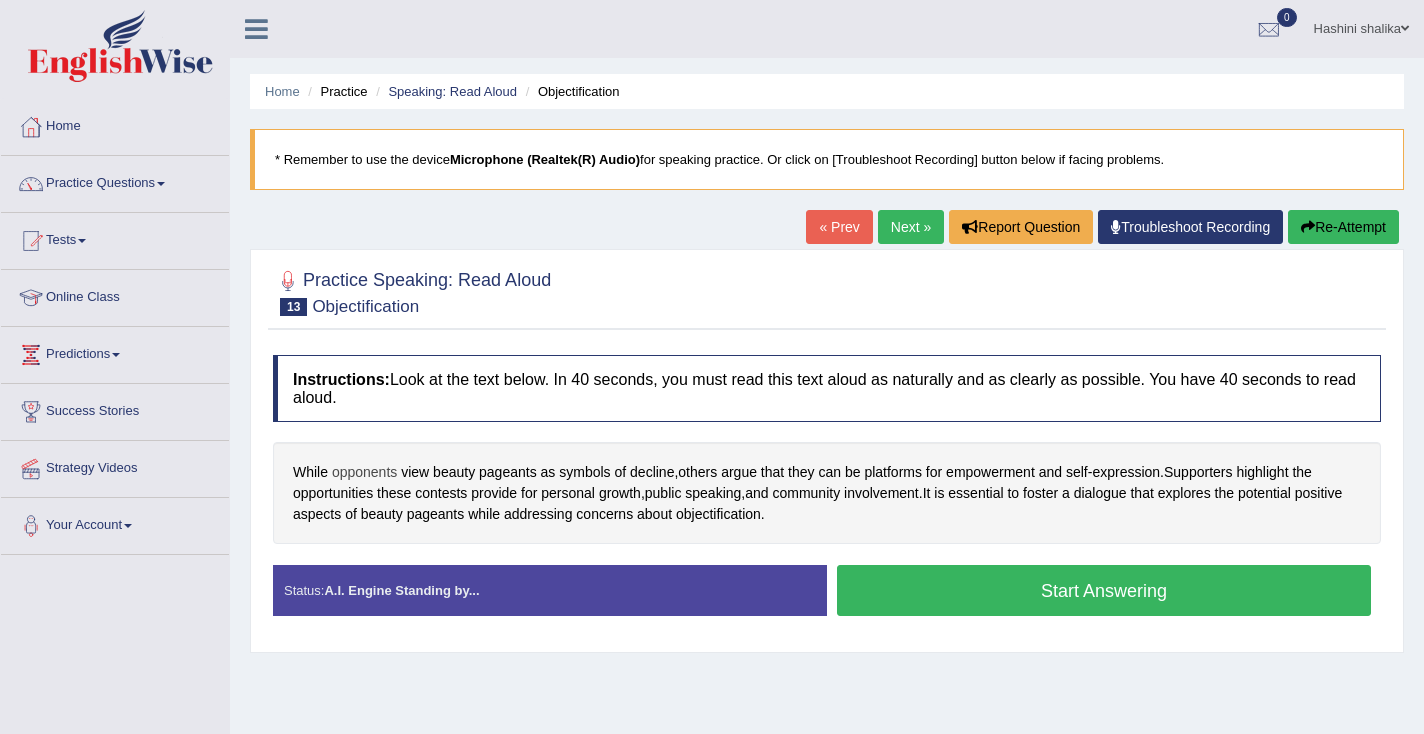 click on "opponents" at bounding box center [364, 472] 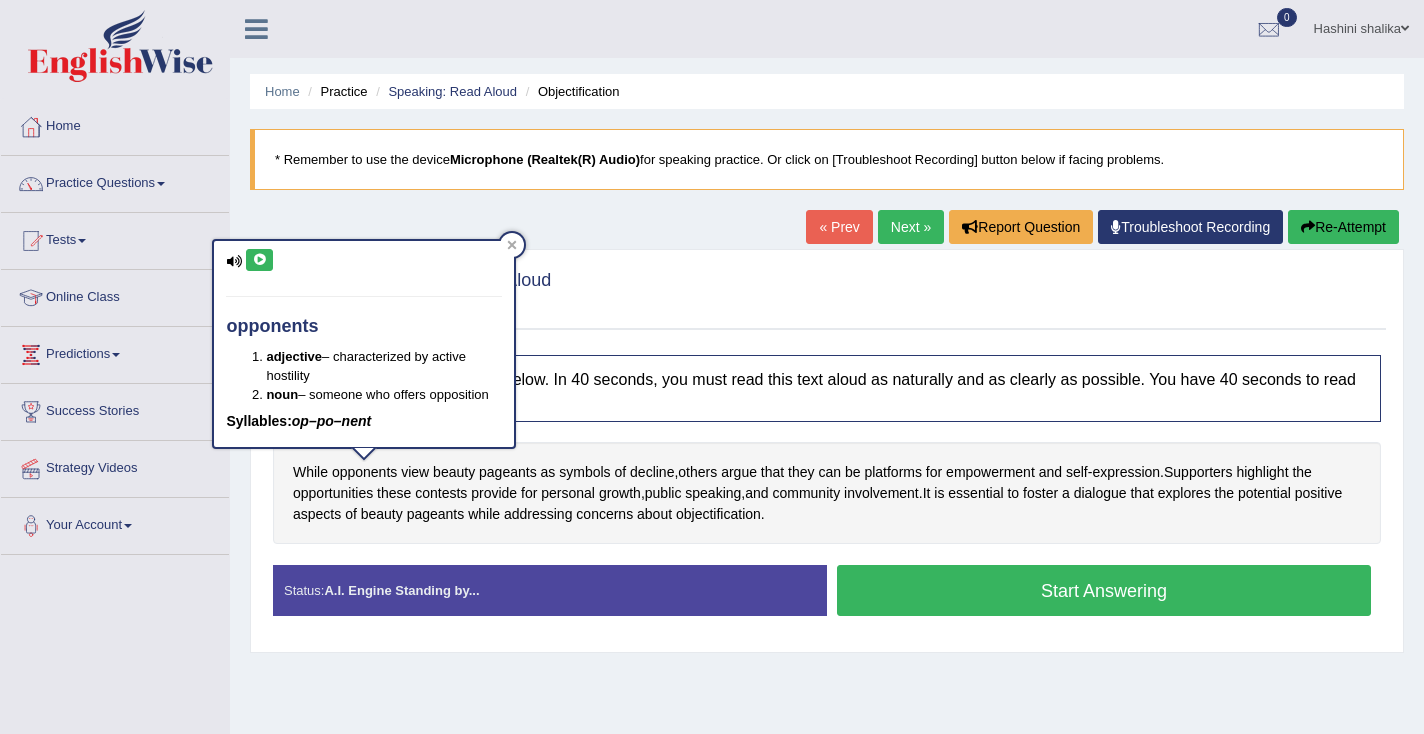 click at bounding box center [259, 260] 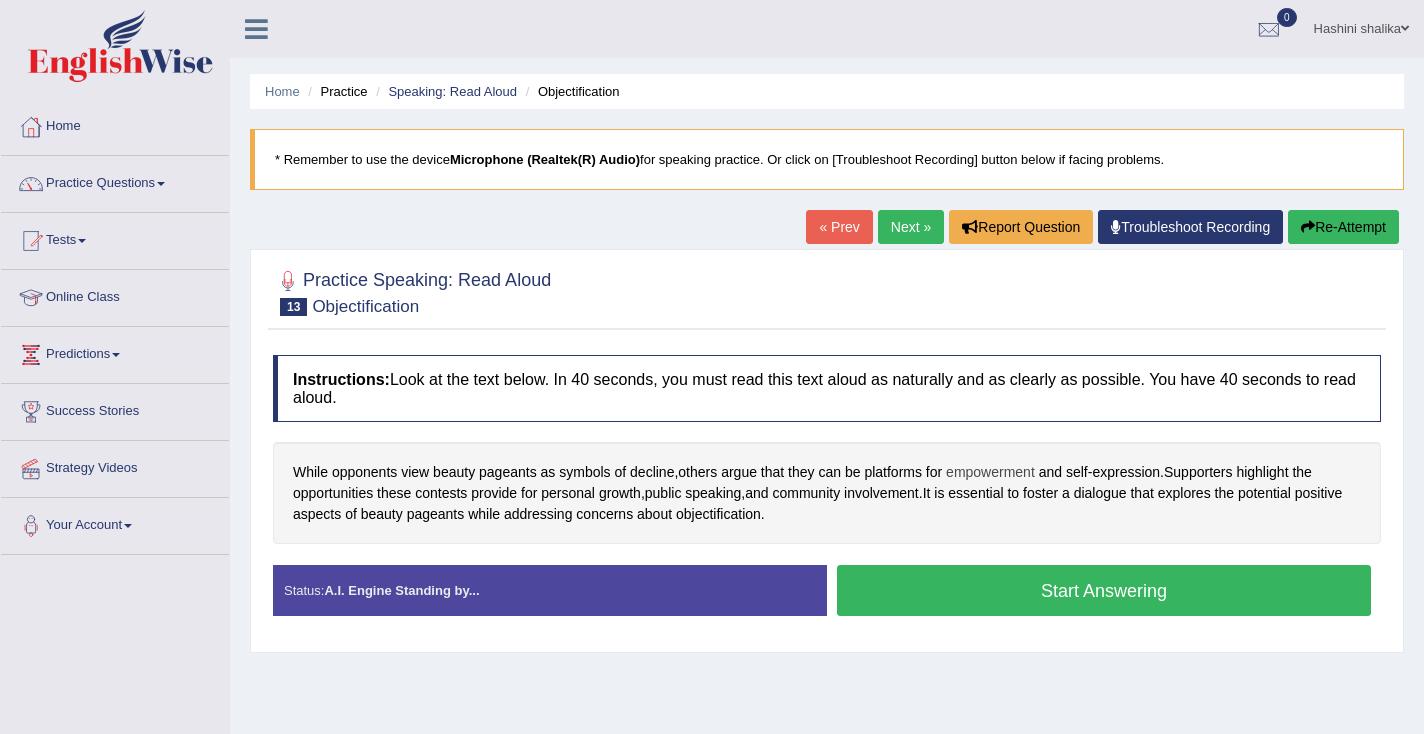 click on "empowerment" at bounding box center [990, 472] 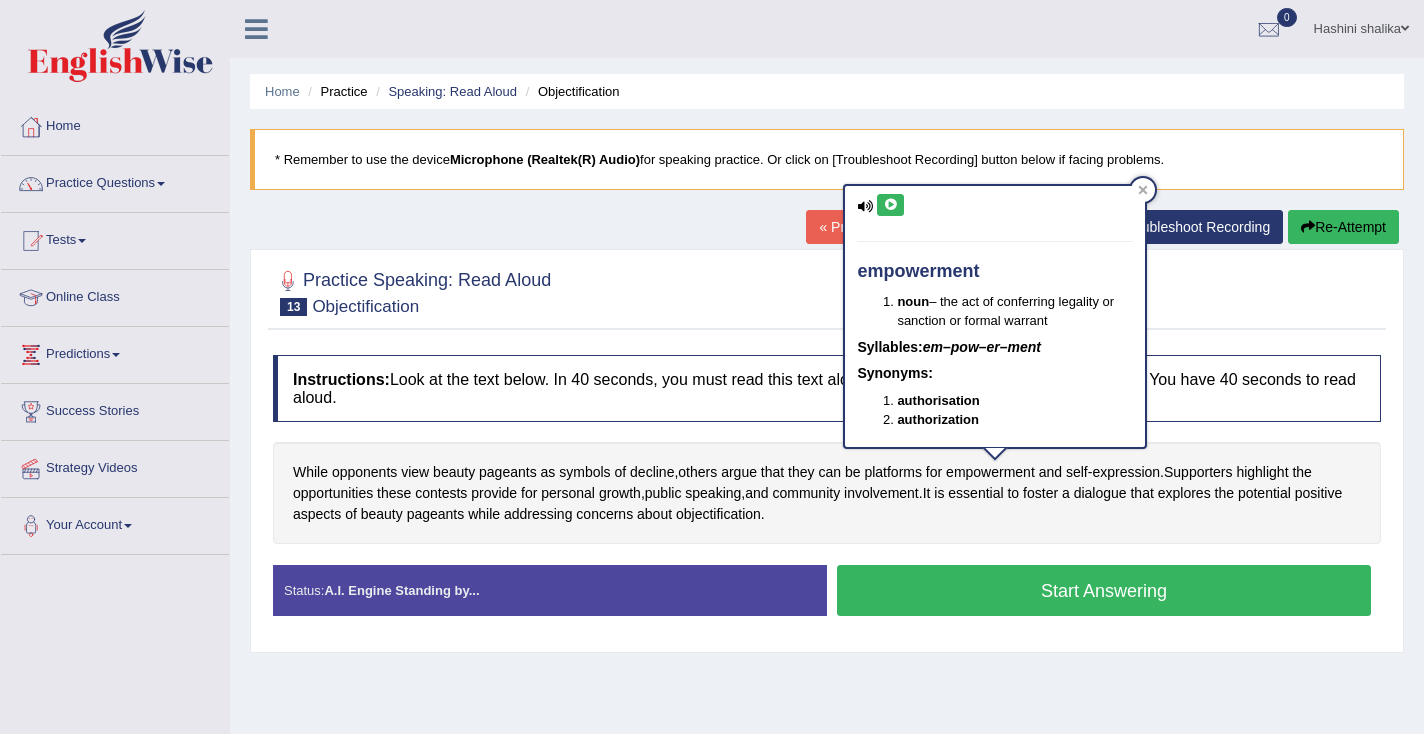 click at bounding box center [890, 205] 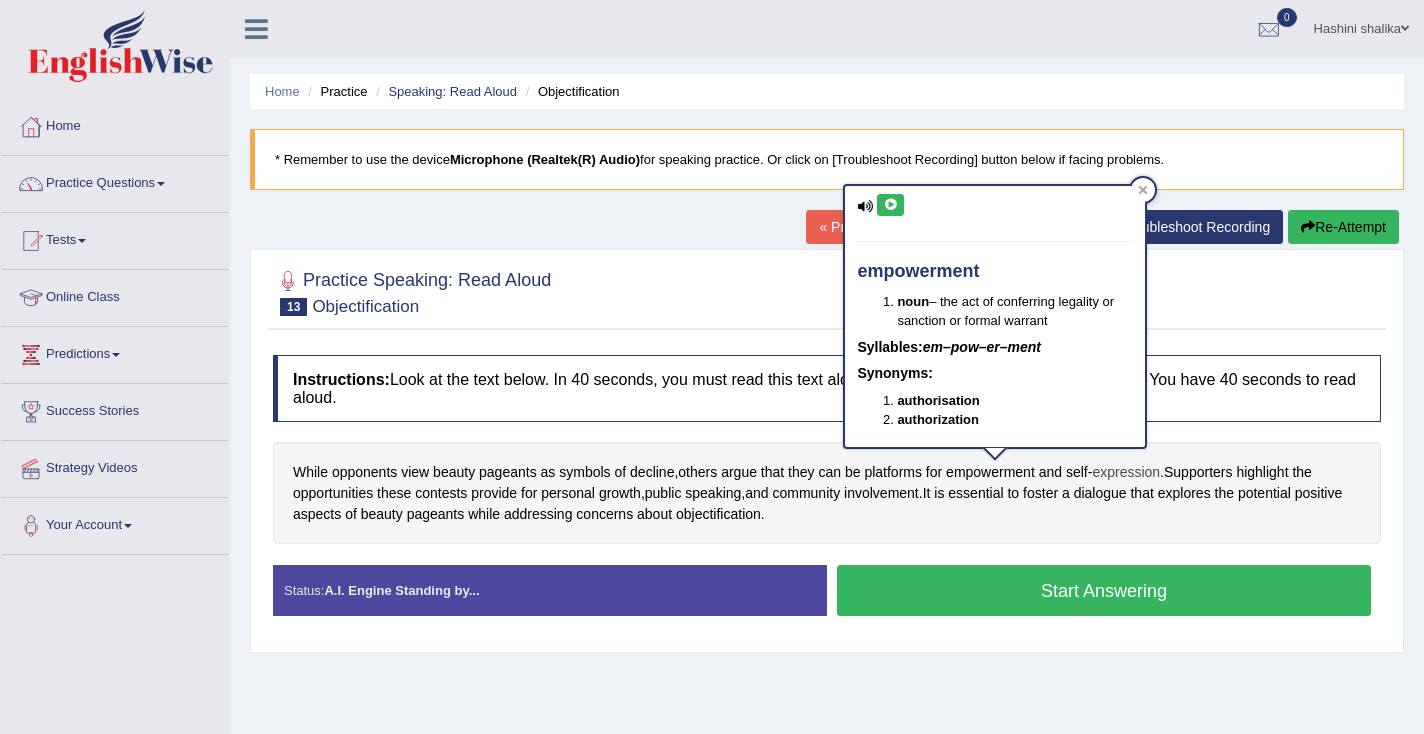 click on "expression" at bounding box center [1126, 472] 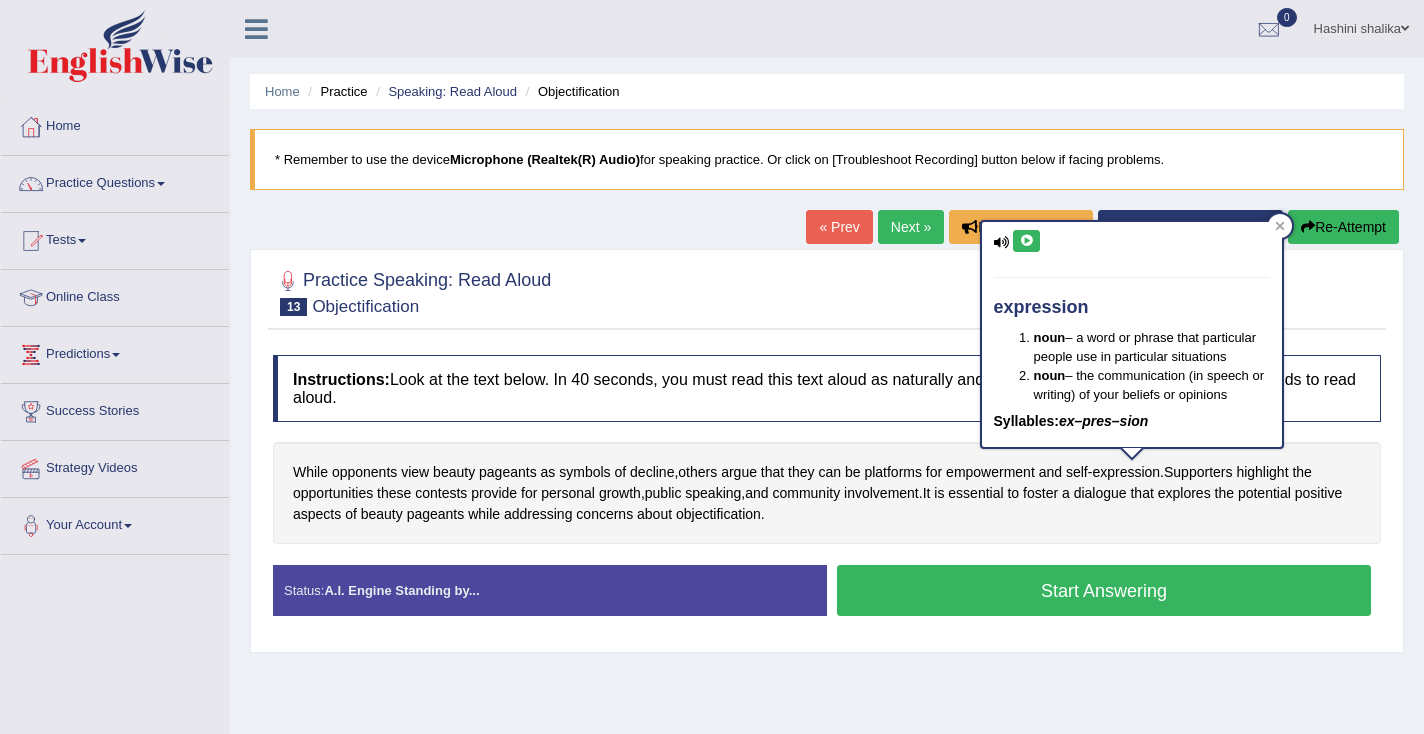 click at bounding box center (1026, 241) 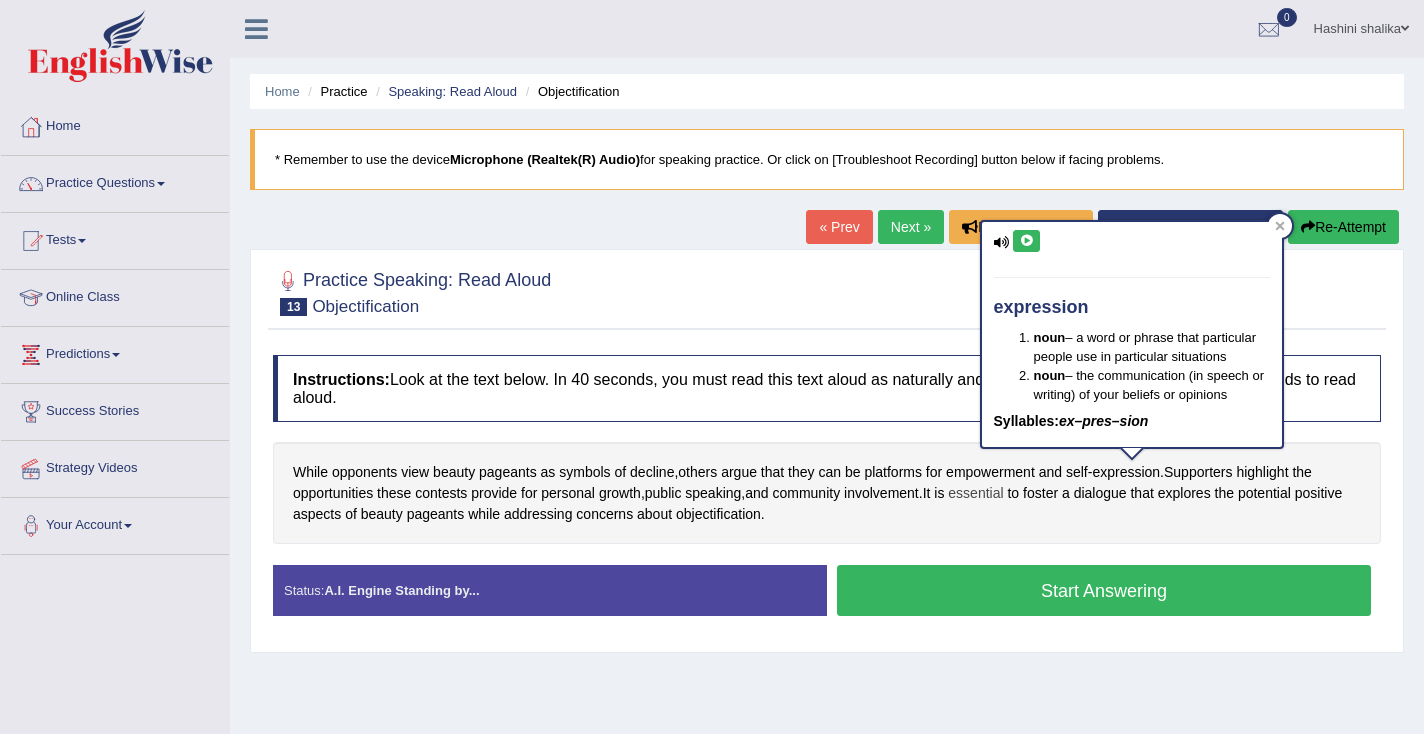 click on "essential" at bounding box center (975, 493) 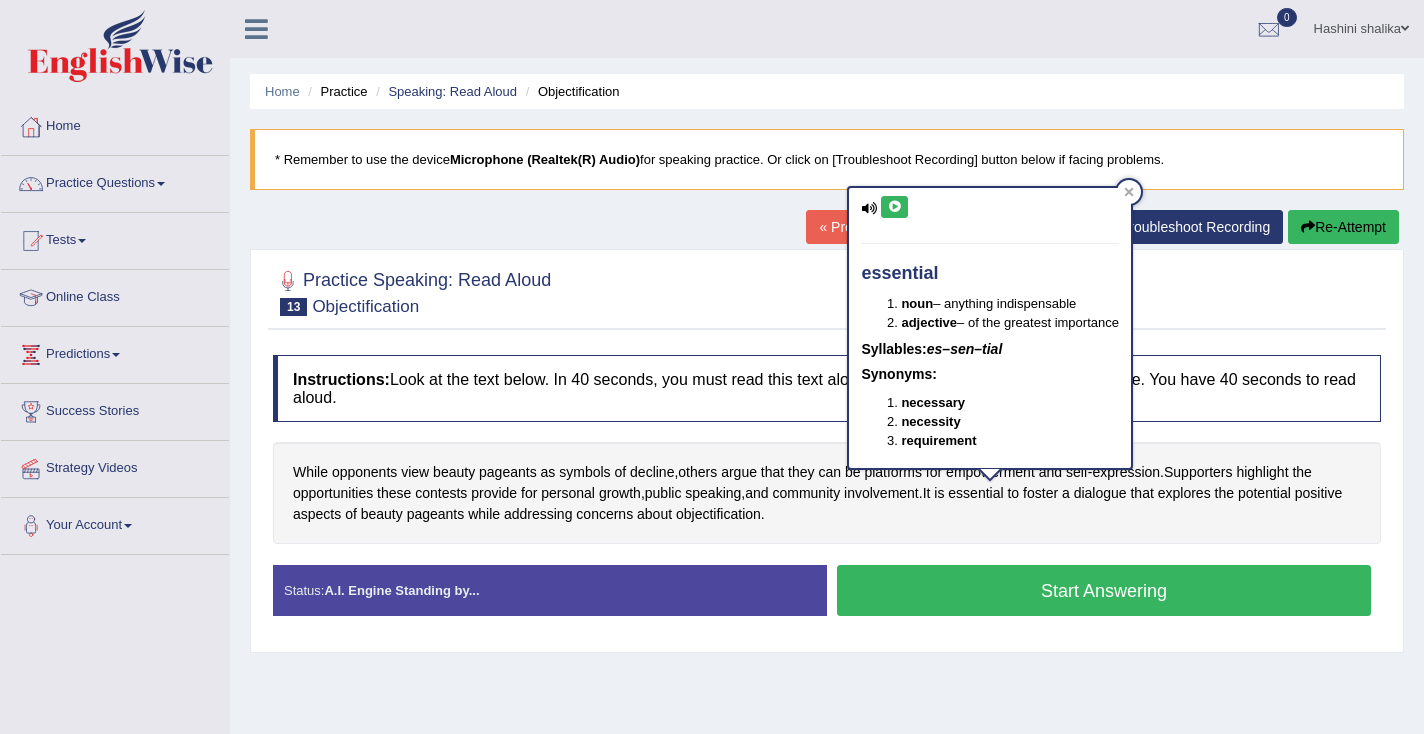 click at bounding box center [894, 207] 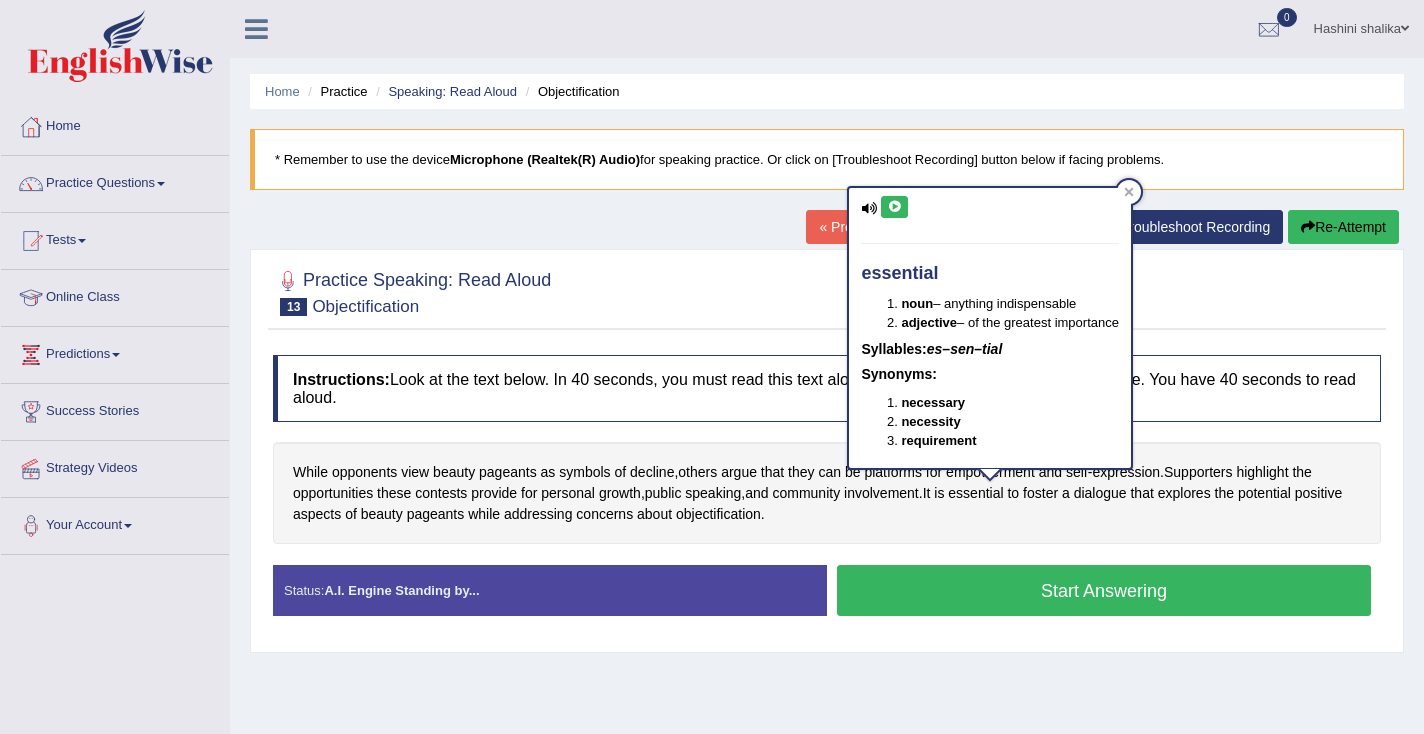 click at bounding box center (894, 207) 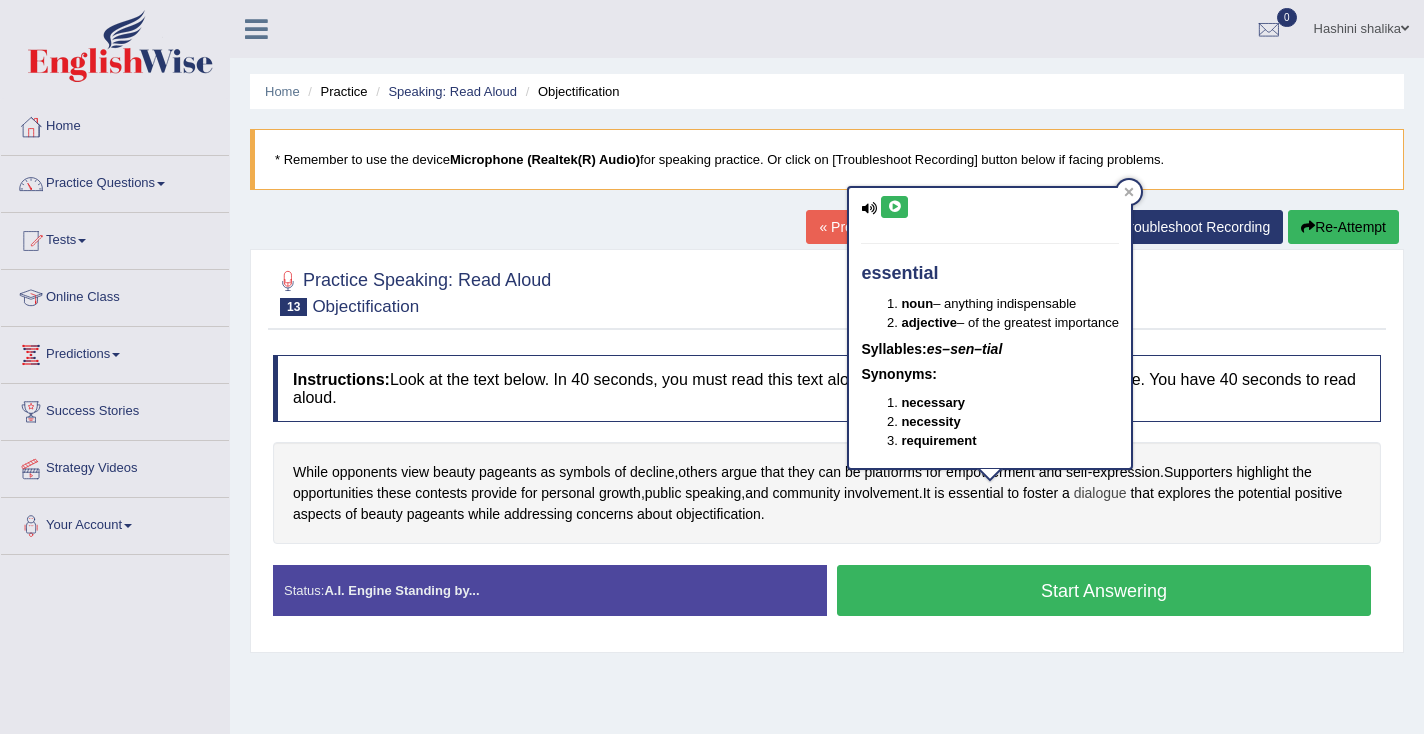 click on "dialogue" at bounding box center (1100, 493) 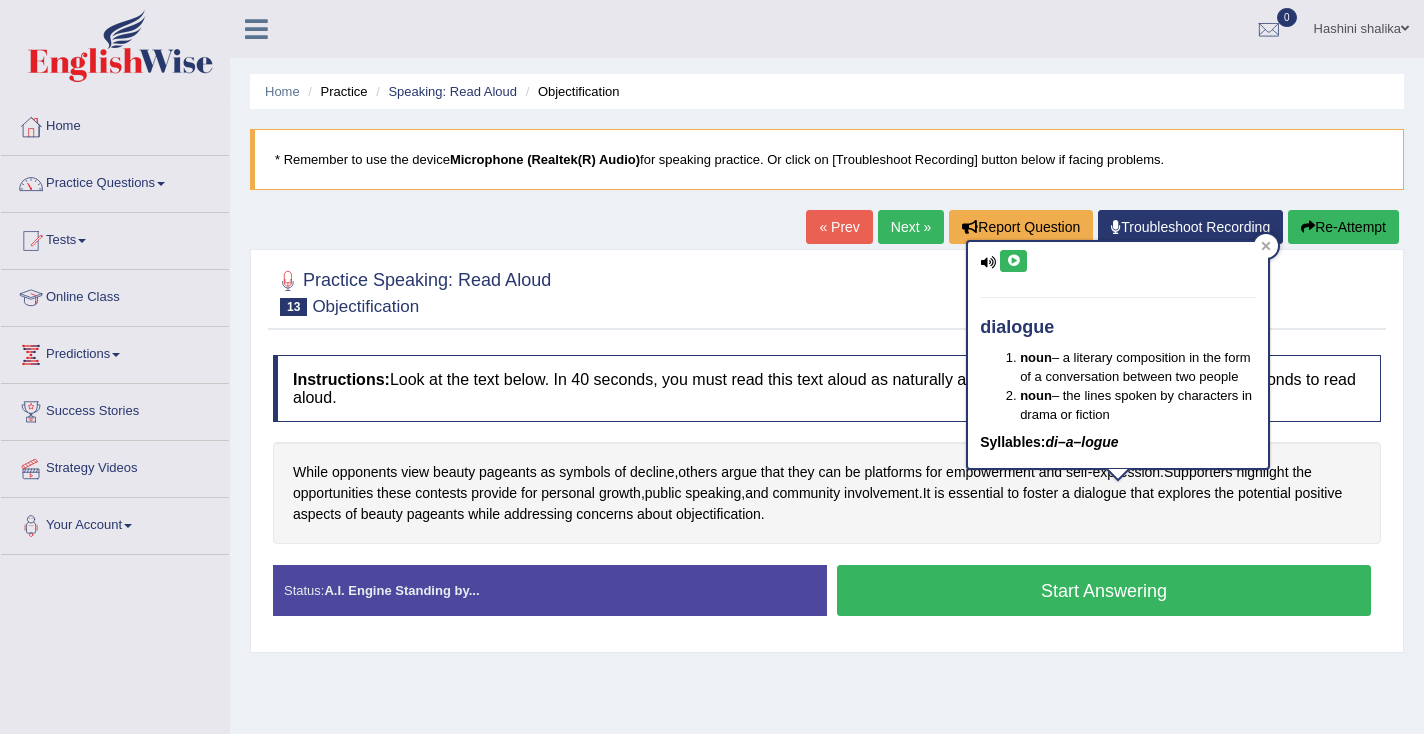 click at bounding box center [1013, 261] 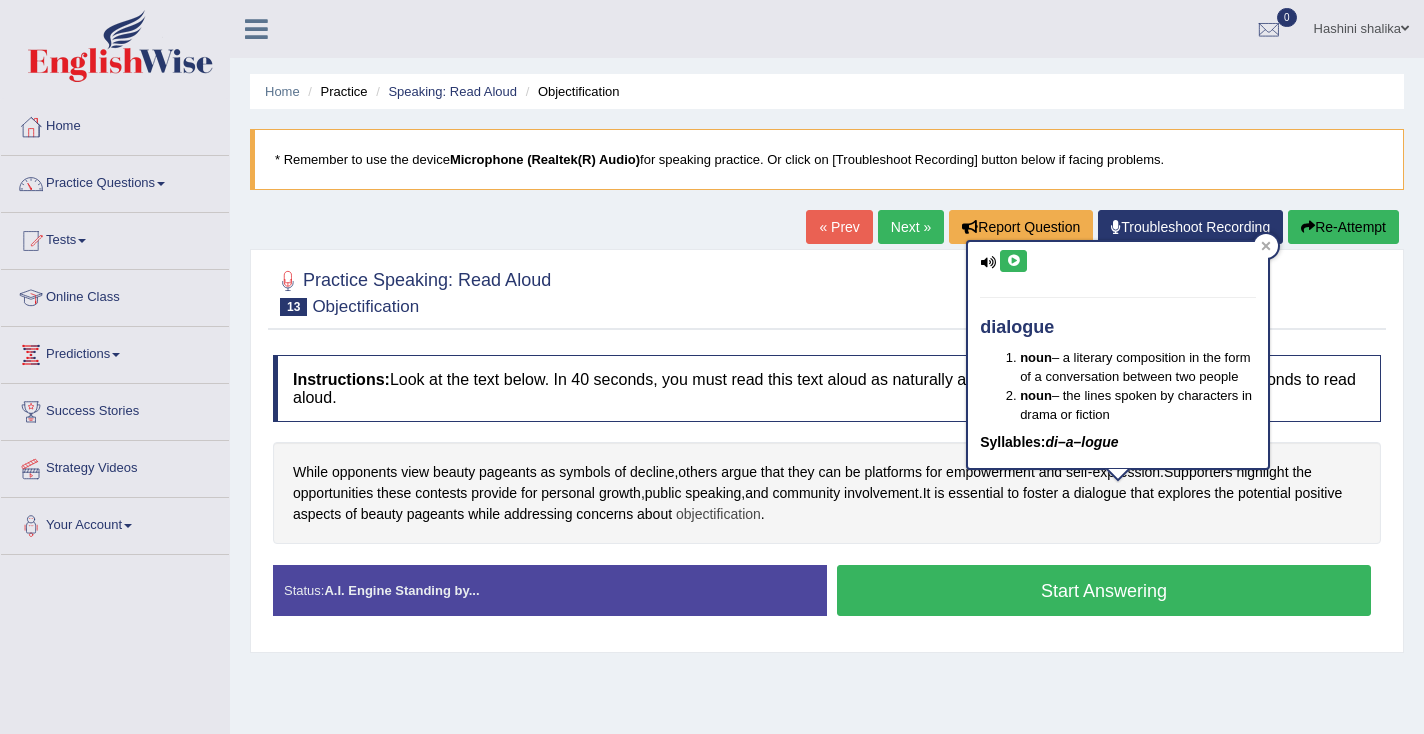 click on "objectification" at bounding box center [718, 514] 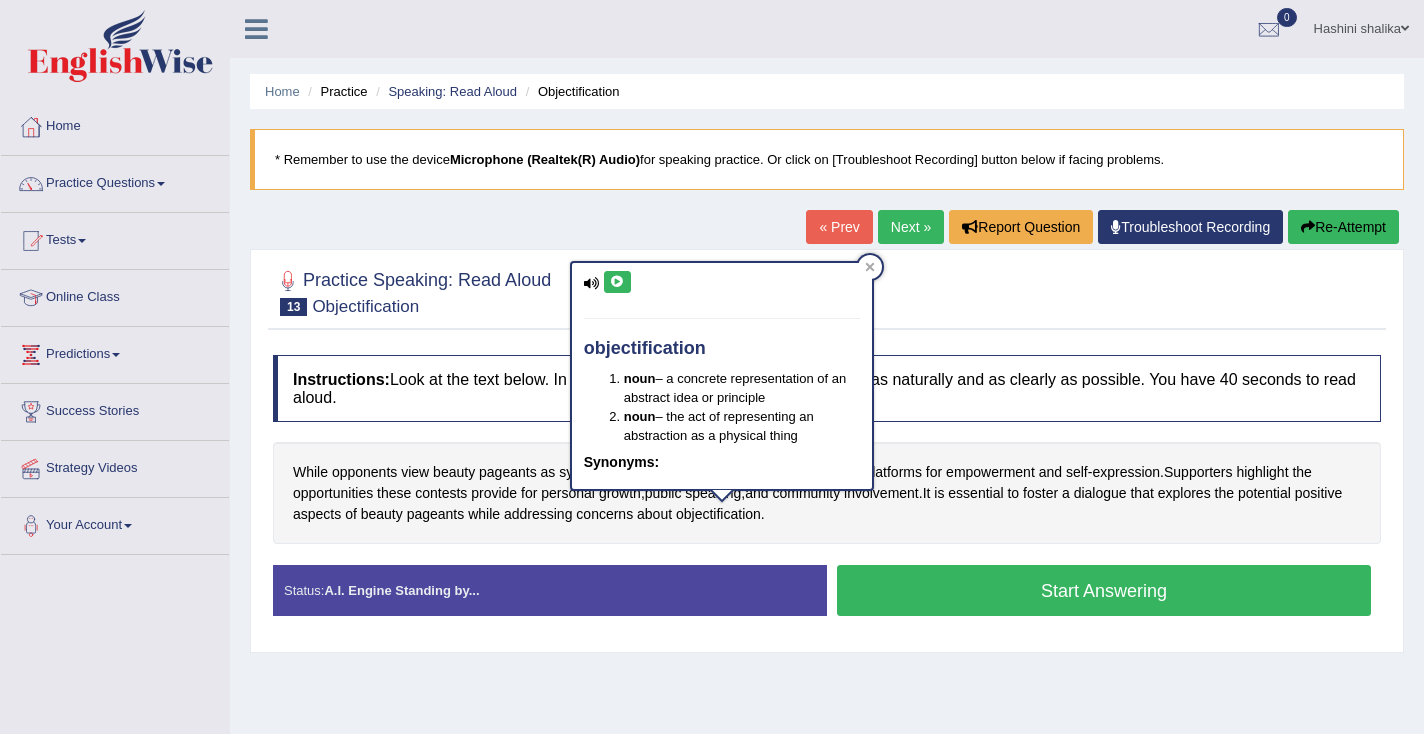 click at bounding box center (617, 282) 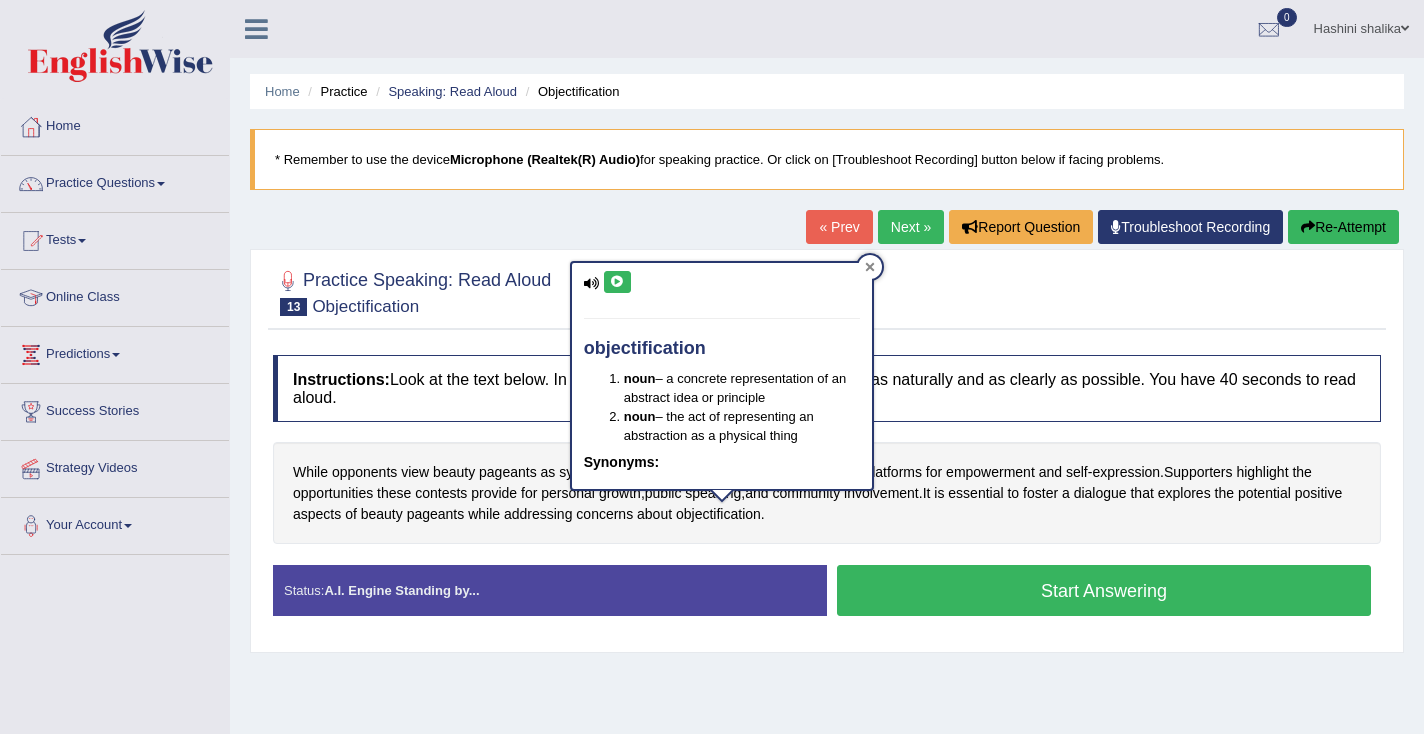click at bounding box center (870, 267) 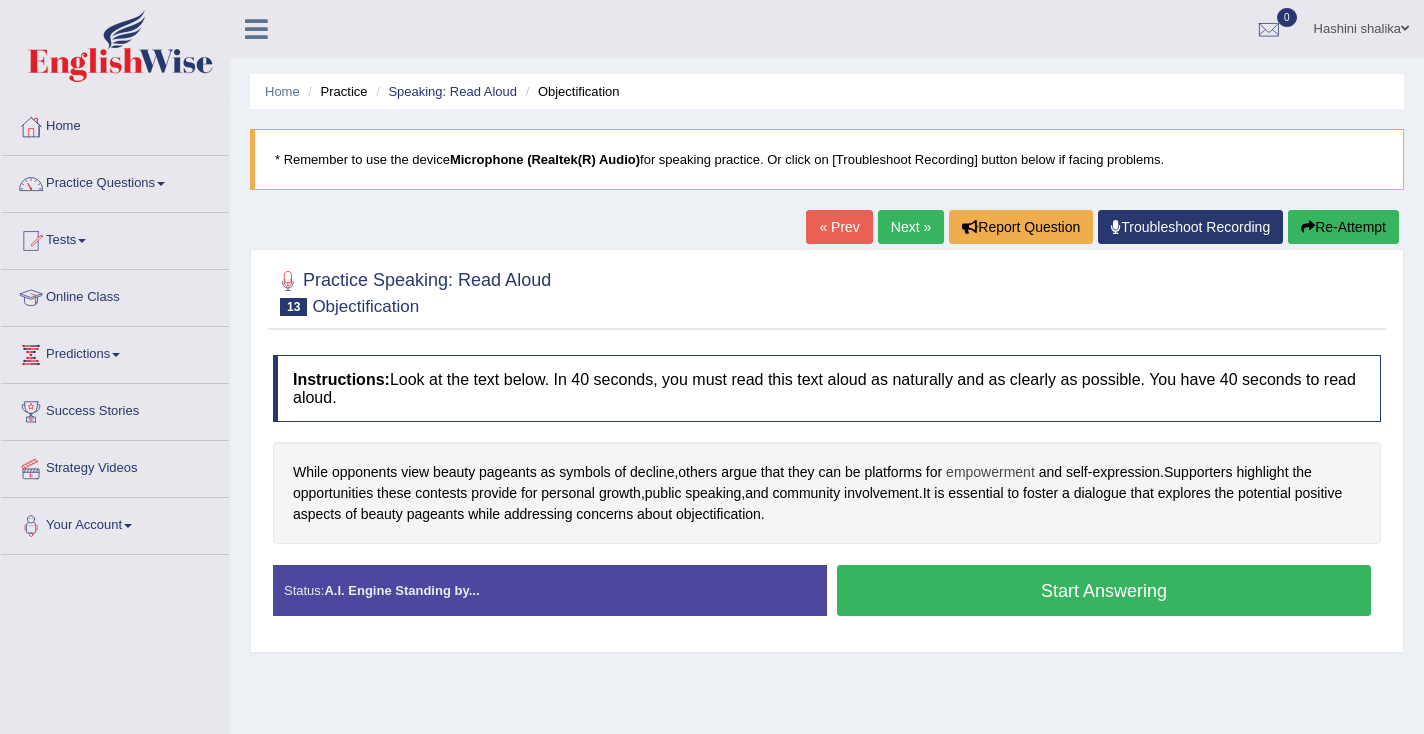 click on "empowerment" at bounding box center [990, 472] 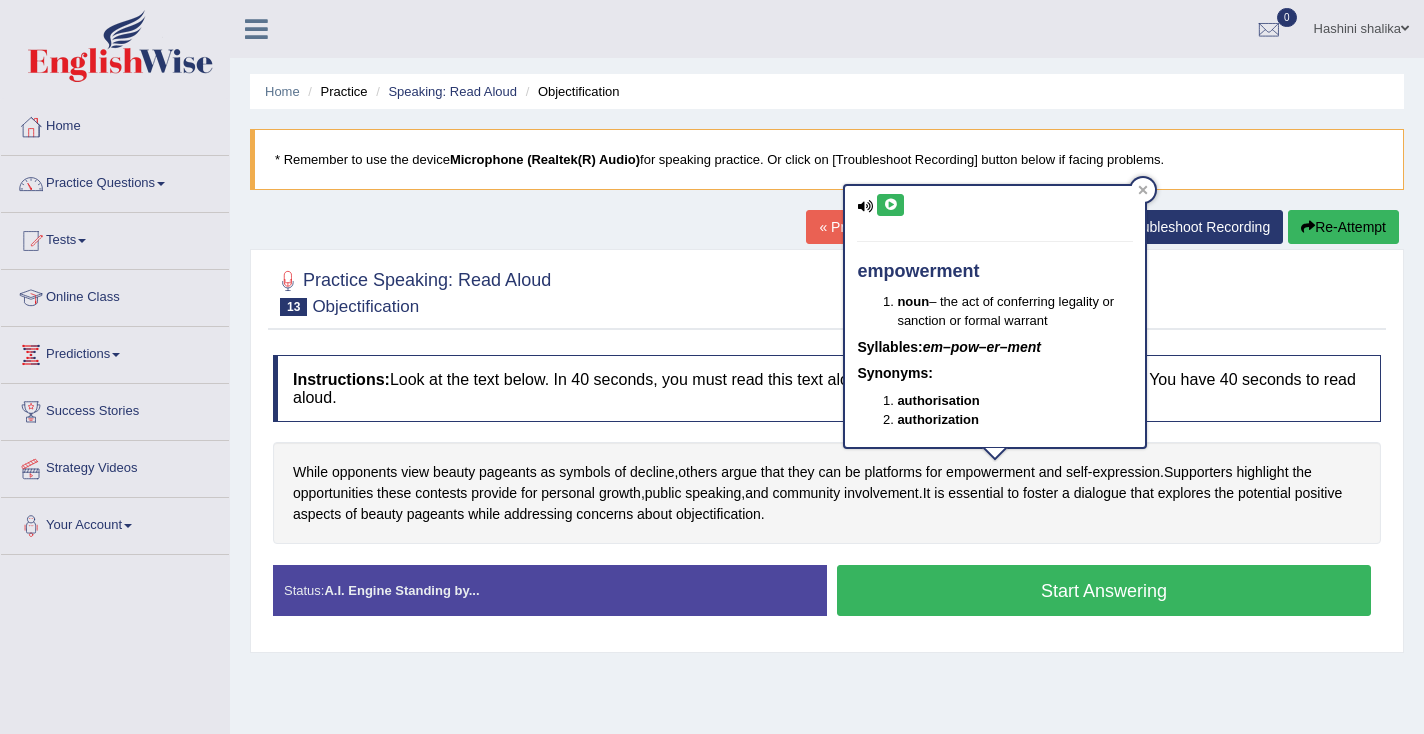 click at bounding box center [890, 205] 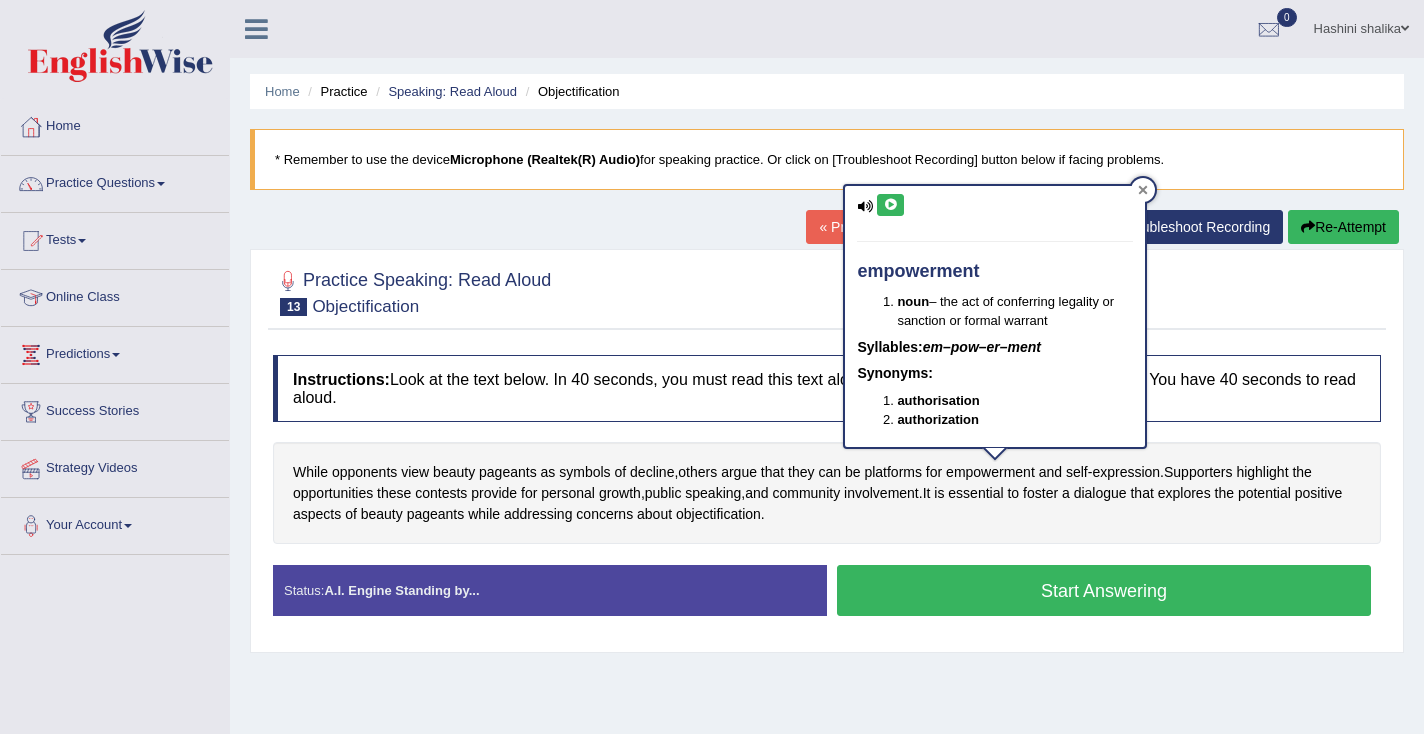 click at bounding box center [1143, 190] 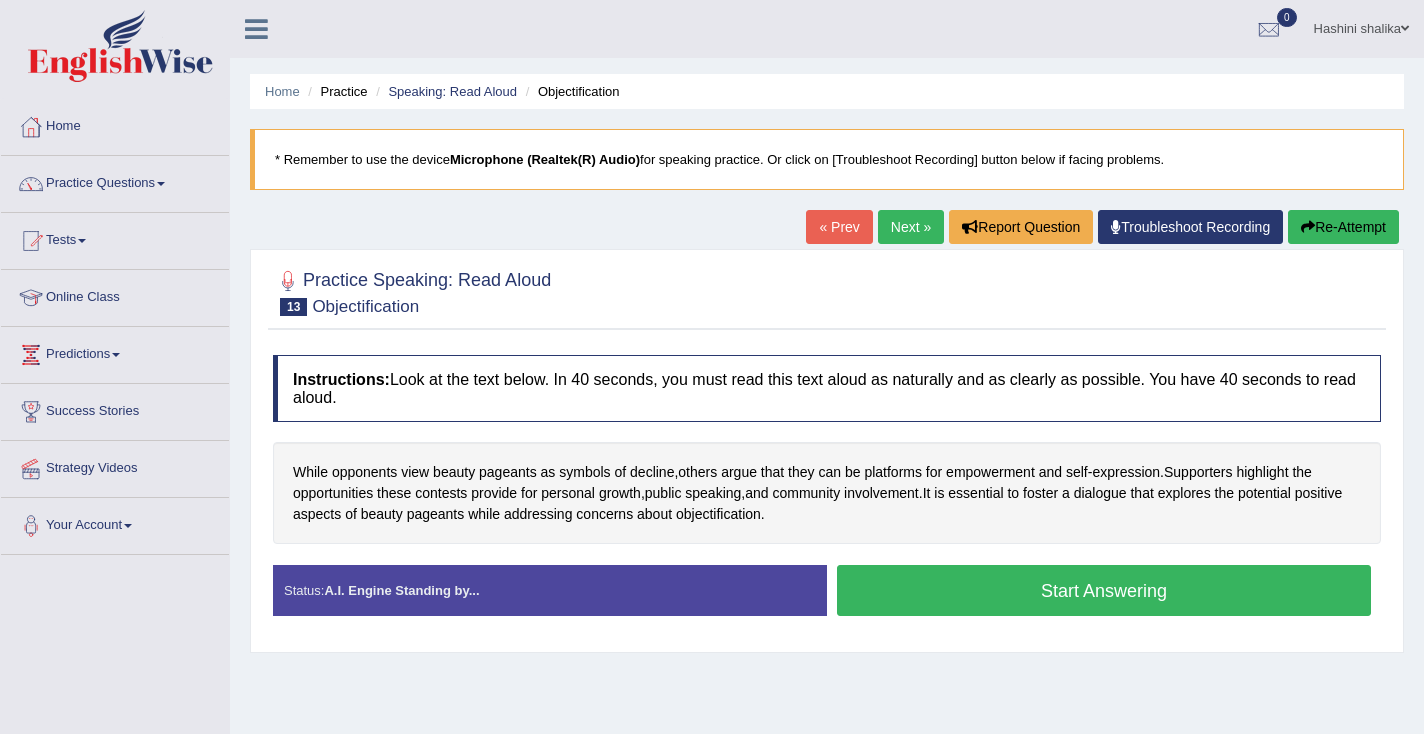 click on "Start Answering" at bounding box center [1104, 590] 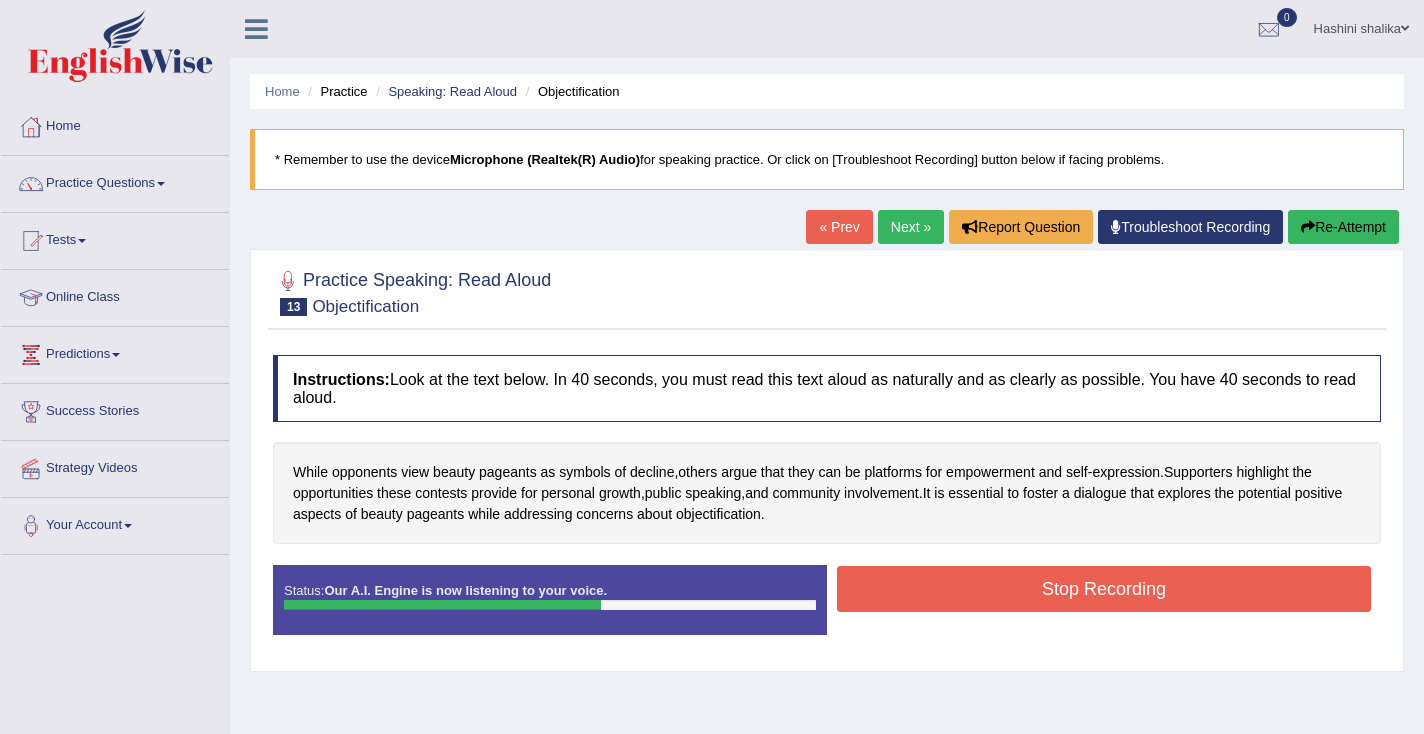 click on "Stop Recording" at bounding box center [1104, 589] 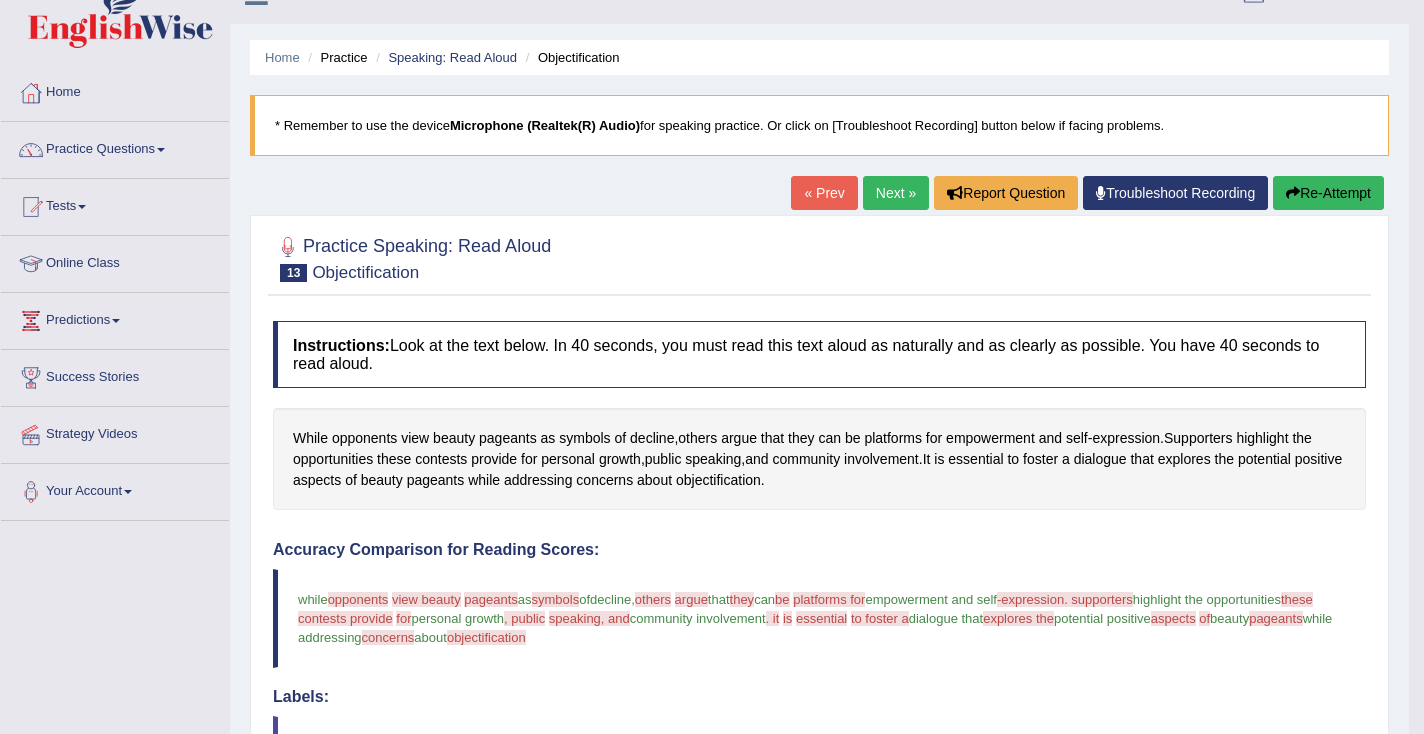 scroll, scrollTop: 32, scrollLeft: 0, axis: vertical 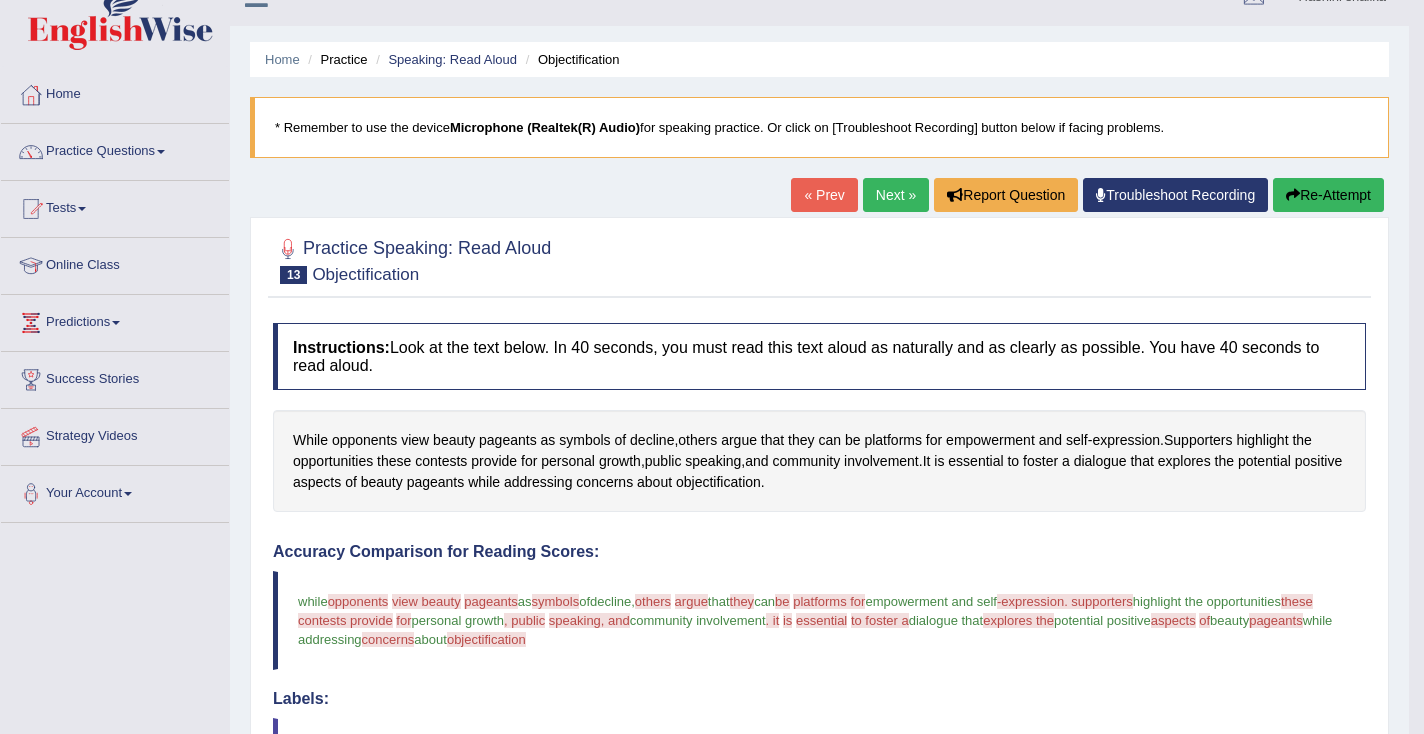 click on "Re-Attempt" at bounding box center [1328, 195] 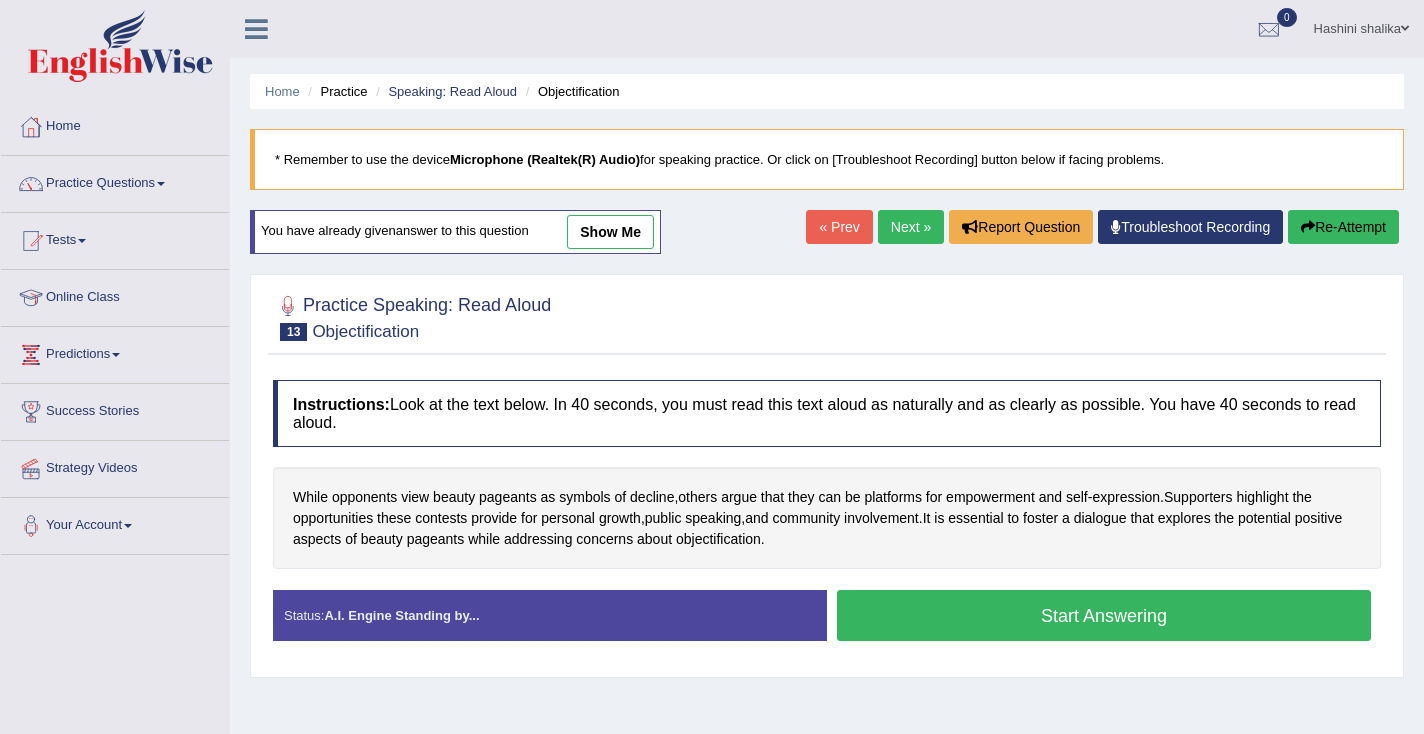 scroll, scrollTop: 32, scrollLeft: 0, axis: vertical 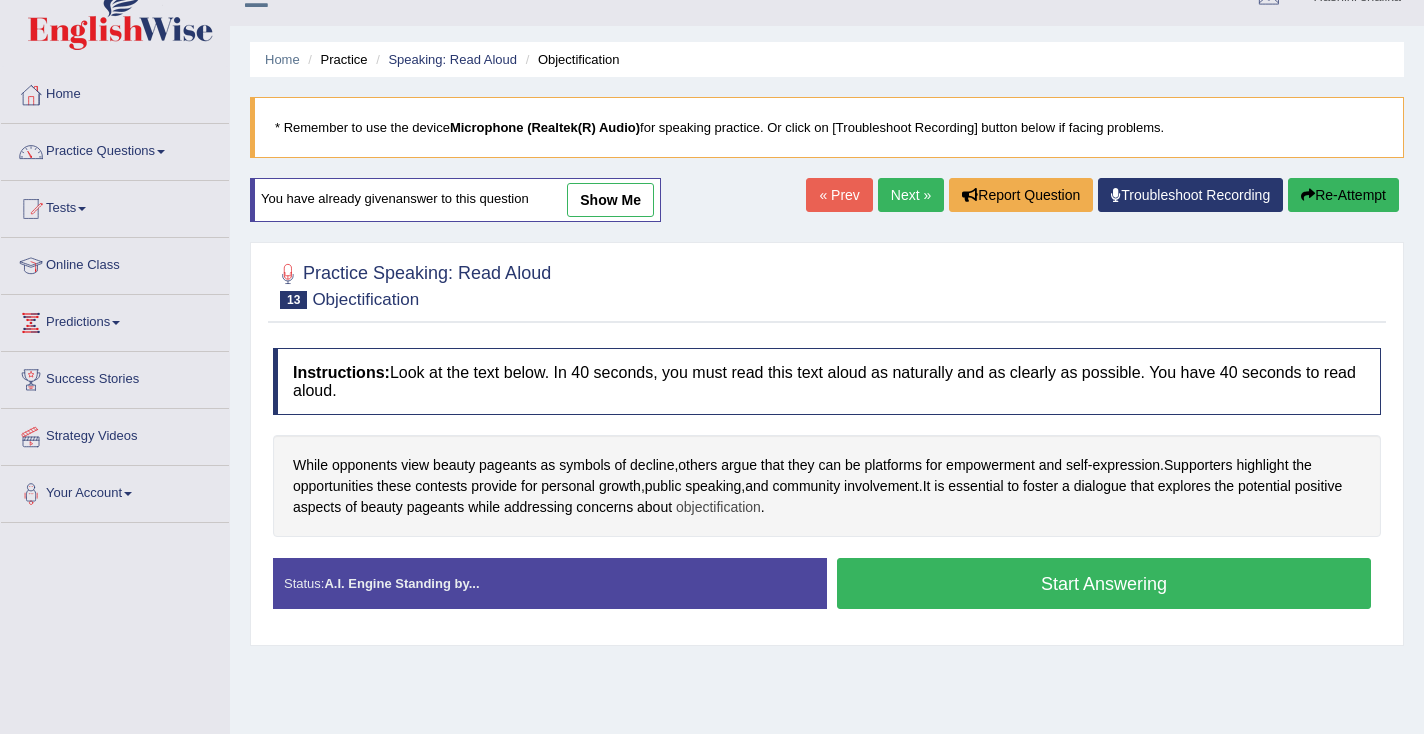 click on "objectification" at bounding box center [718, 507] 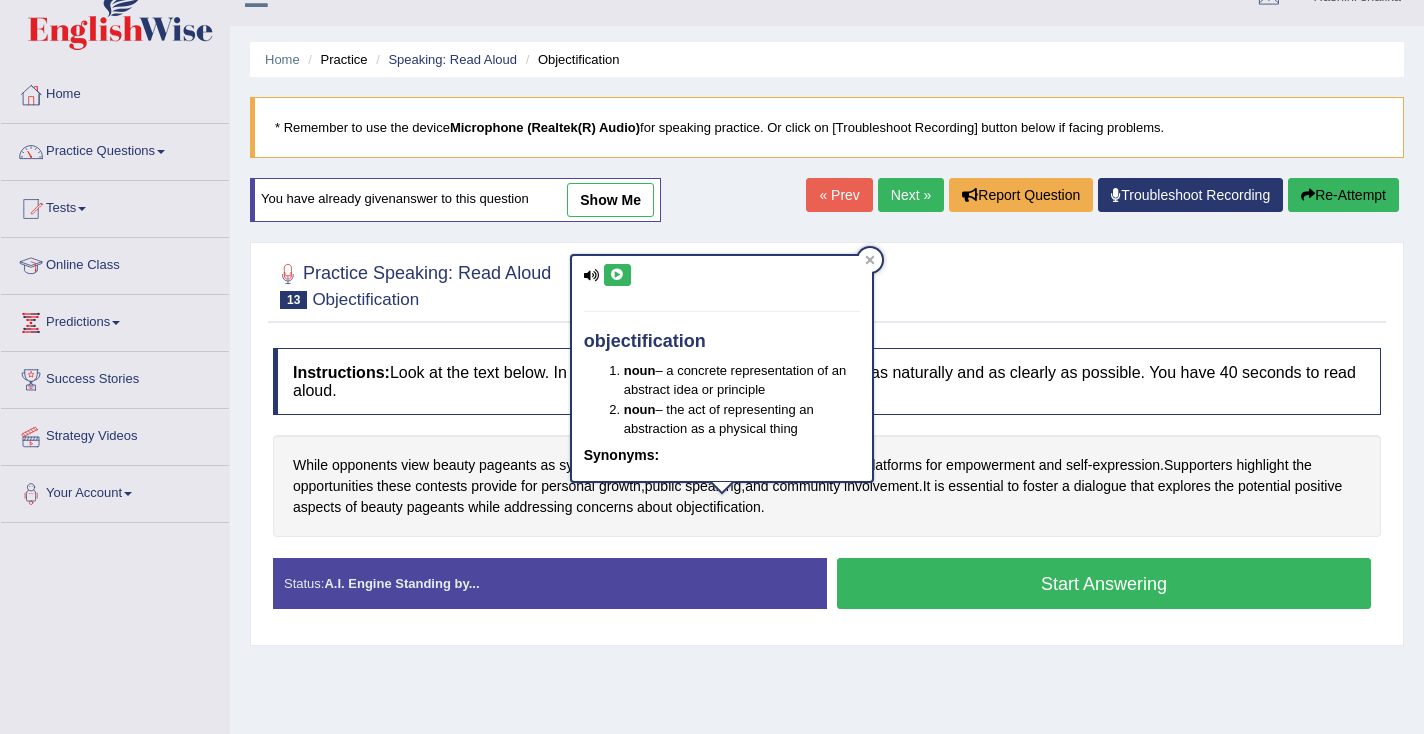 click at bounding box center [617, 275] 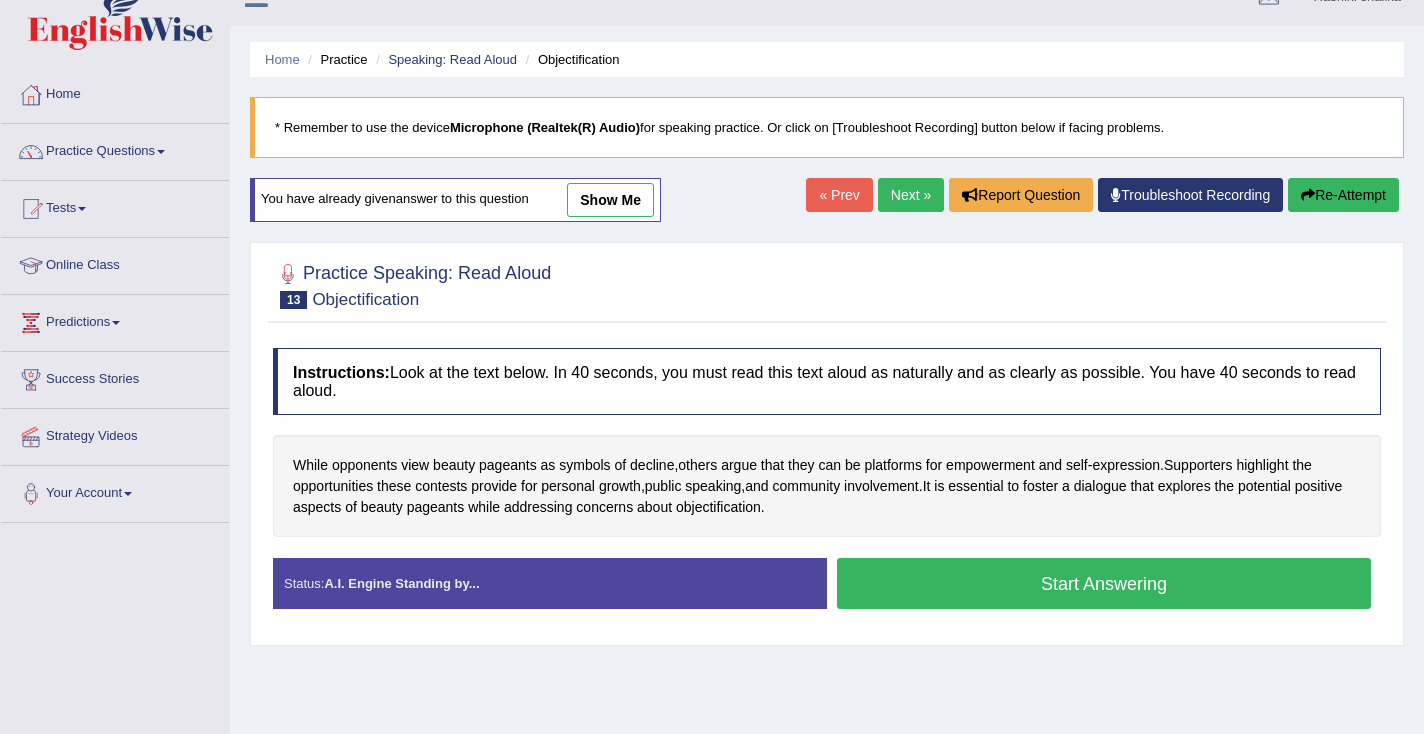 click on "Start Answering" at bounding box center [1104, 583] 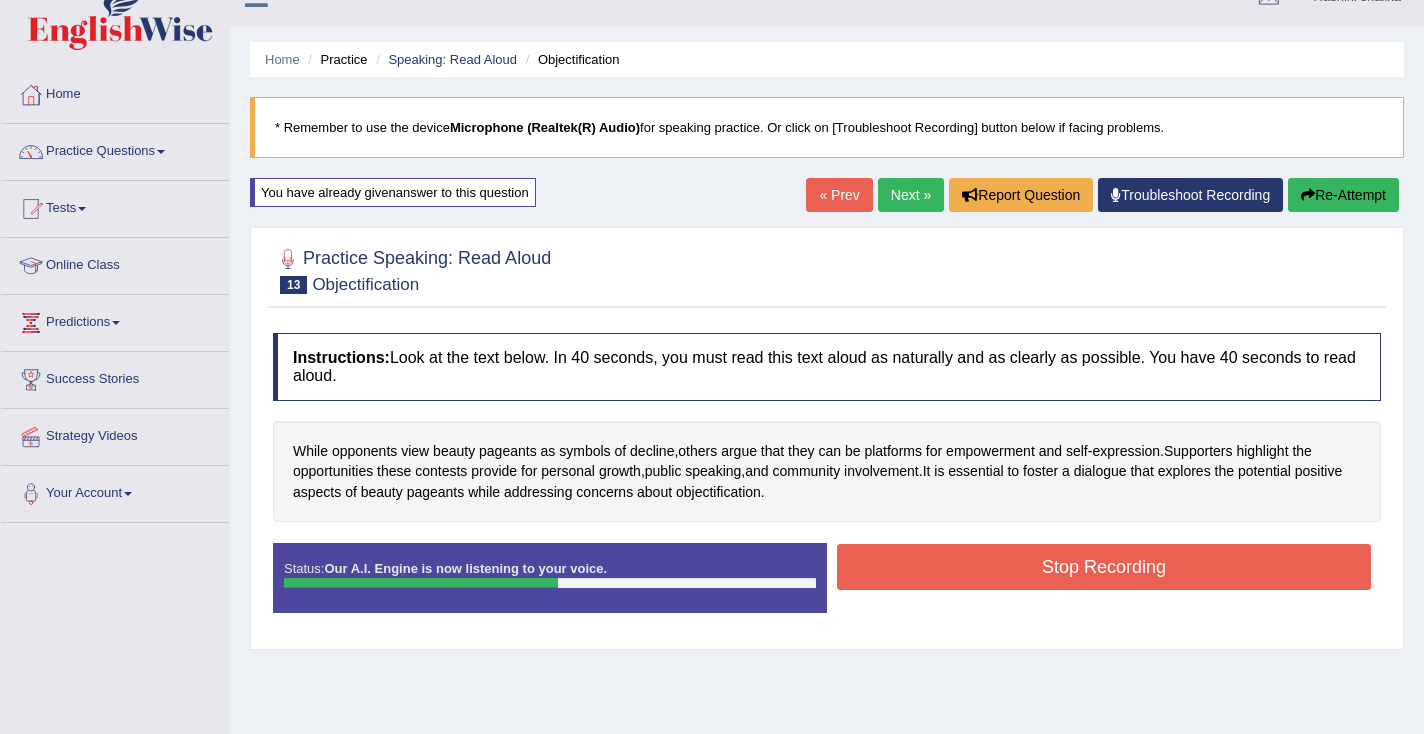 click on "Stop Recording" at bounding box center (1104, 567) 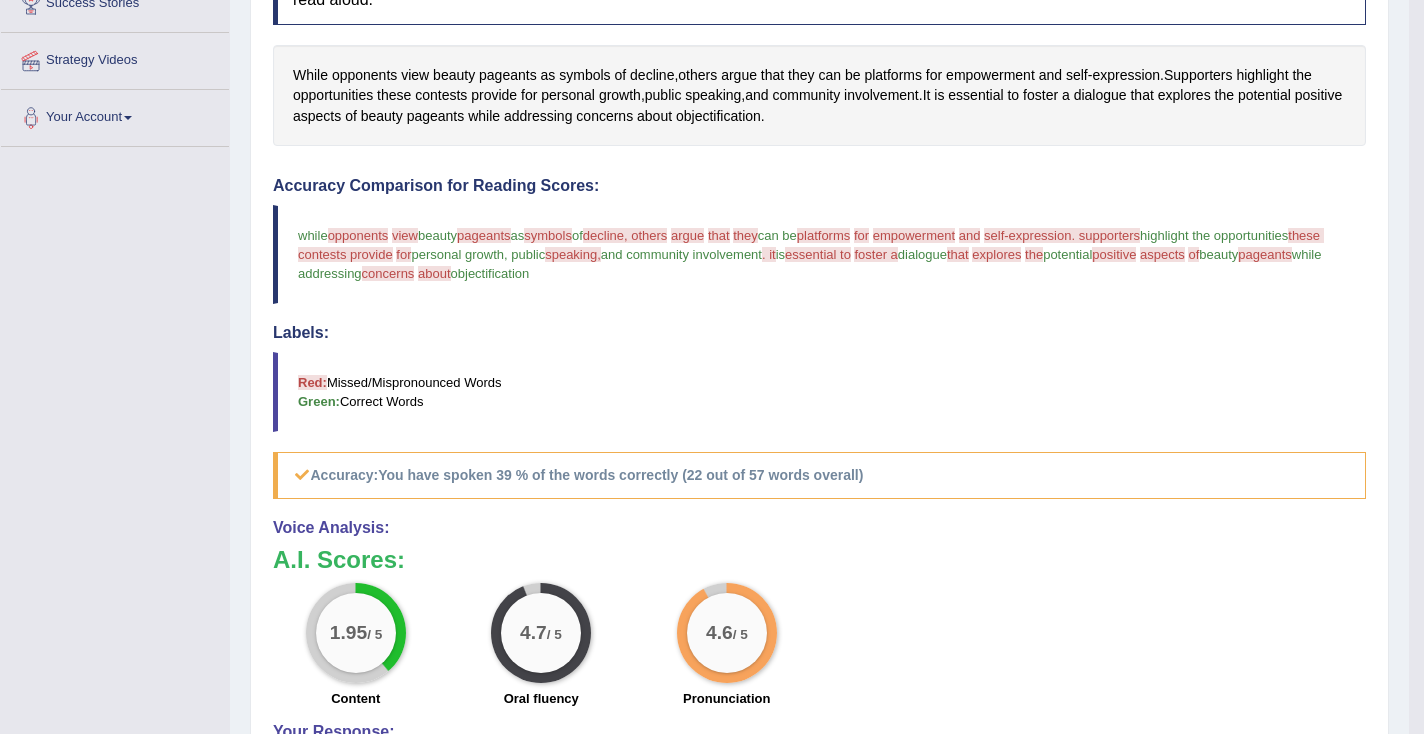 scroll, scrollTop: 409, scrollLeft: 0, axis: vertical 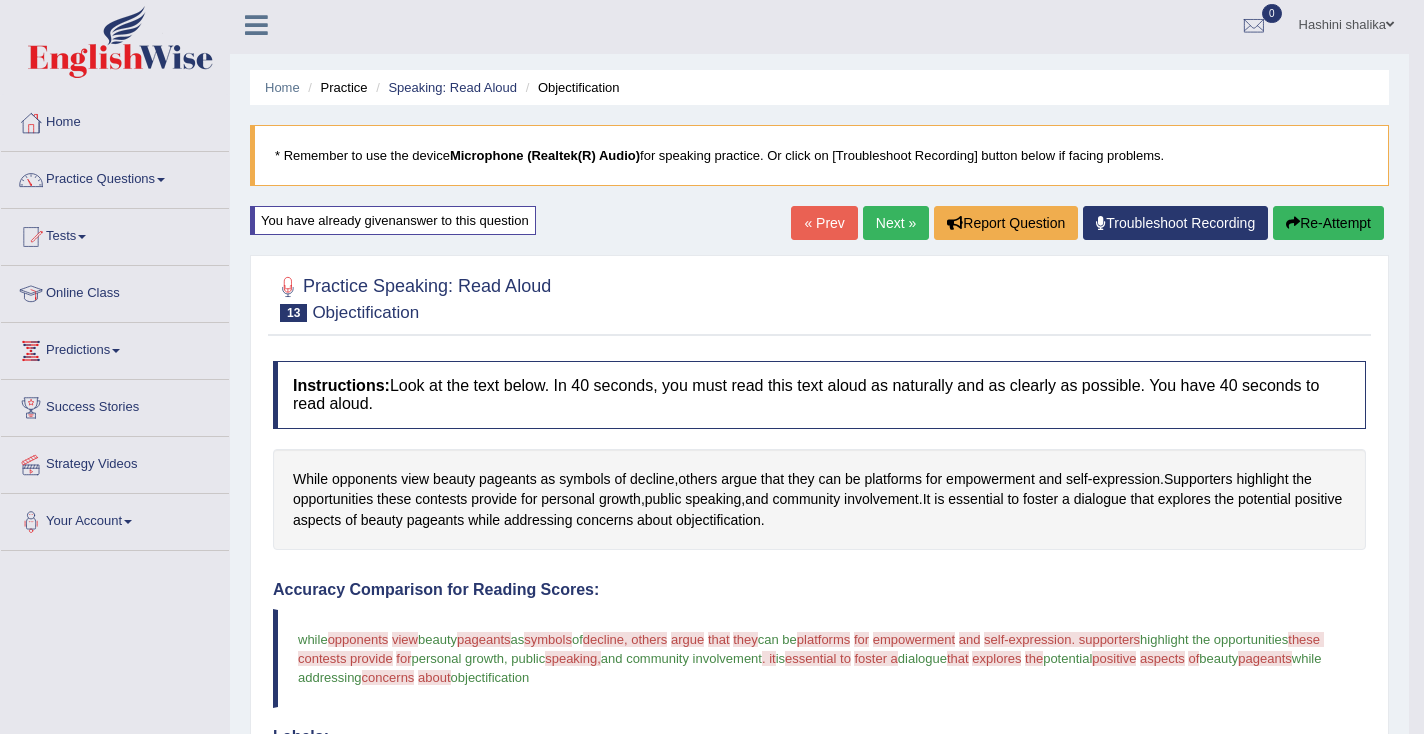 click at bounding box center (1293, 223) 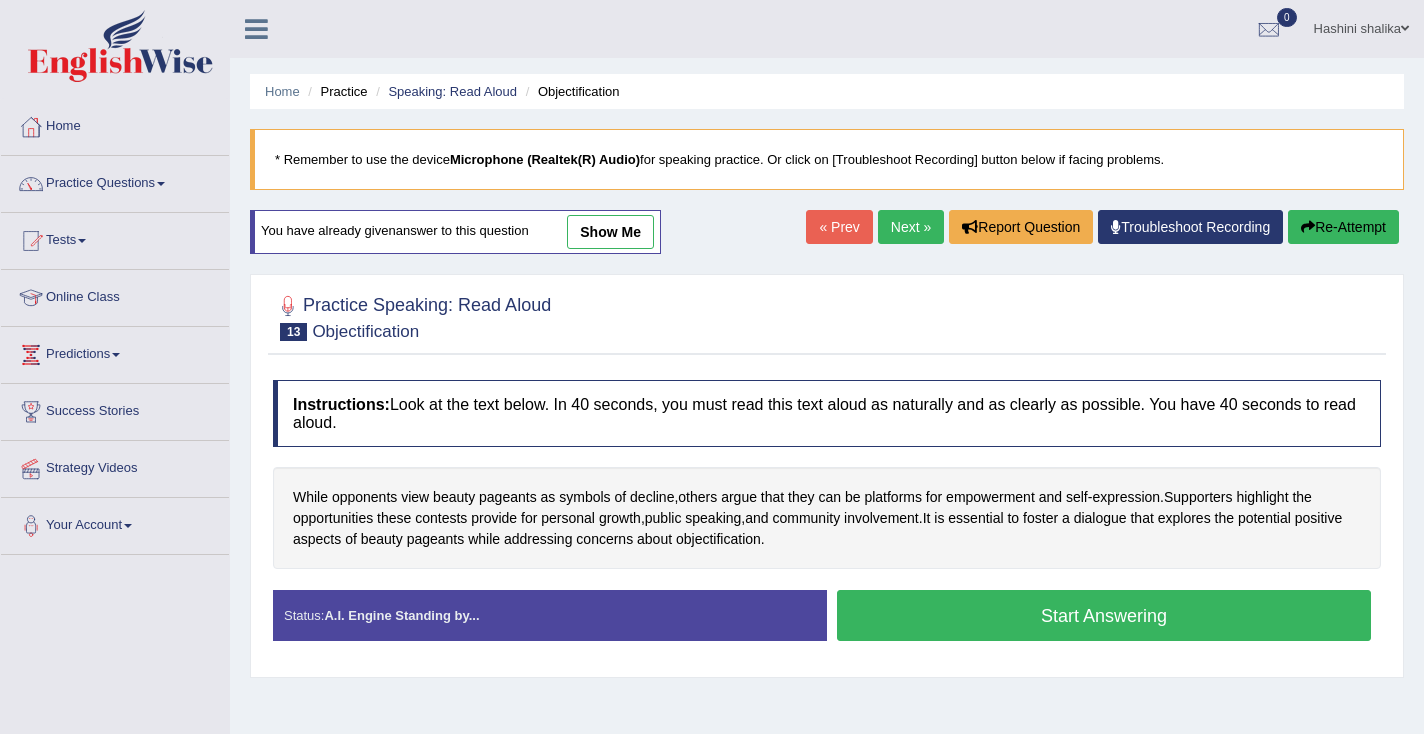 scroll, scrollTop: 4, scrollLeft: 0, axis: vertical 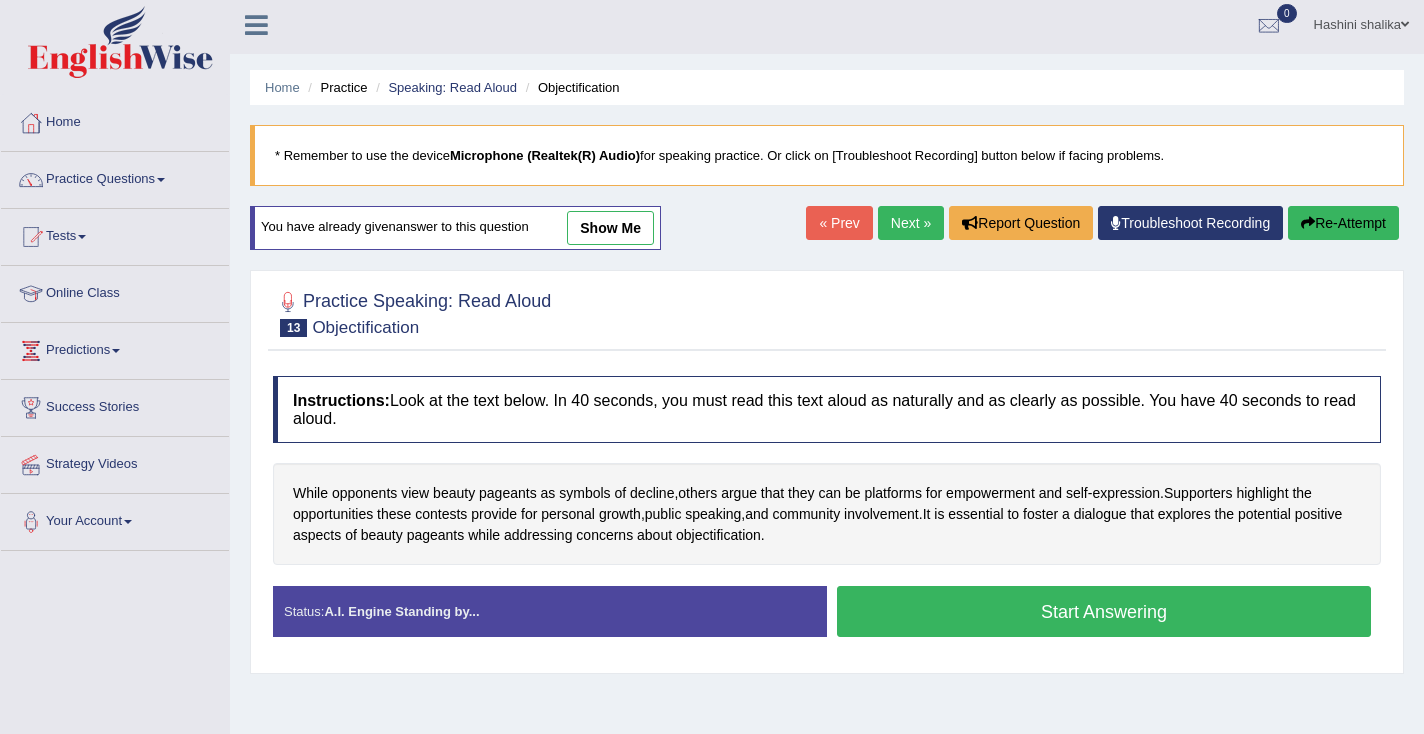 click on "Home
Practice
Speaking: Read Aloud
Objectification
* Remember to use the device  Microphone (Realtek(R) Audio)  for speaking practice. Or click on [Troubleshoot Recording] button below if facing problems.
You have already given   answer to this question
show me
« Prev Next »  Report Question  Troubleshoot Recording  Re-Attempt
Practice Speaking: Read Aloud
13
Objectification
Instructions:  Look at the text below. In 40 seconds, you must read this text aloud as naturally and as clearly as possible. You have 40 seconds to read aloud.
While   opponents   view   beauty   pageants   as   symbols   of   decline ,  others   argue   that   they   can   be   platforms   for   empowerment   and   self - expression .  Supporters   highlight   the   opportunities   these   contests     for" at bounding box center (827, 496) 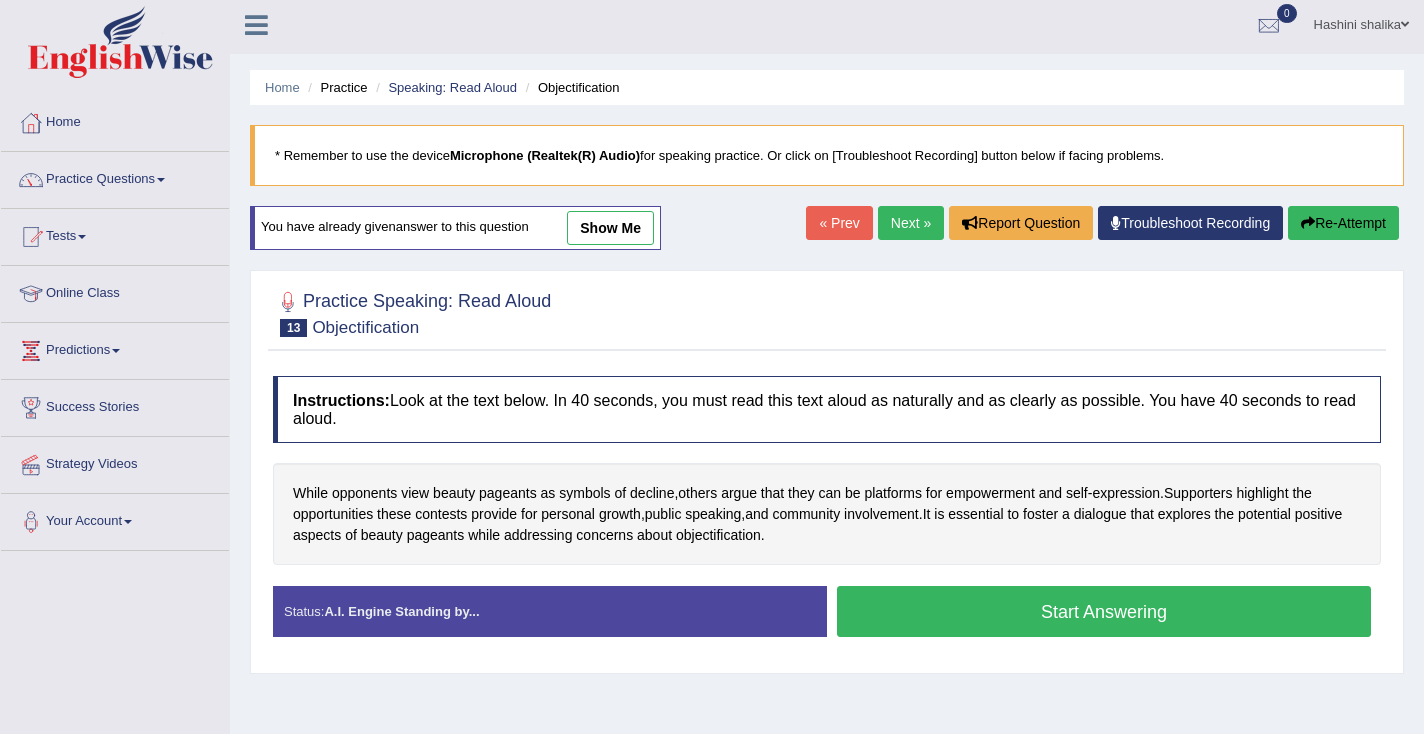 click on "Home
Practice
Speaking: Read Aloud
Objectification
* Remember to use the device  Microphone (Realtek(R) Audio)  for speaking practice. Or click on [Troubleshoot Recording] button below if facing problems.
You have already given   answer to this question
show me
« Prev Next »  Report Question  Troubleshoot Recording  Re-Attempt
Practice Speaking: Read Aloud
13
Objectification
Instructions:  Look at the text below. In 40 seconds, you must read this text aloud as naturally and as clearly as possible. You have 40 seconds to read aloud.
While   opponents   view   beauty   pageants   as   symbols   of   decline ,  others   argue   that   they   can   be   platforms   for   empowerment   and   self - expression .  Supporters   highlight   the   opportunities   these   contests     for" at bounding box center (827, 496) 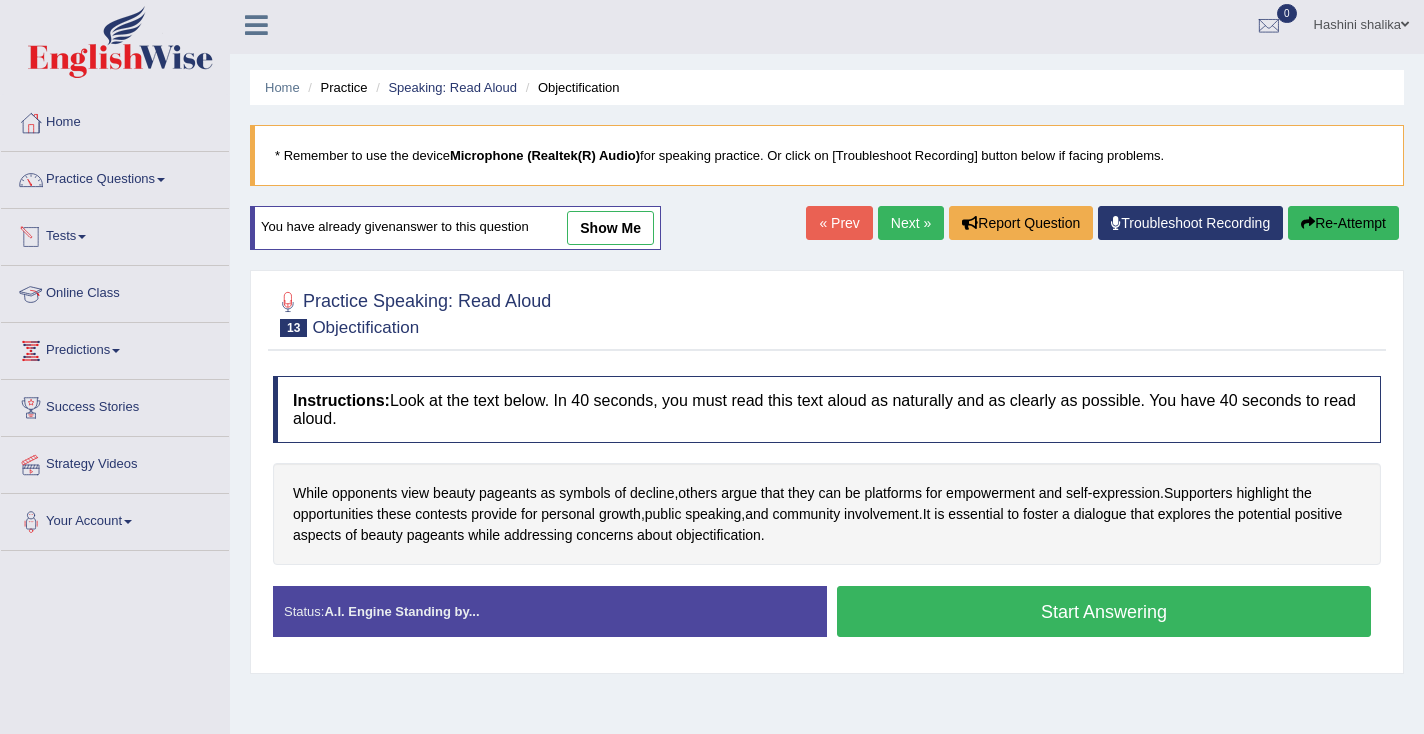 click on "Online Class" at bounding box center [115, 291] 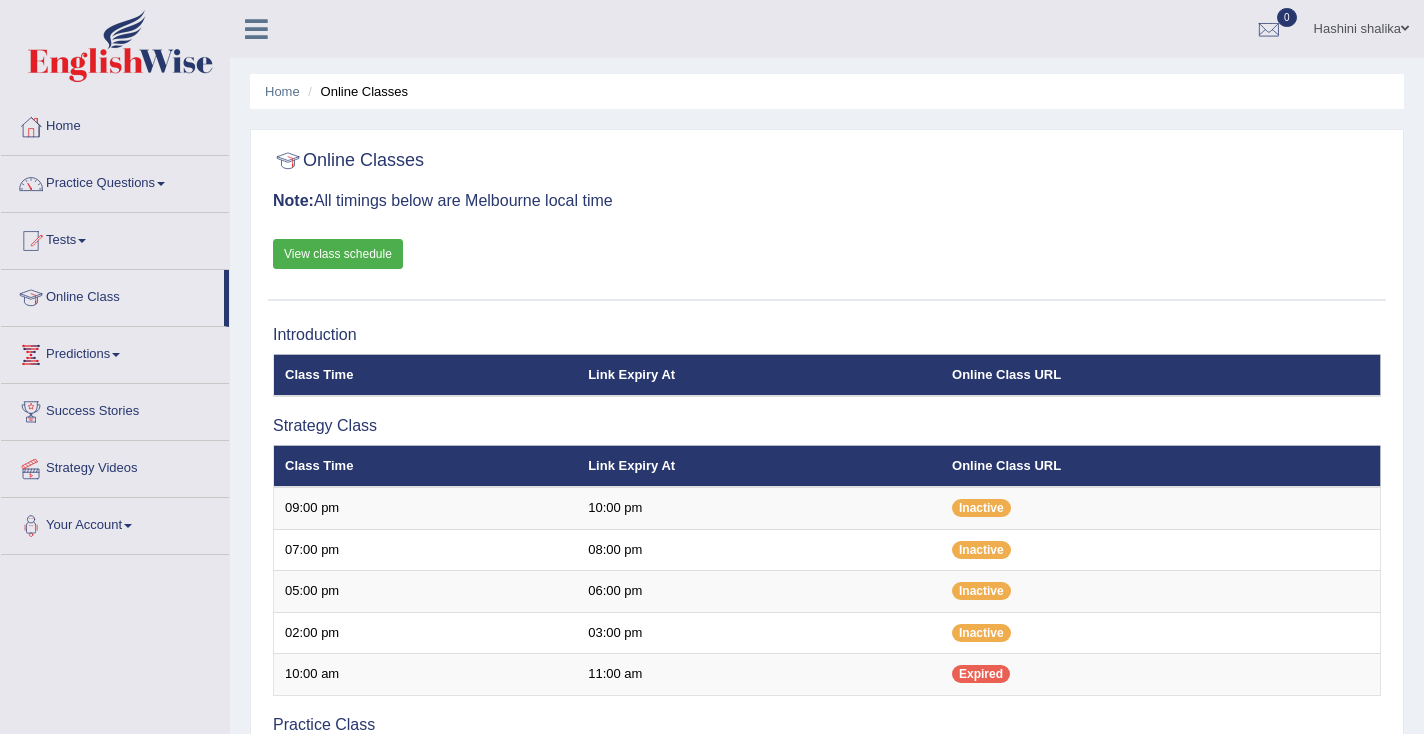 scroll, scrollTop: 0, scrollLeft: 0, axis: both 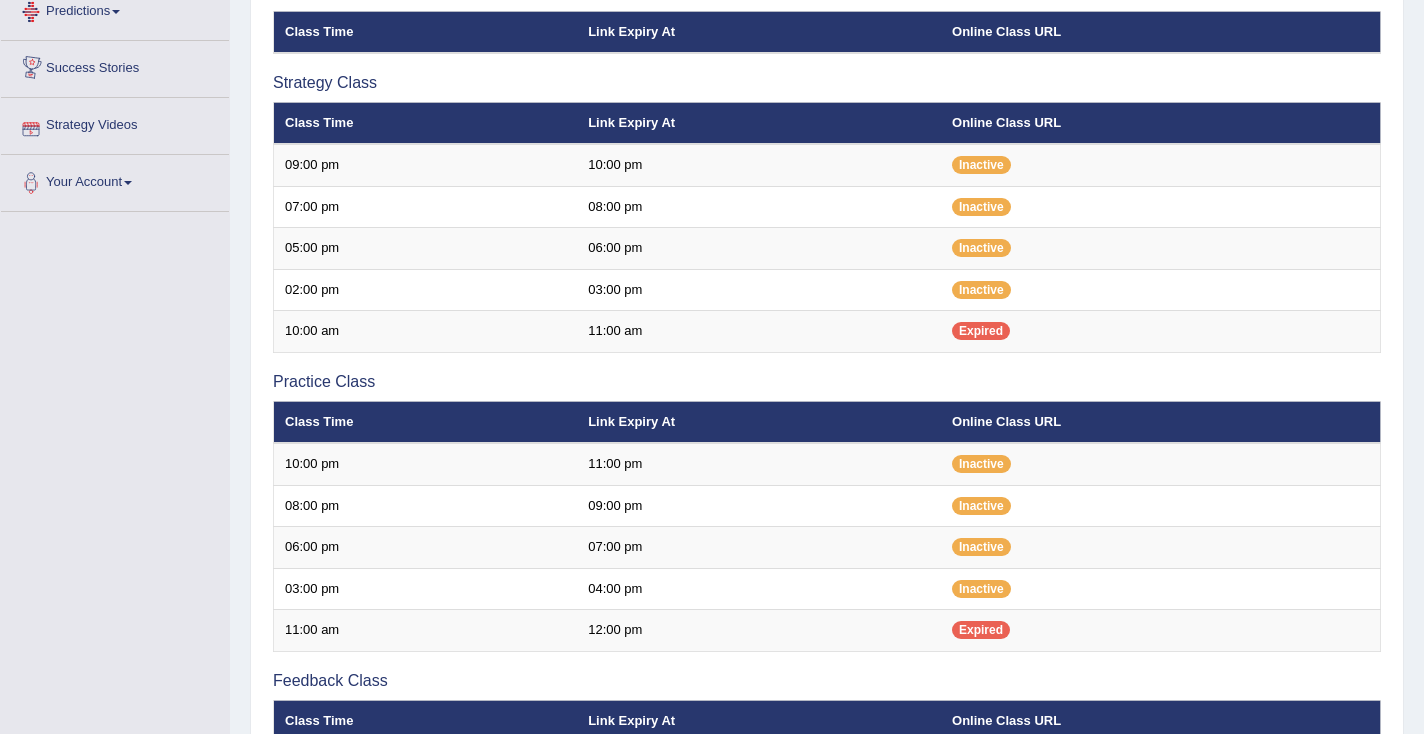 click on "Success Stories" at bounding box center (115, 69) 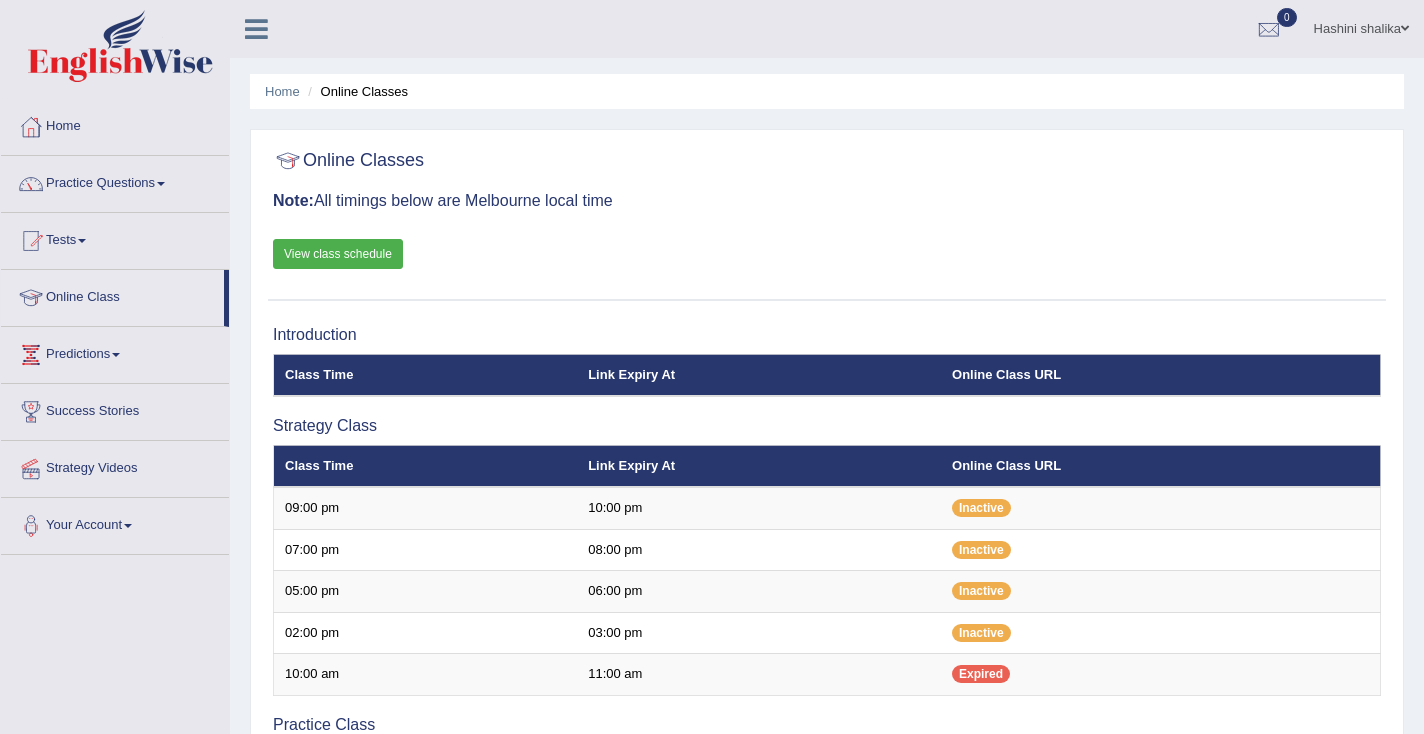 scroll, scrollTop: 343, scrollLeft: 0, axis: vertical 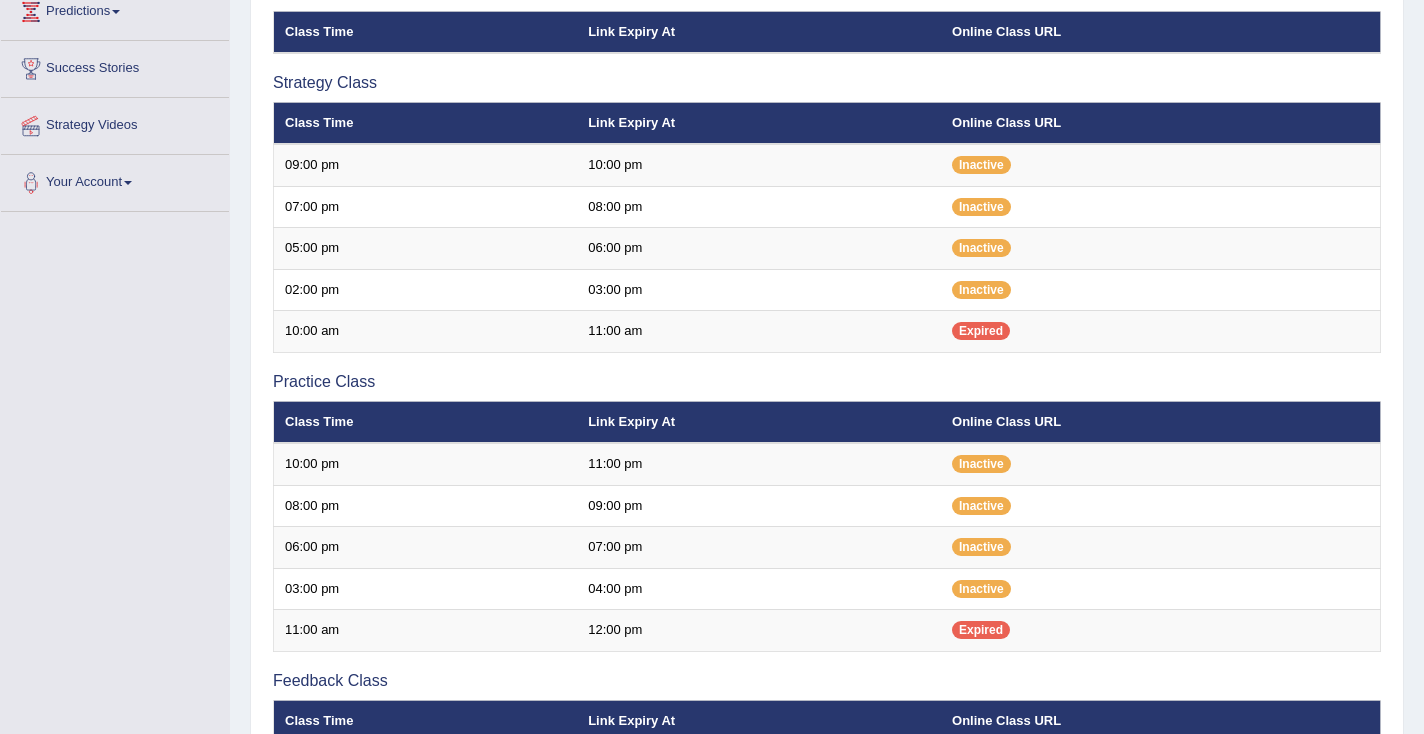 click on "Toggle navigation
Home
Practice Questions   Speaking Practice Read Aloud
Repeat Sentence
Describe Image
Re-tell Lecture
Answer Short Question
Summarize Group Discussion
Respond To A Situation
Writing Practice  Summarize Written Text
Write Essay
Reading Practice  Reading & Writing: Fill In The Blanks
Choose Multiple Answers
Re-order Paragraphs
Fill In The Blanks
Choose Single Answer
Listening Practice  Summarize Spoken Text
Highlight Incorrect Words
Highlight Correct Summary
Select Missing Word
Choose Single Answer
Choose Multiple Answers
Fill In The Blanks
Write From Dictation
Pronunciation
Tests  Take Practice Sectional Test
Take Mock Test" at bounding box center (712, 337) 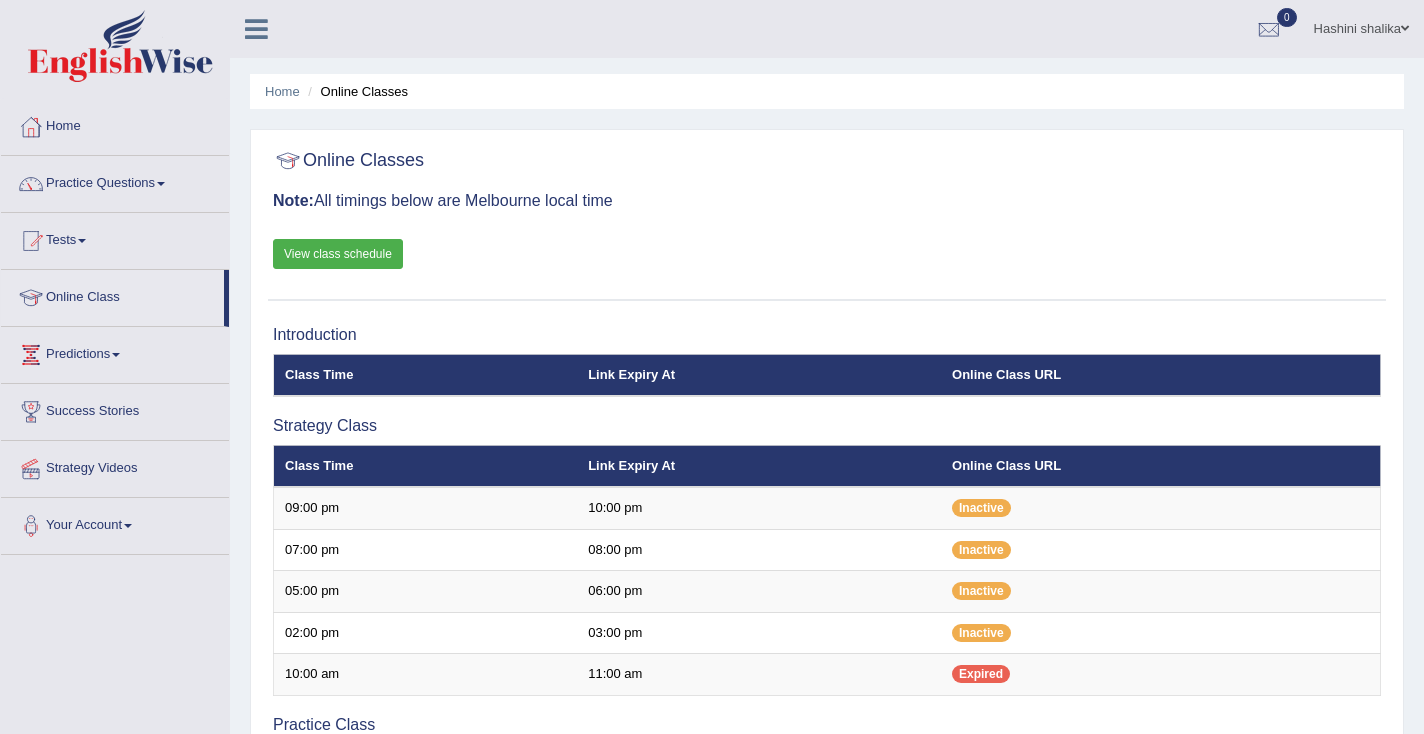 scroll, scrollTop: 343, scrollLeft: 0, axis: vertical 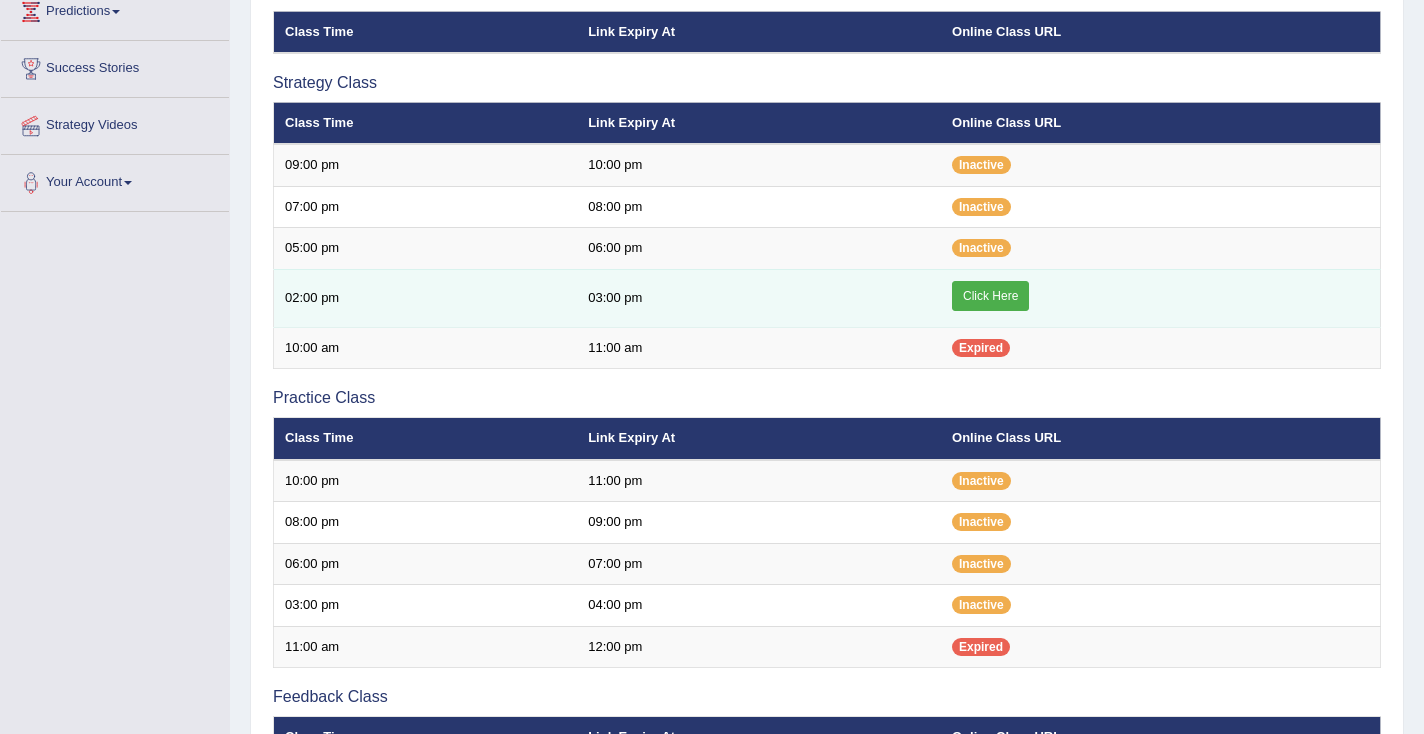 click on "Click Here" at bounding box center [990, 296] 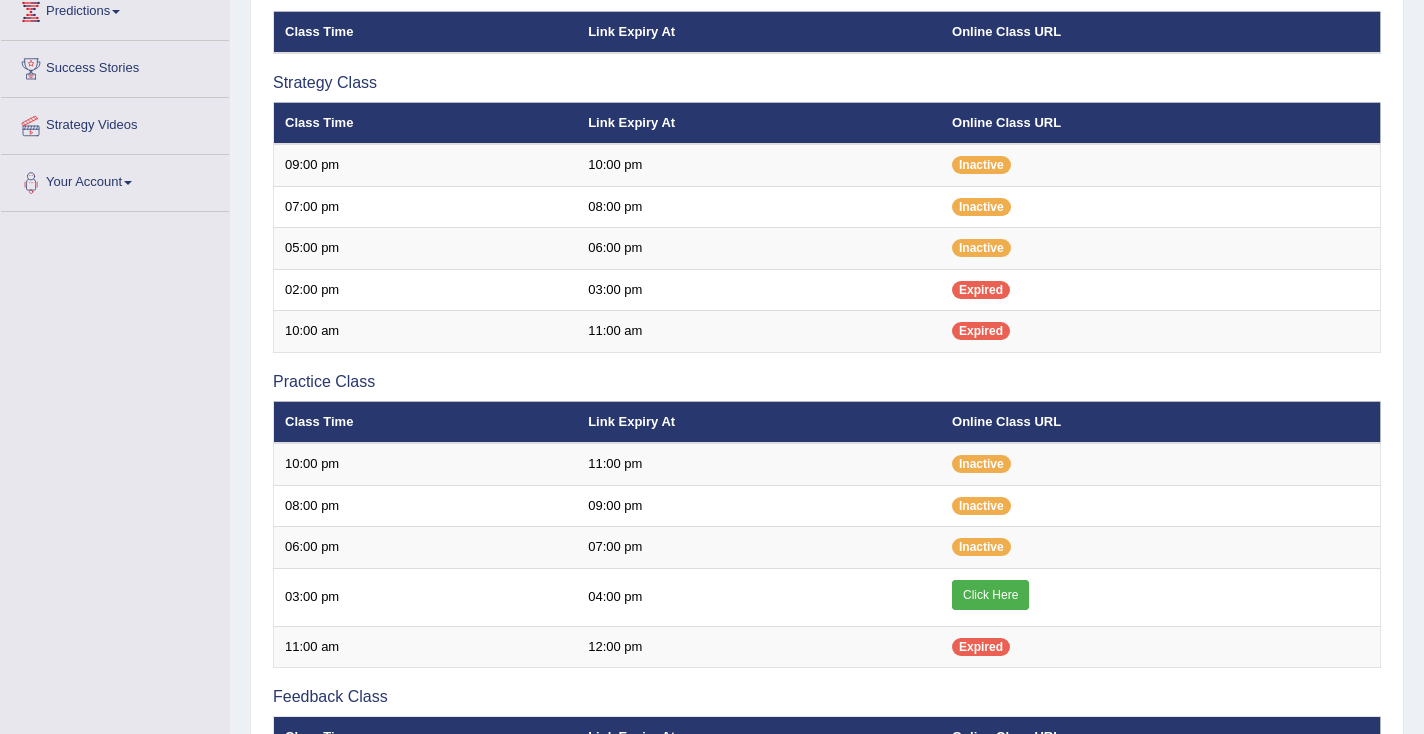 scroll, scrollTop: 343, scrollLeft: 0, axis: vertical 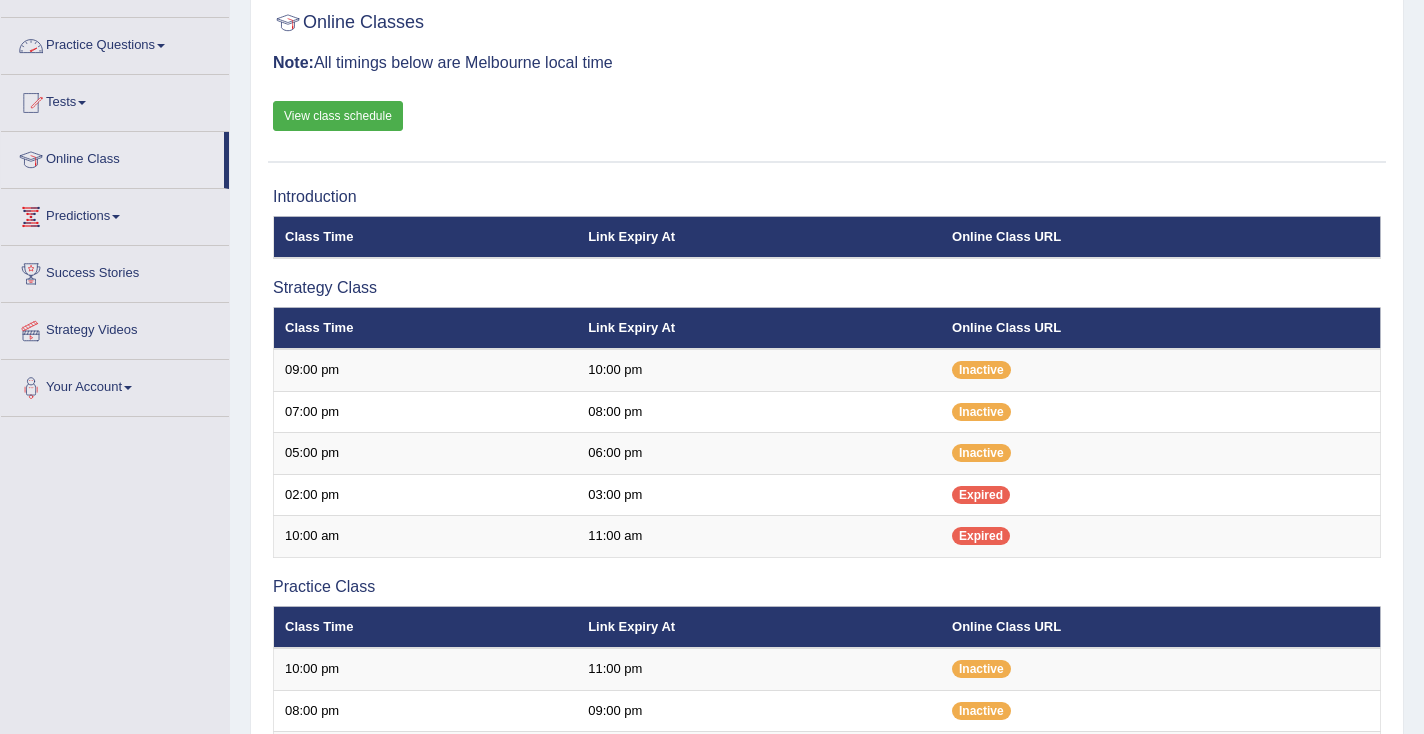 click on "Practice Questions" at bounding box center [115, 43] 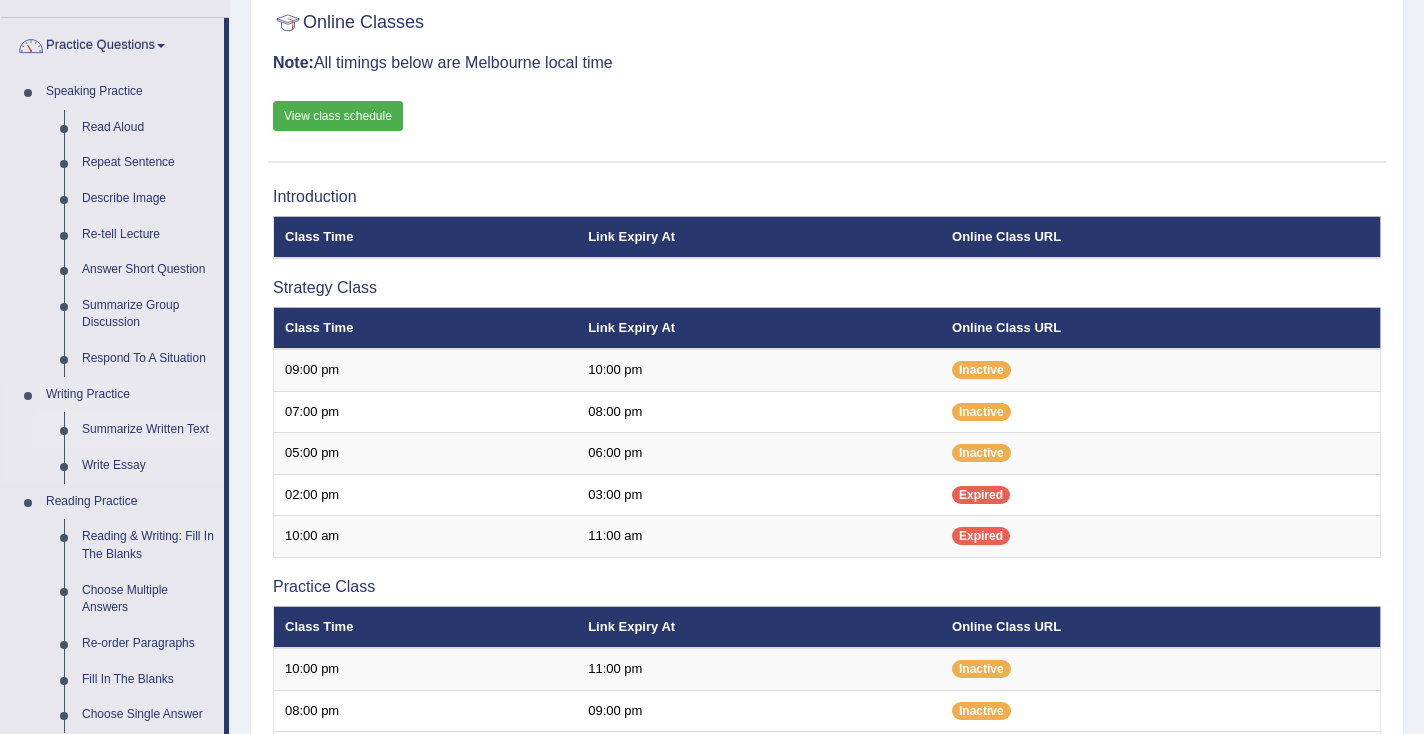 click on "Summarize Written Text" at bounding box center [148, 430] 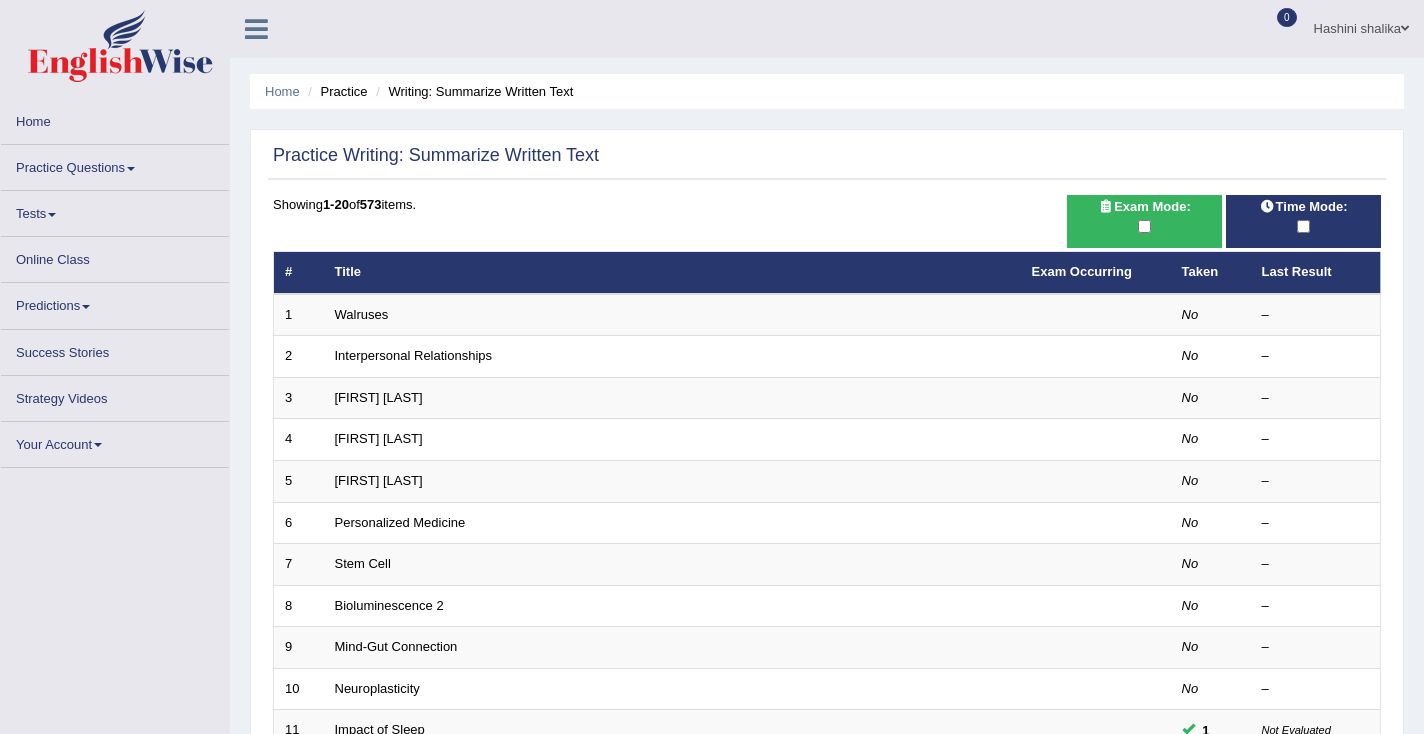 scroll, scrollTop: 0, scrollLeft: 0, axis: both 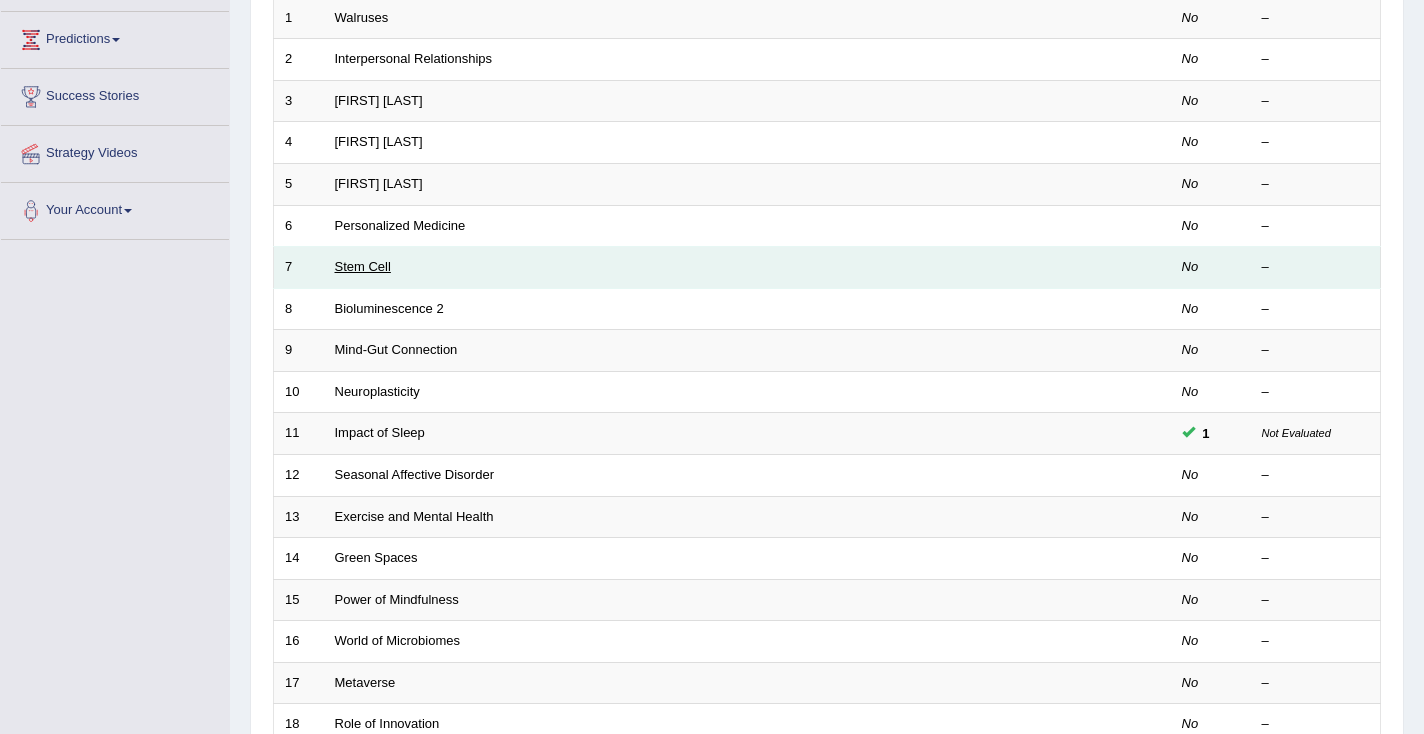 click on "Stem Cell" at bounding box center (363, 266) 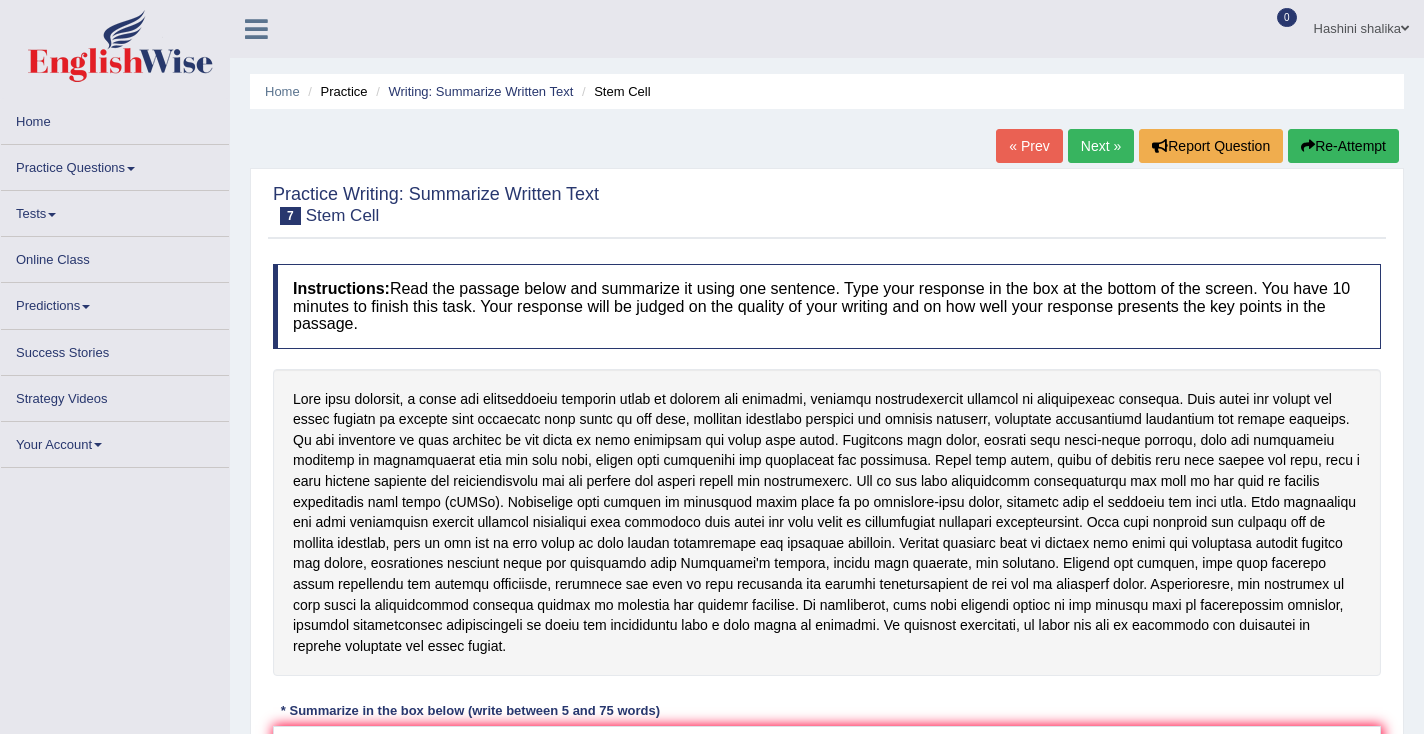 scroll, scrollTop: 0, scrollLeft: 0, axis: both 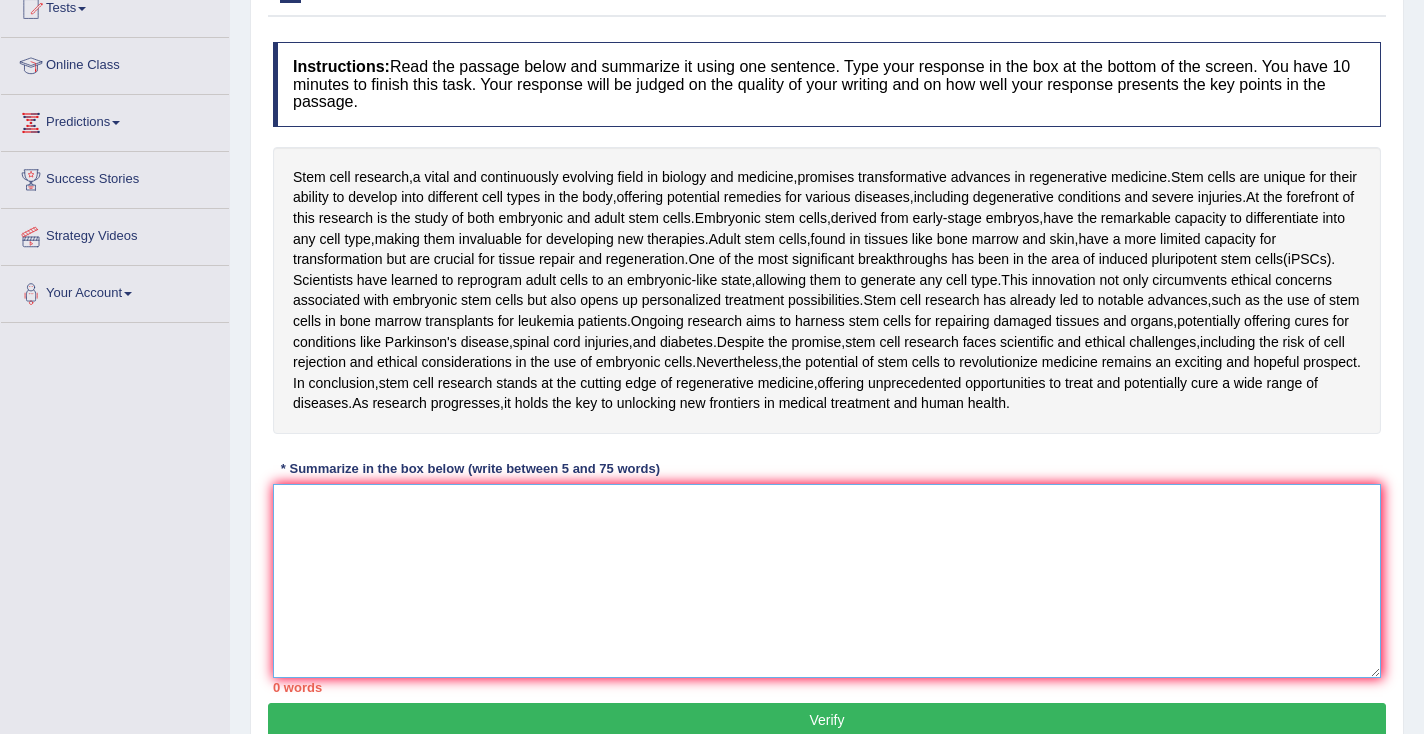 click at bounding box center [827, 581] 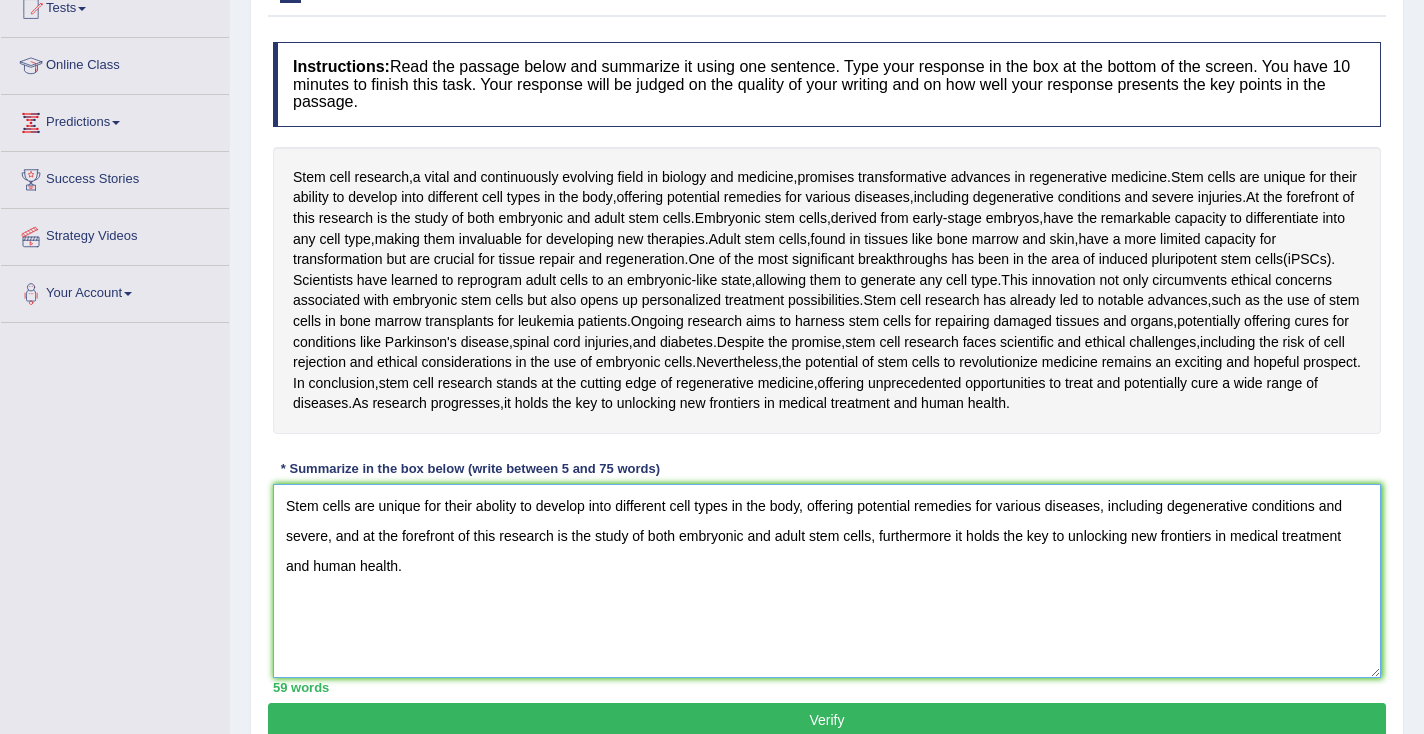 type on "Stem cells are unique for their abolity to develop into different cell types in the body, offering potential remedies for various diseases, including degenerative conditions and severe, and at the forefront of this research is the study of both embryonic and adult stem cells, furthermore it holds the key to unlocking new frontiers in medical treatment and human health." 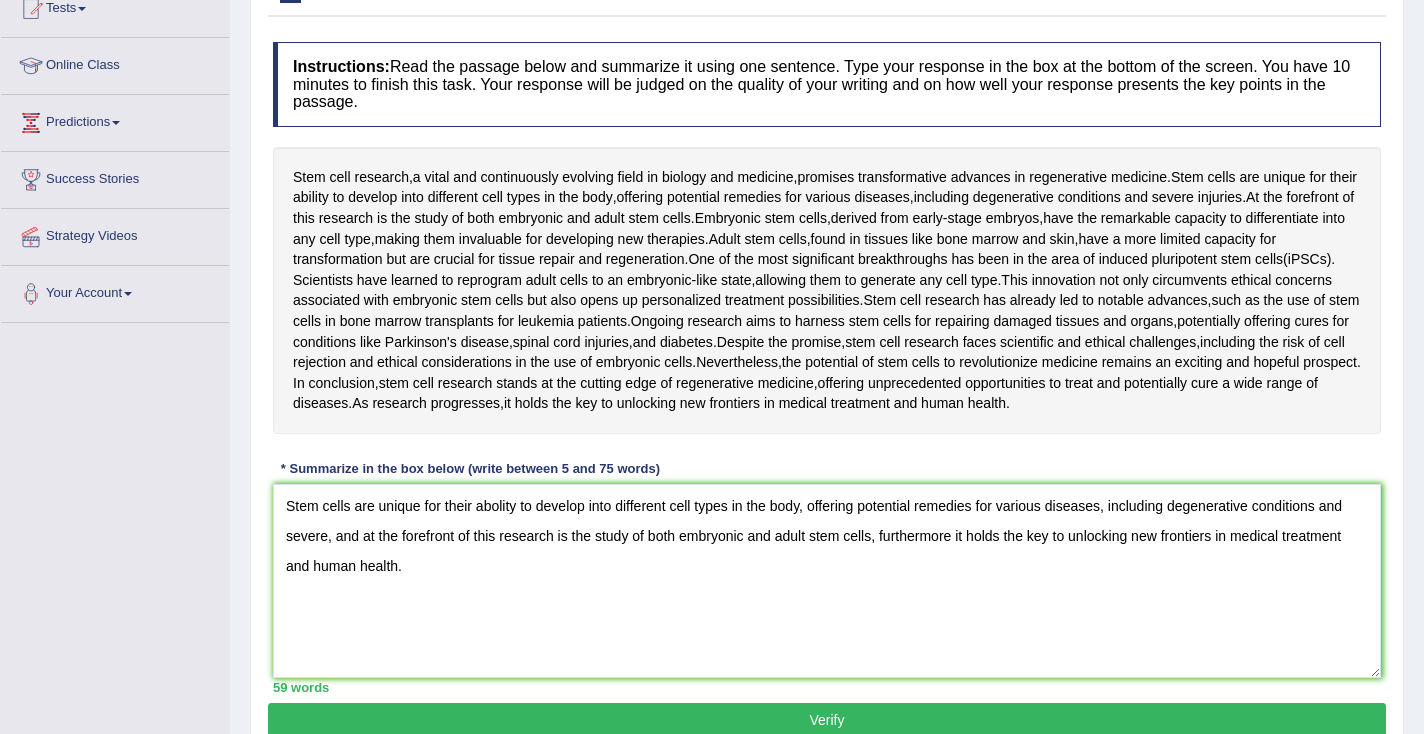 click on "Verify" at bounding box center [827, 720] 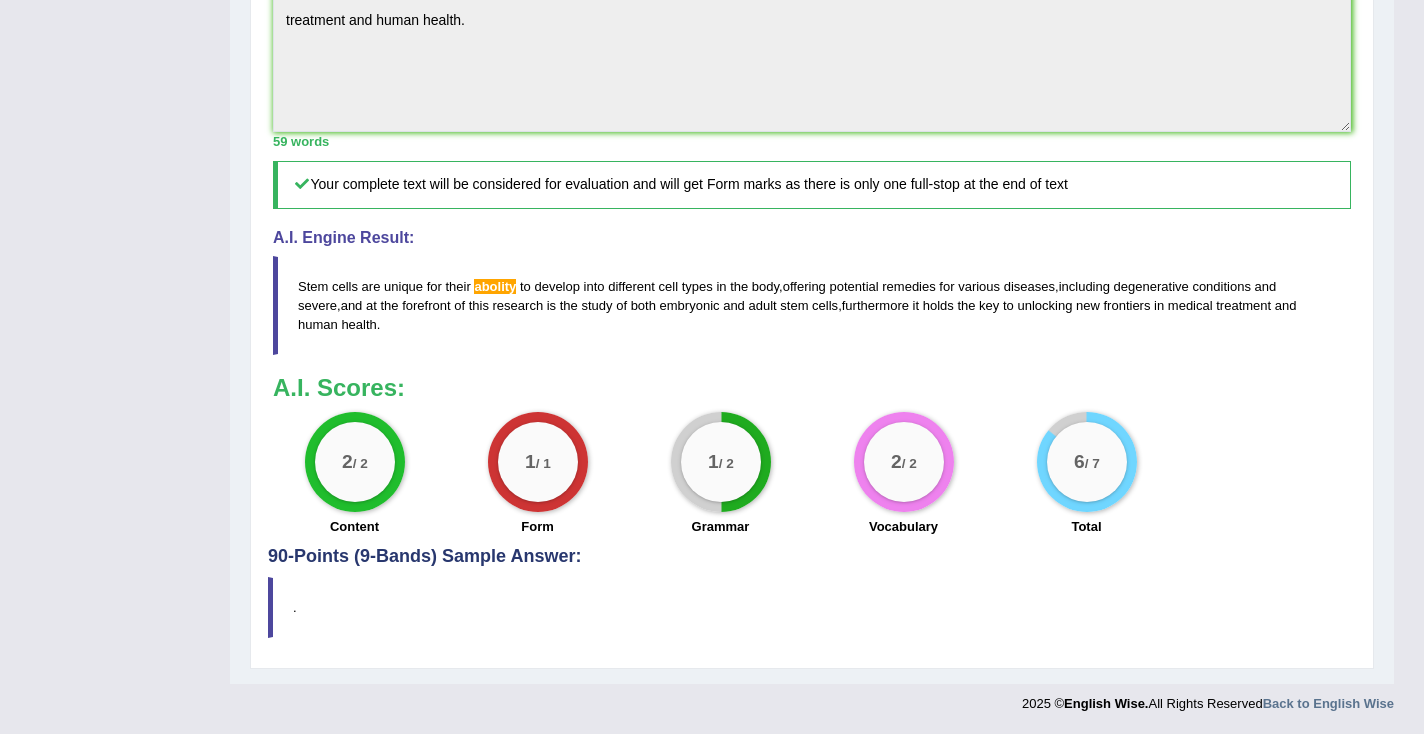 scroll, scrollTop: 760, scrollLeft: 0, axis: vertical 